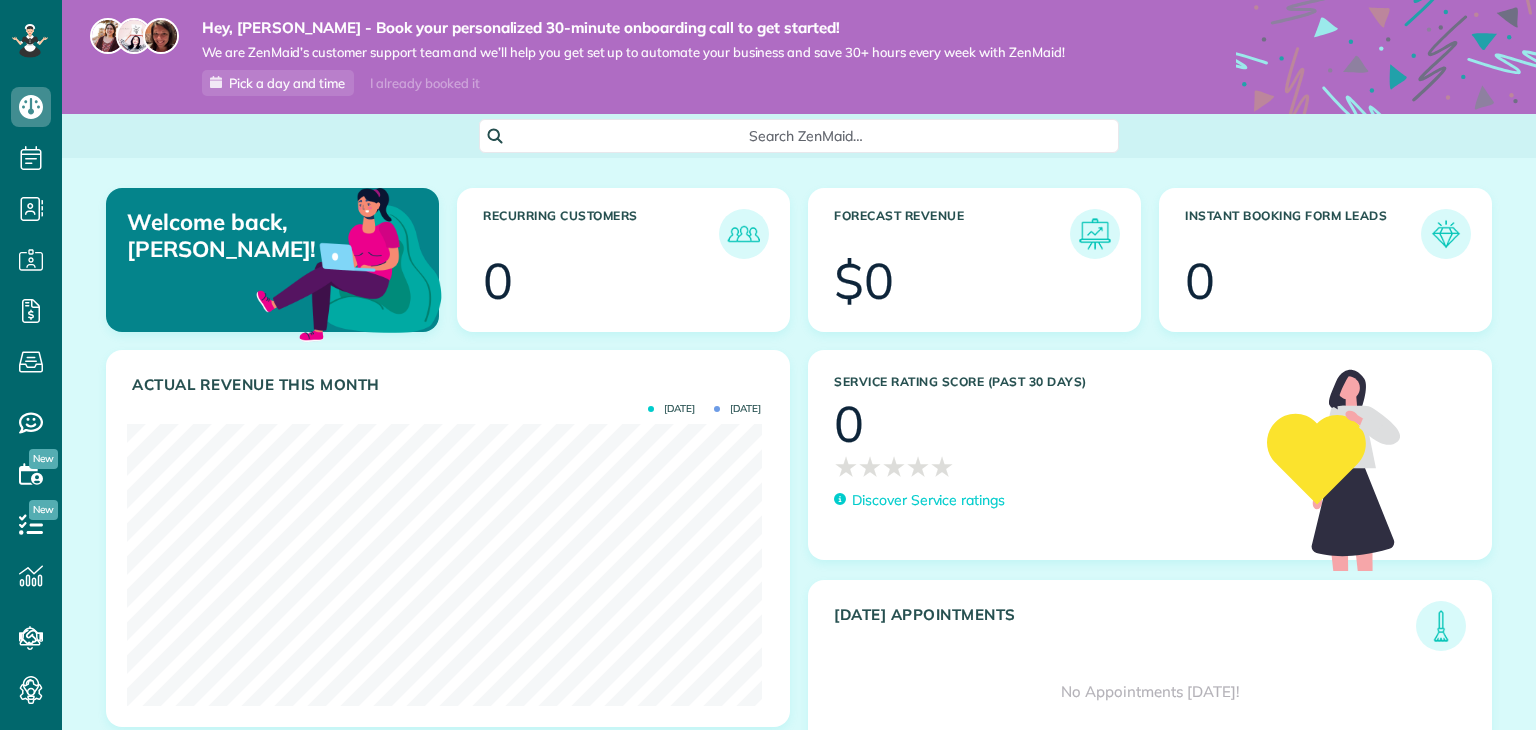 scroll, scrollTop: 0, scrollLeft: 0, axis: both 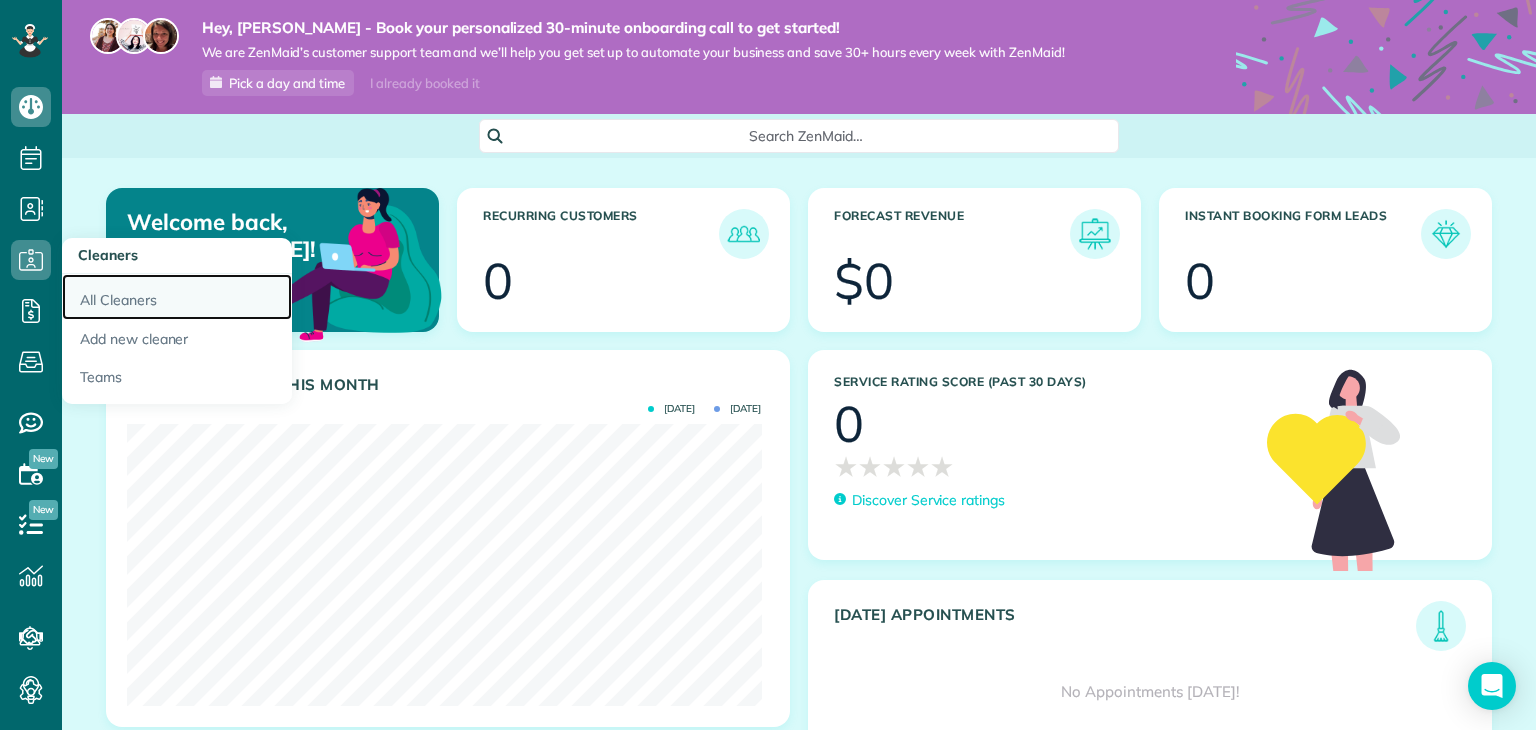 click on "All Cleaners" at bounding box center [177, 297] 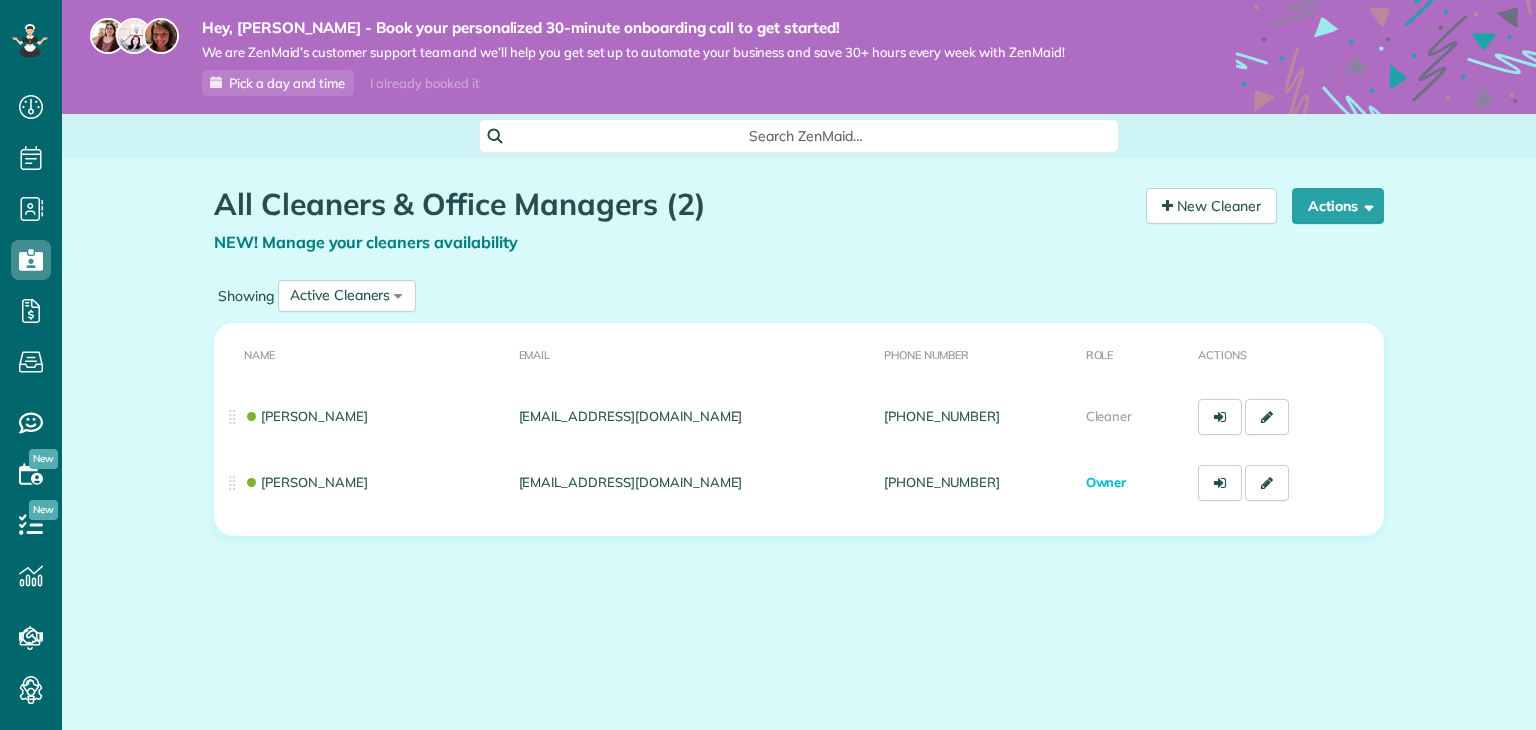 scroll, scrollTop: 0, scrollLeft: 0, axis: both 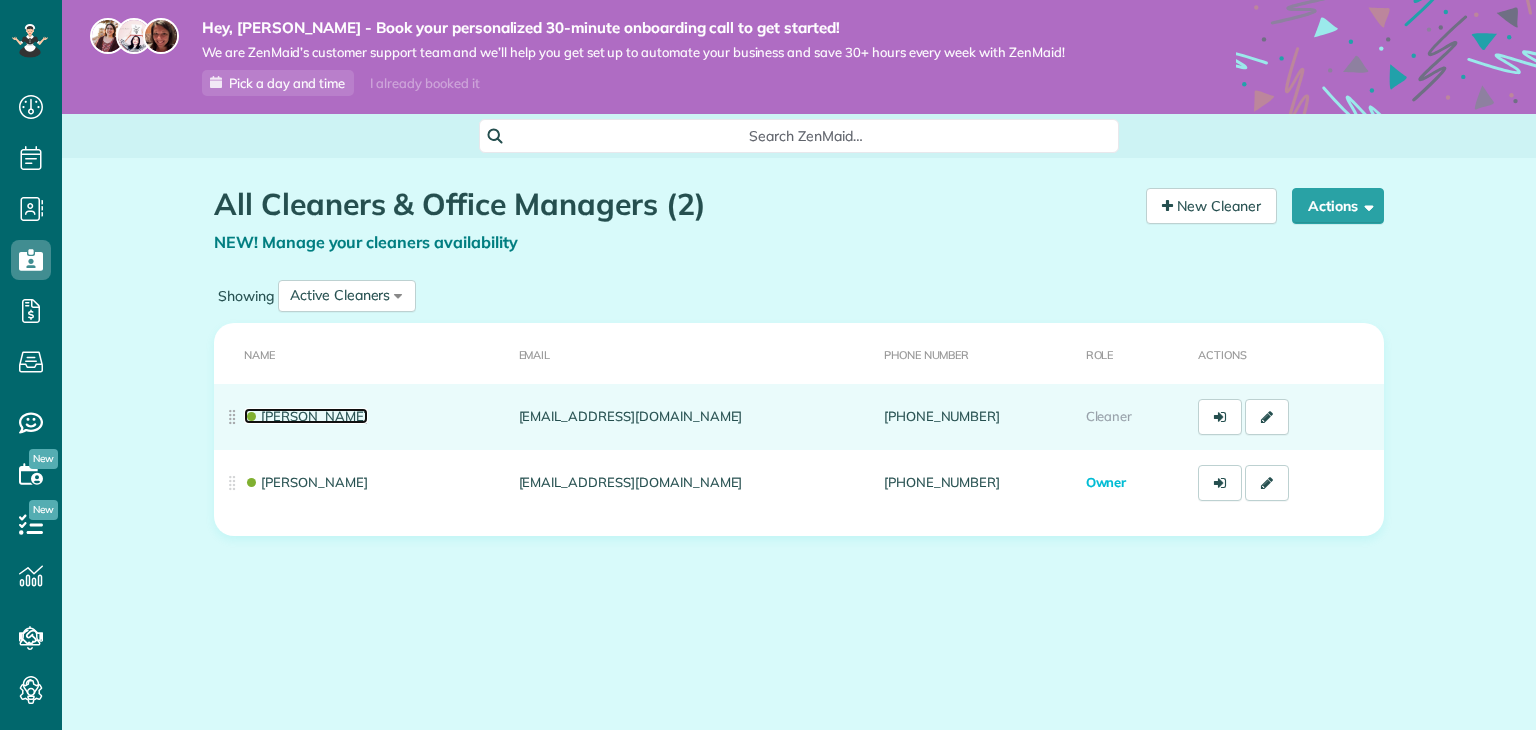 click on "Destiny Whyte" at bounding box center [306, 416] 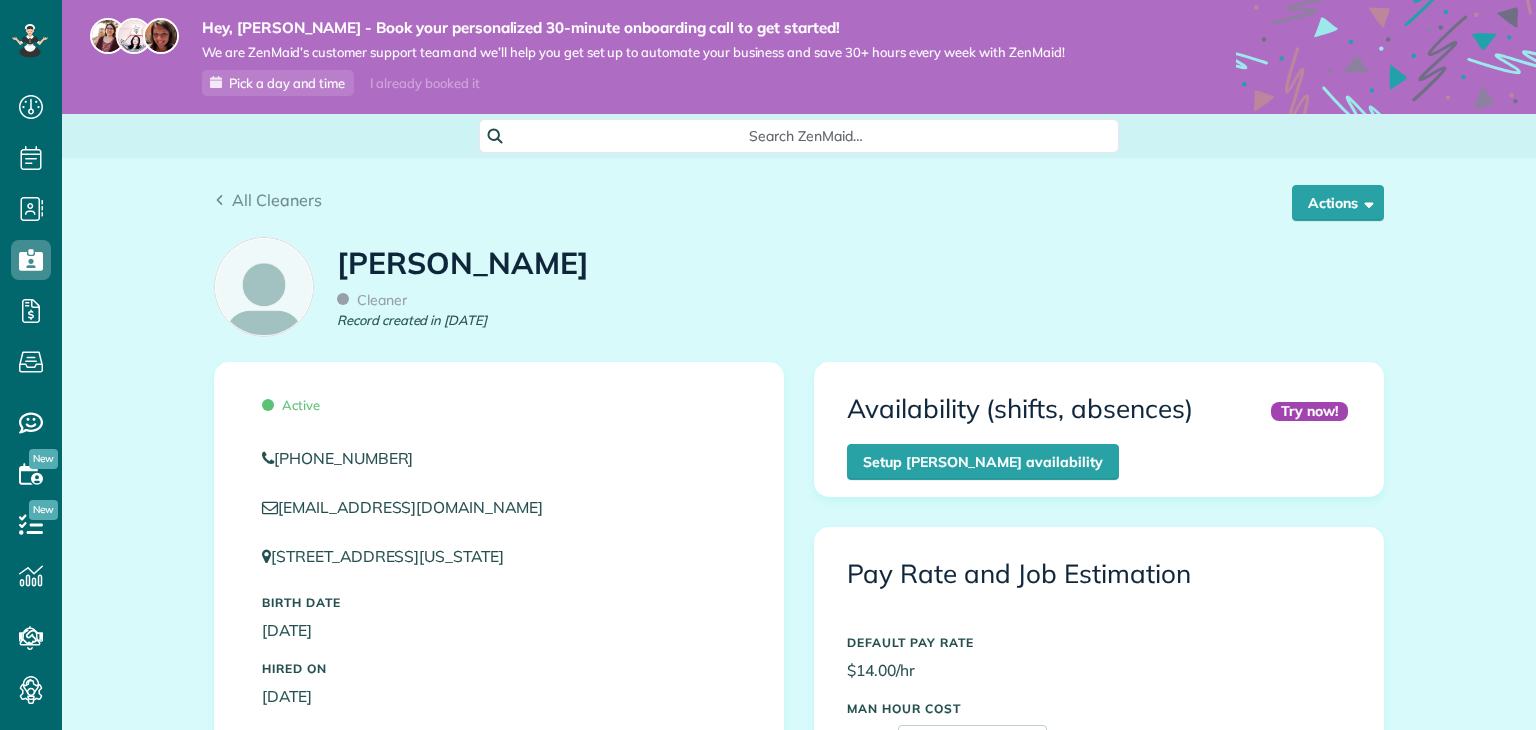 scroll, scrollTop: 0, scrollLeft: 0, axis: both 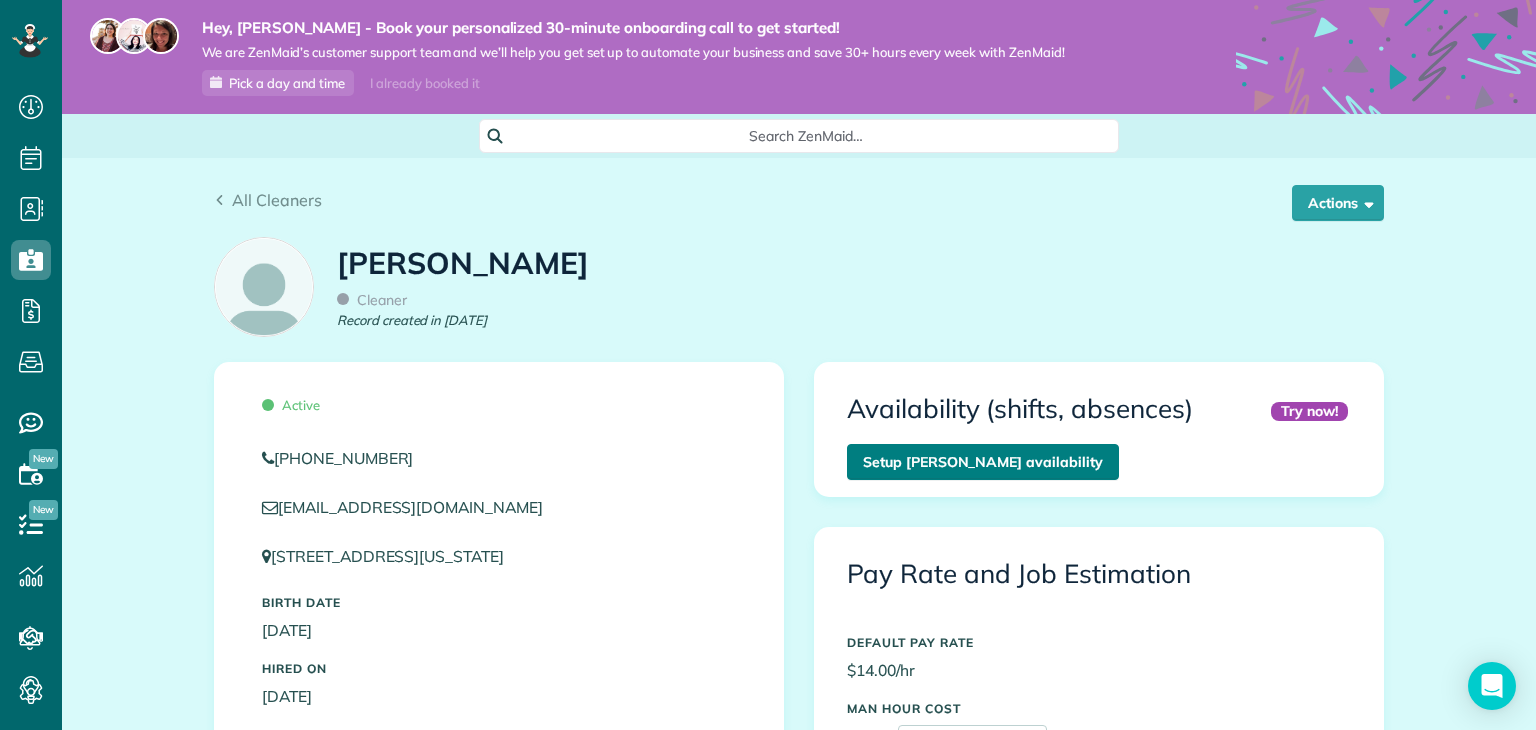 click on "Setup Destiny Whyte’s availability" at bounding box center [983, 462] 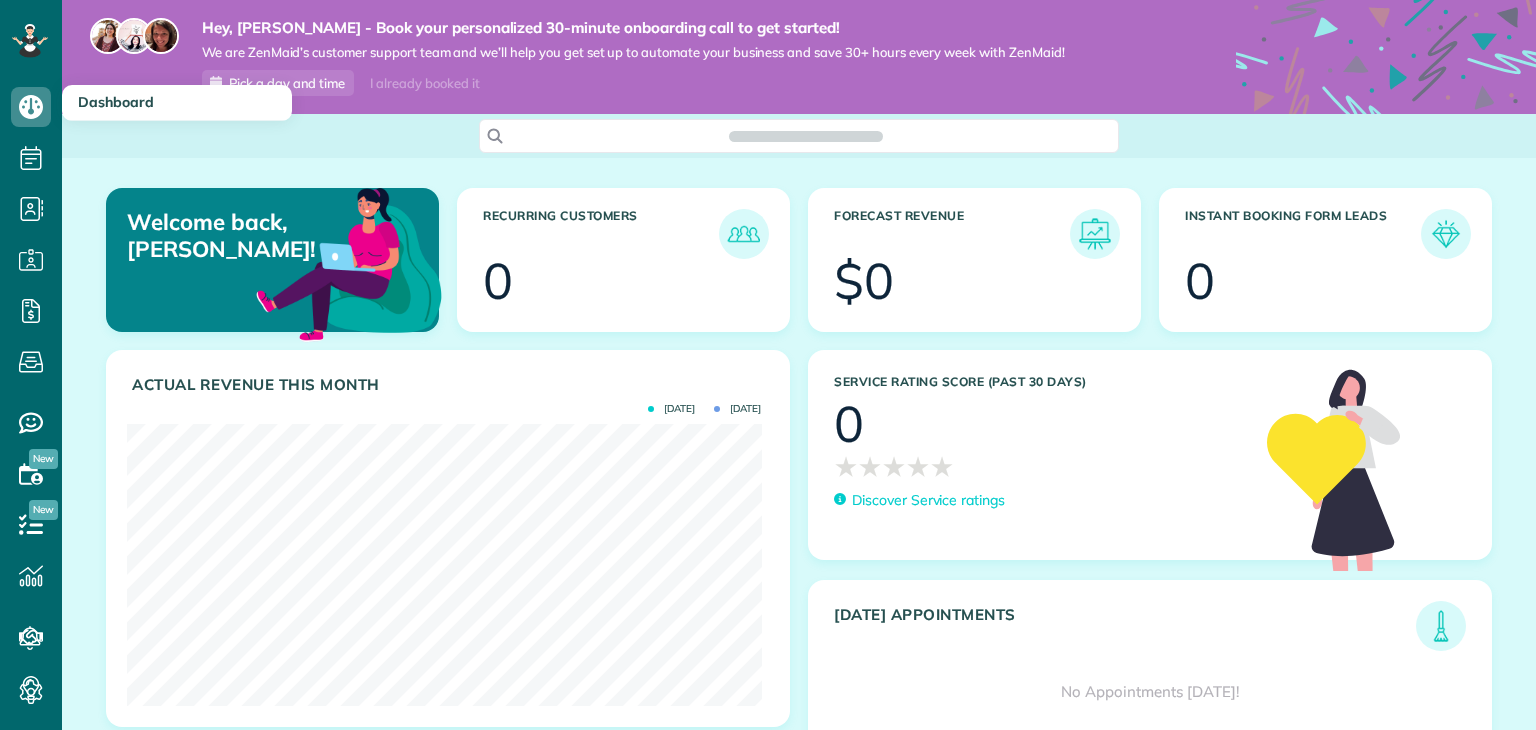 scroll, scrollTop: 0, scrollLeft: 0, axis: both 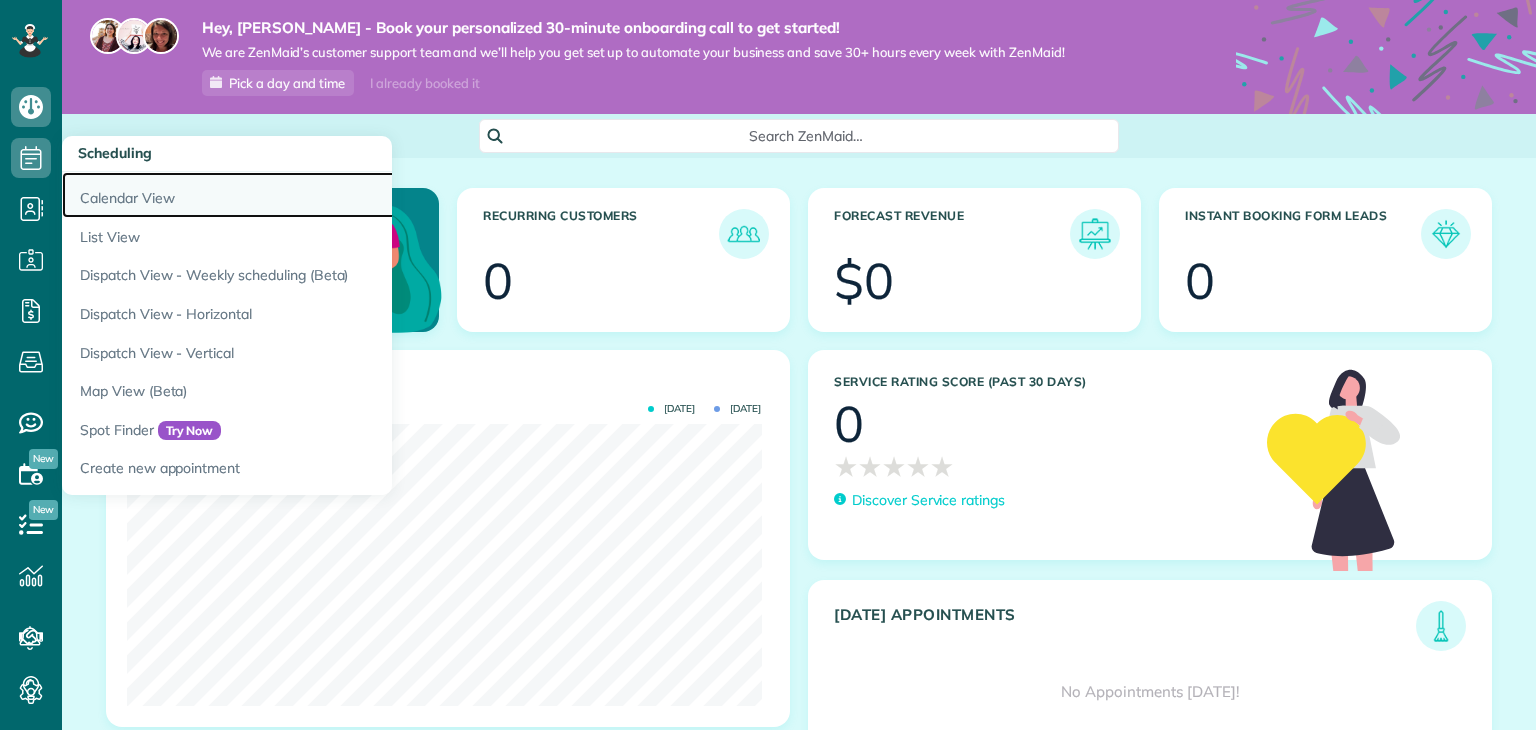 click on "Calendar View" at bounding box center [312, 195] 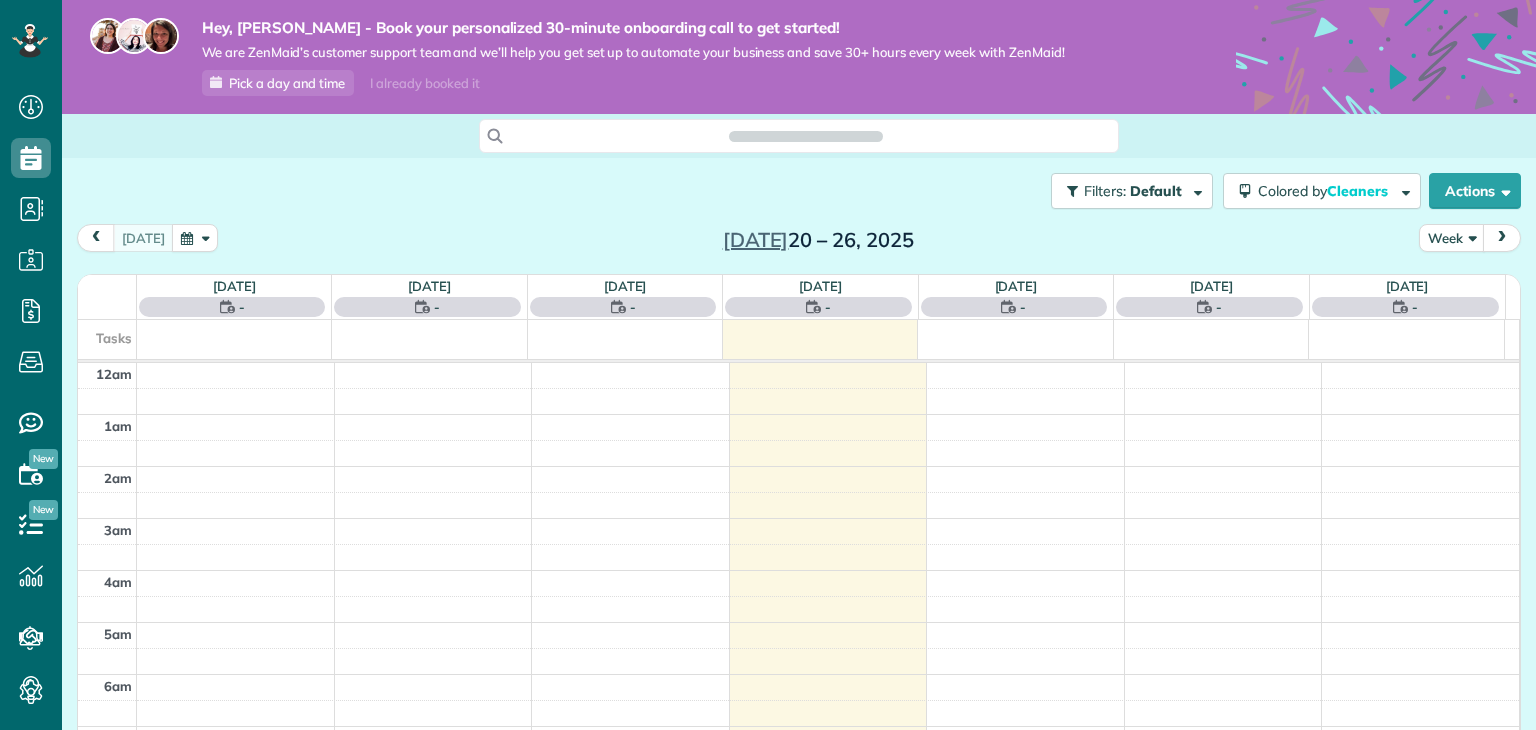 scroll, scrollTop: 0, scrollLeft: 0, axis: both 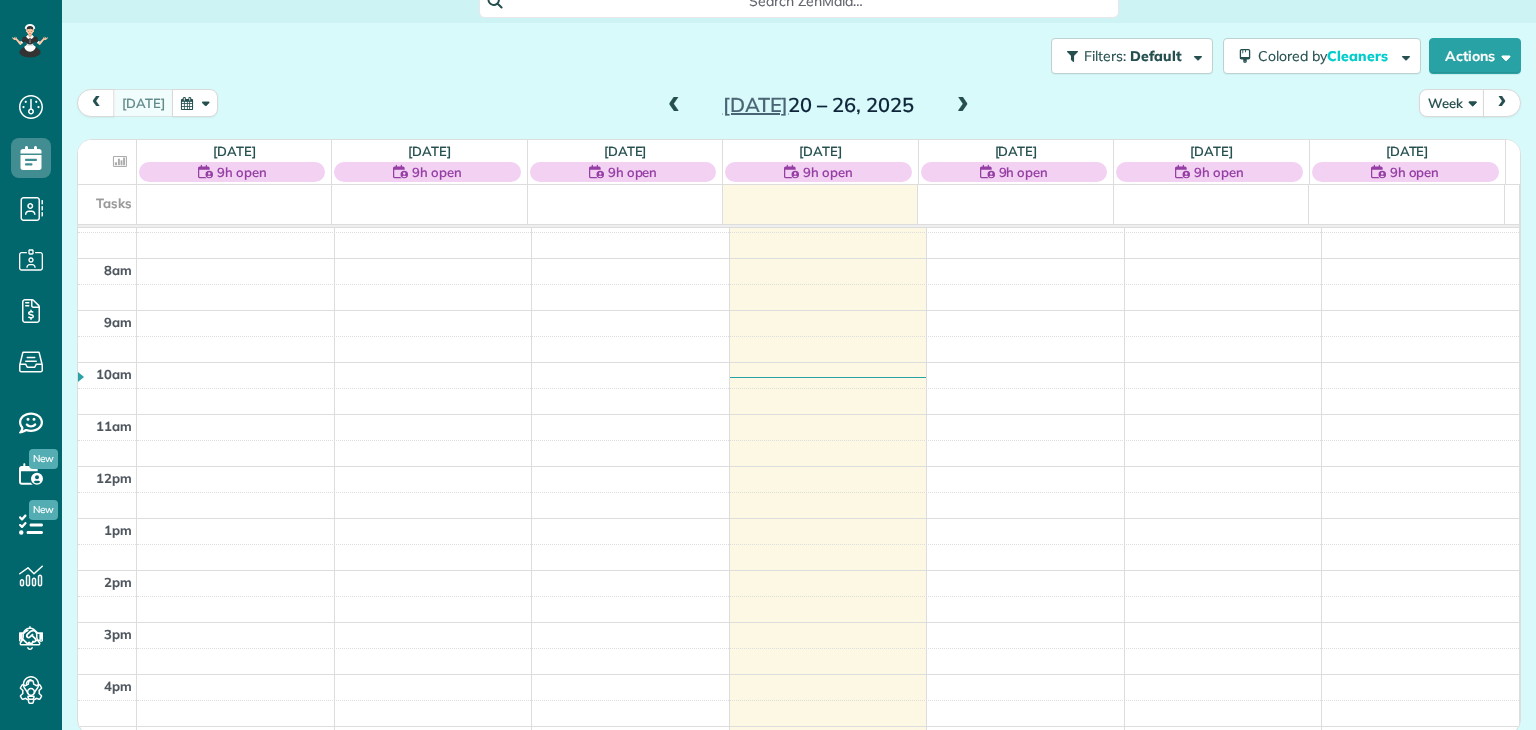 click at bounding box center (963, 106) 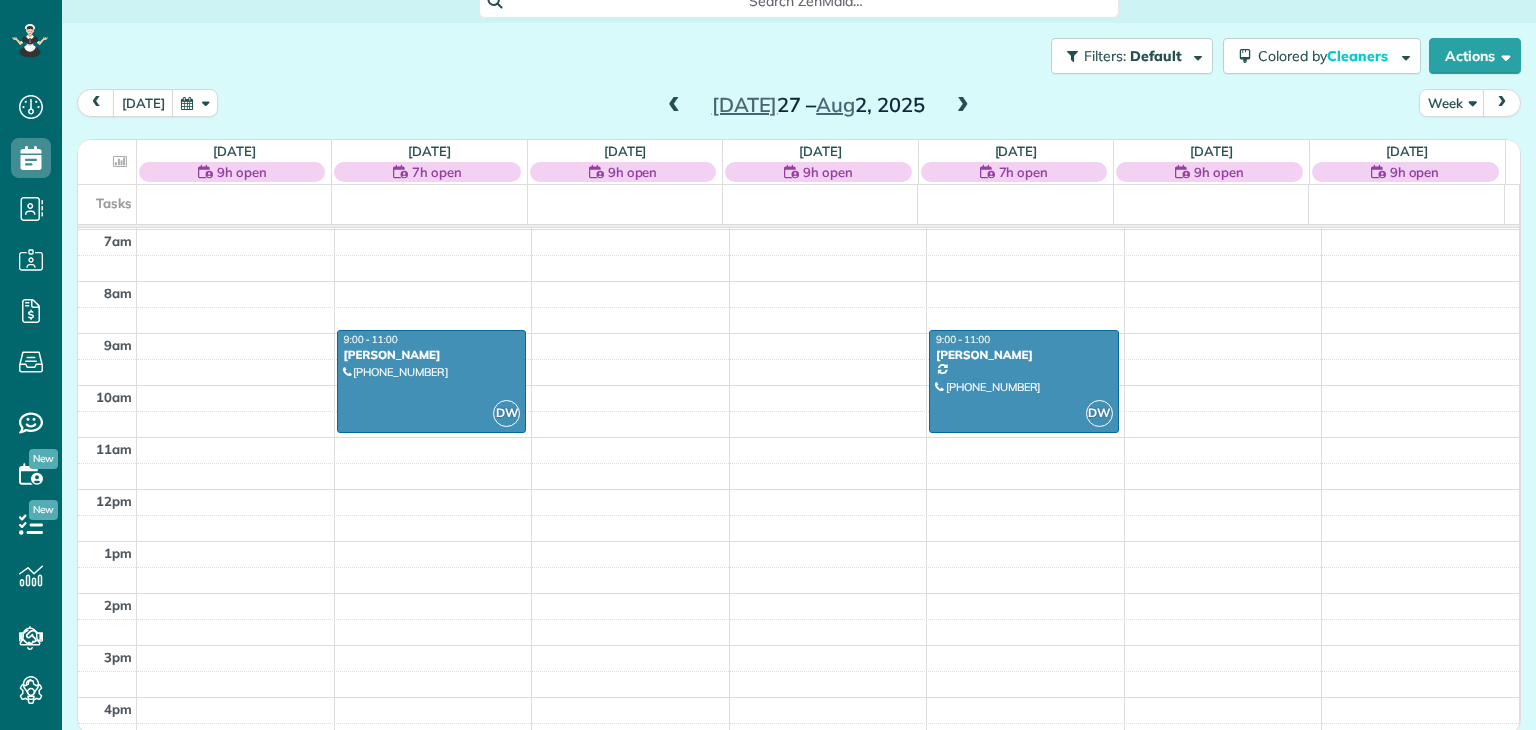click at bounding box center [674, 106] 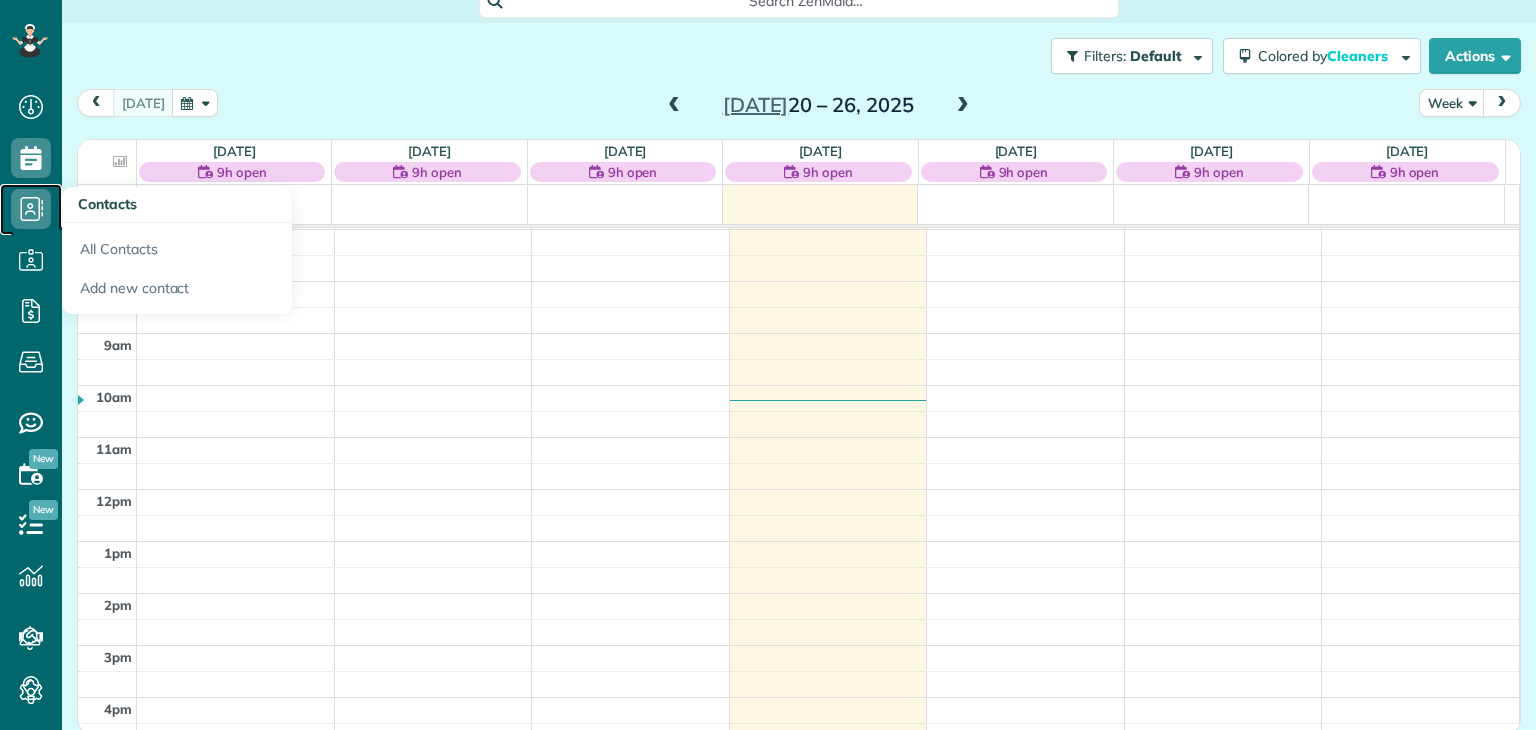 click 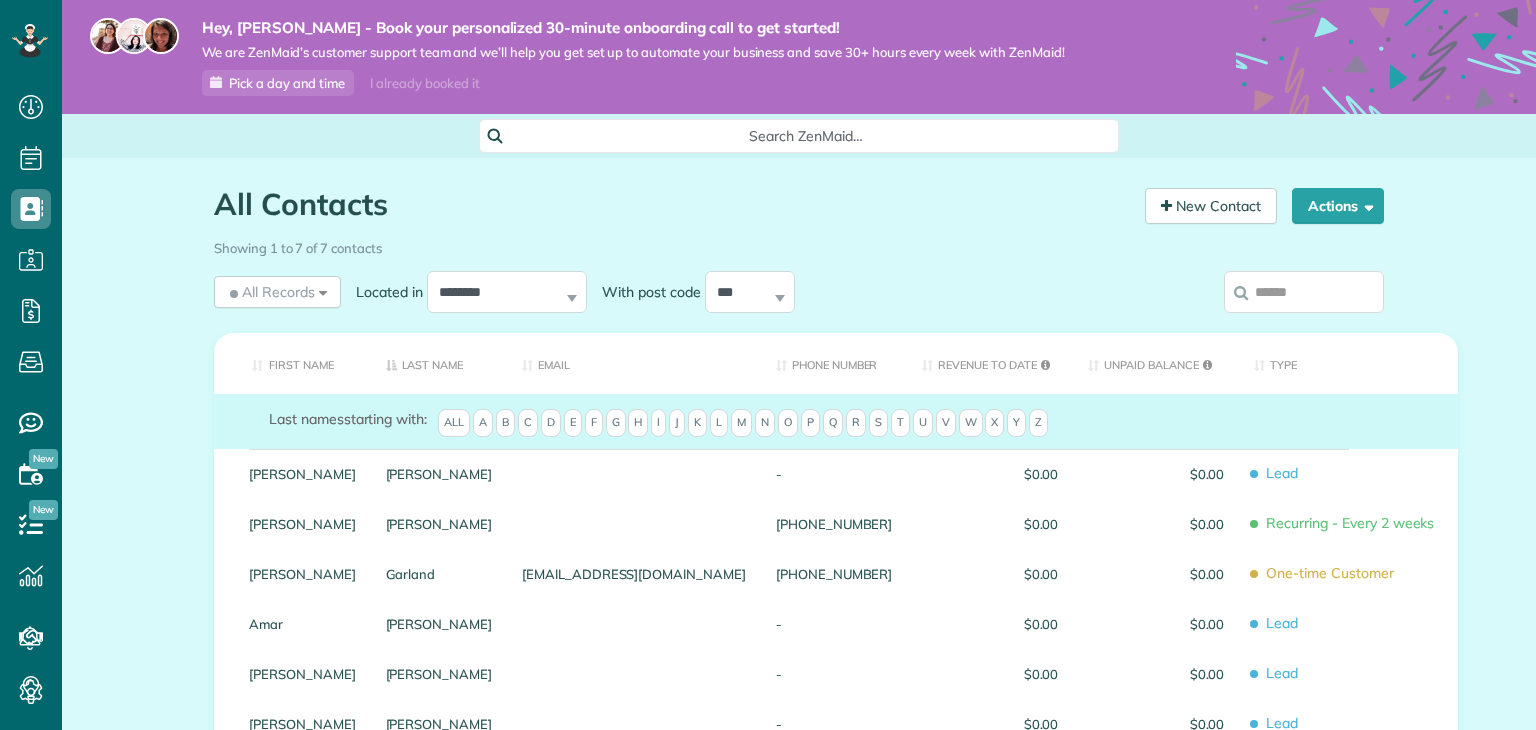 scroll, scrollTop: 0, scrollLeft: 0, axis: both 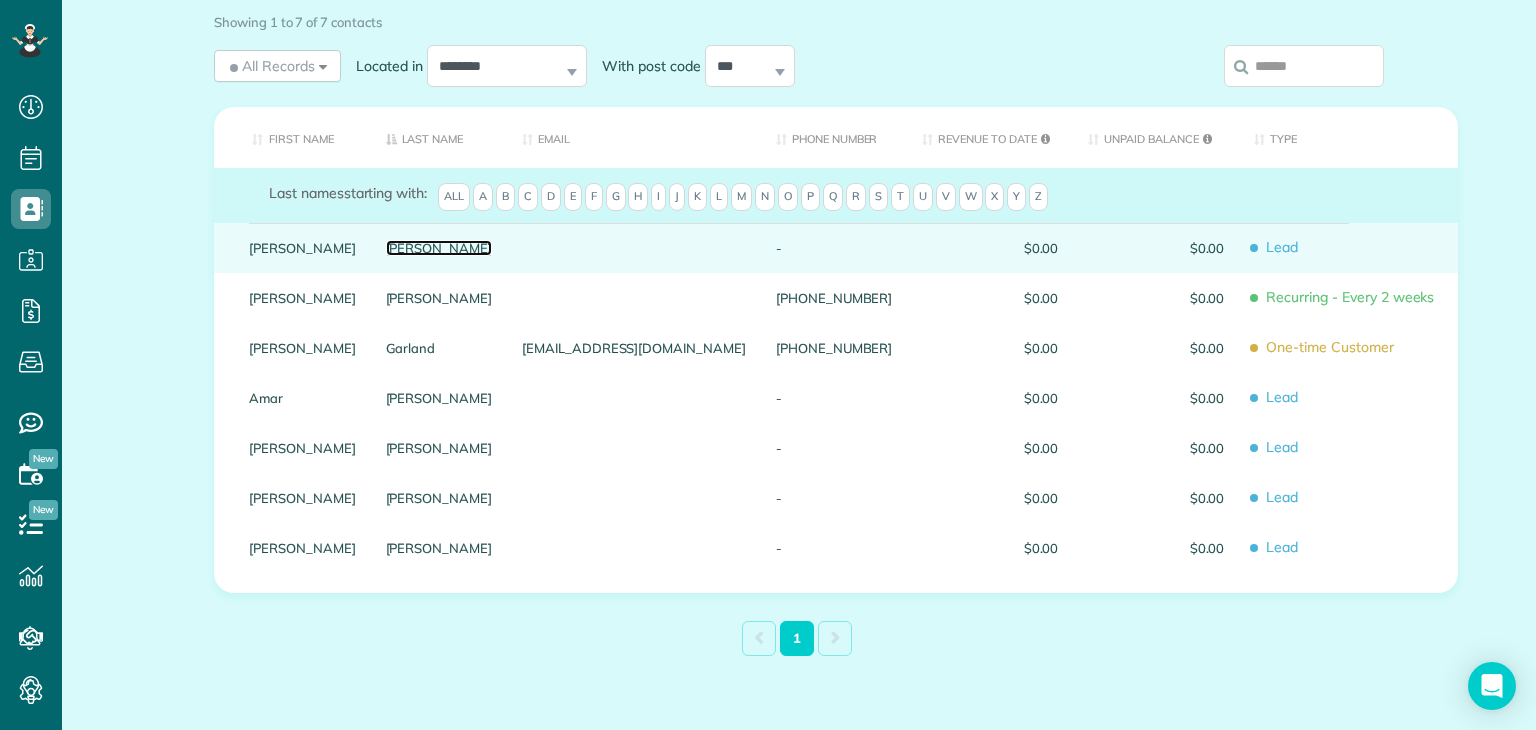 click on "[PERSON_NAME]" at bounding box center [439, 248] 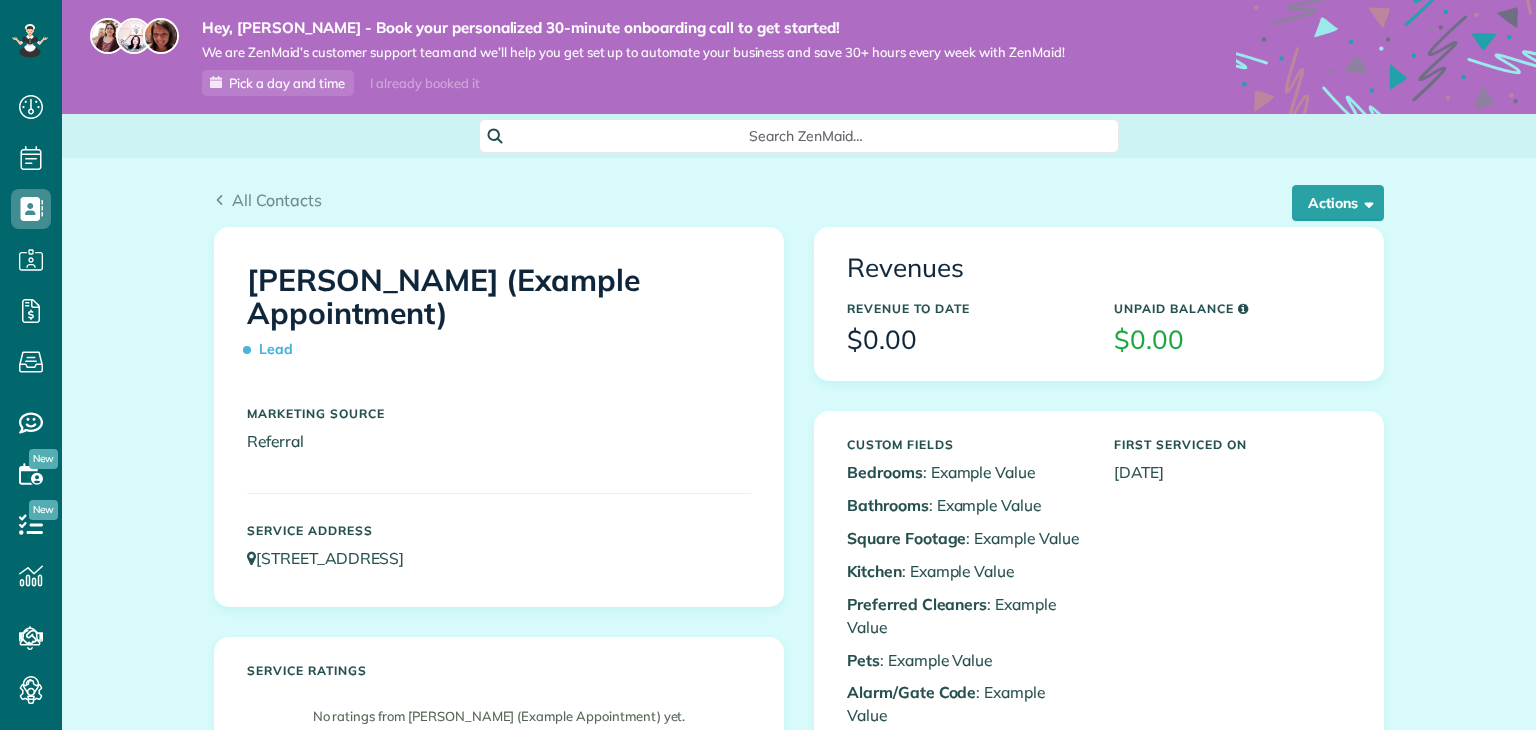 scroll, scrollTop: 0, scrollLeft: 0, axis: both 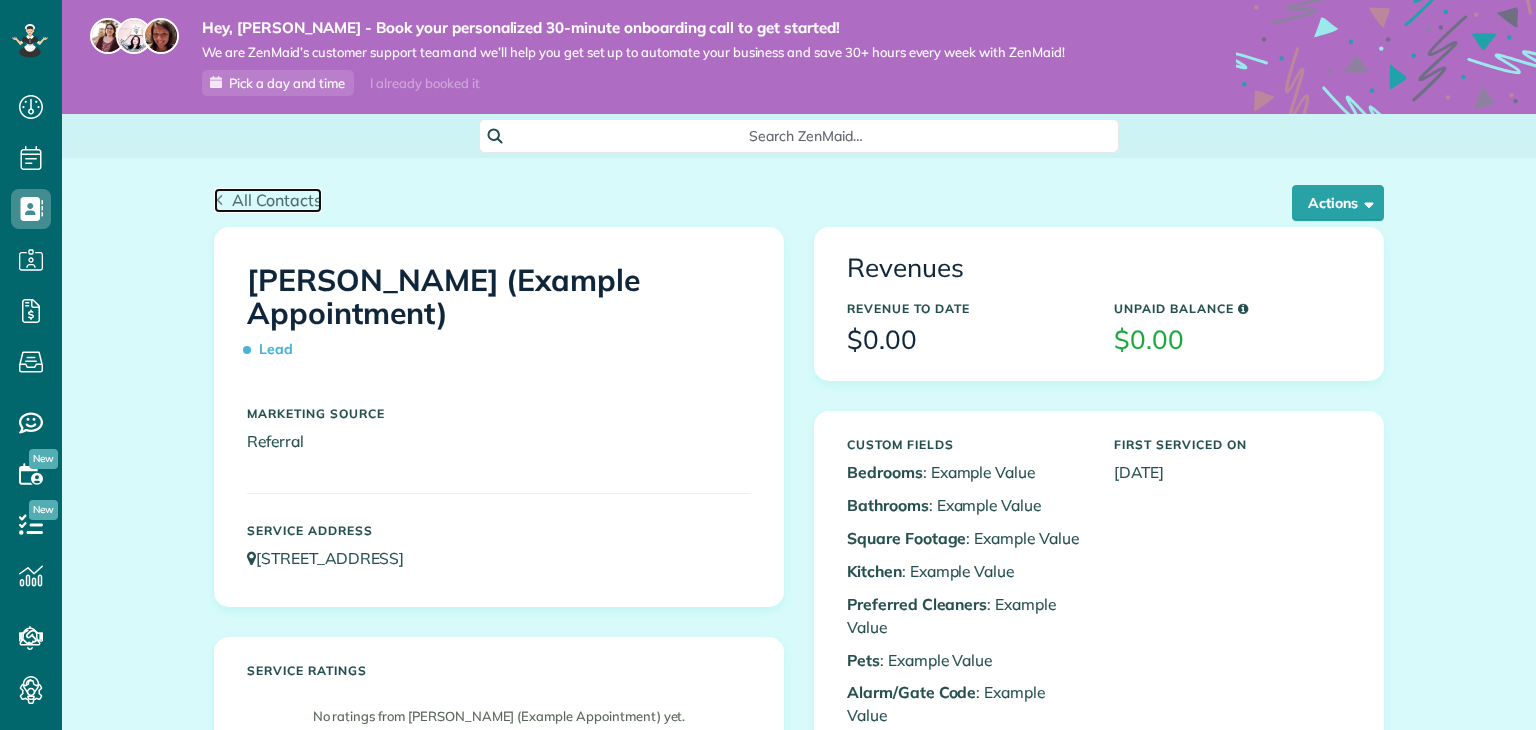 click on "All Contacts" at bounding box center [277, 200] 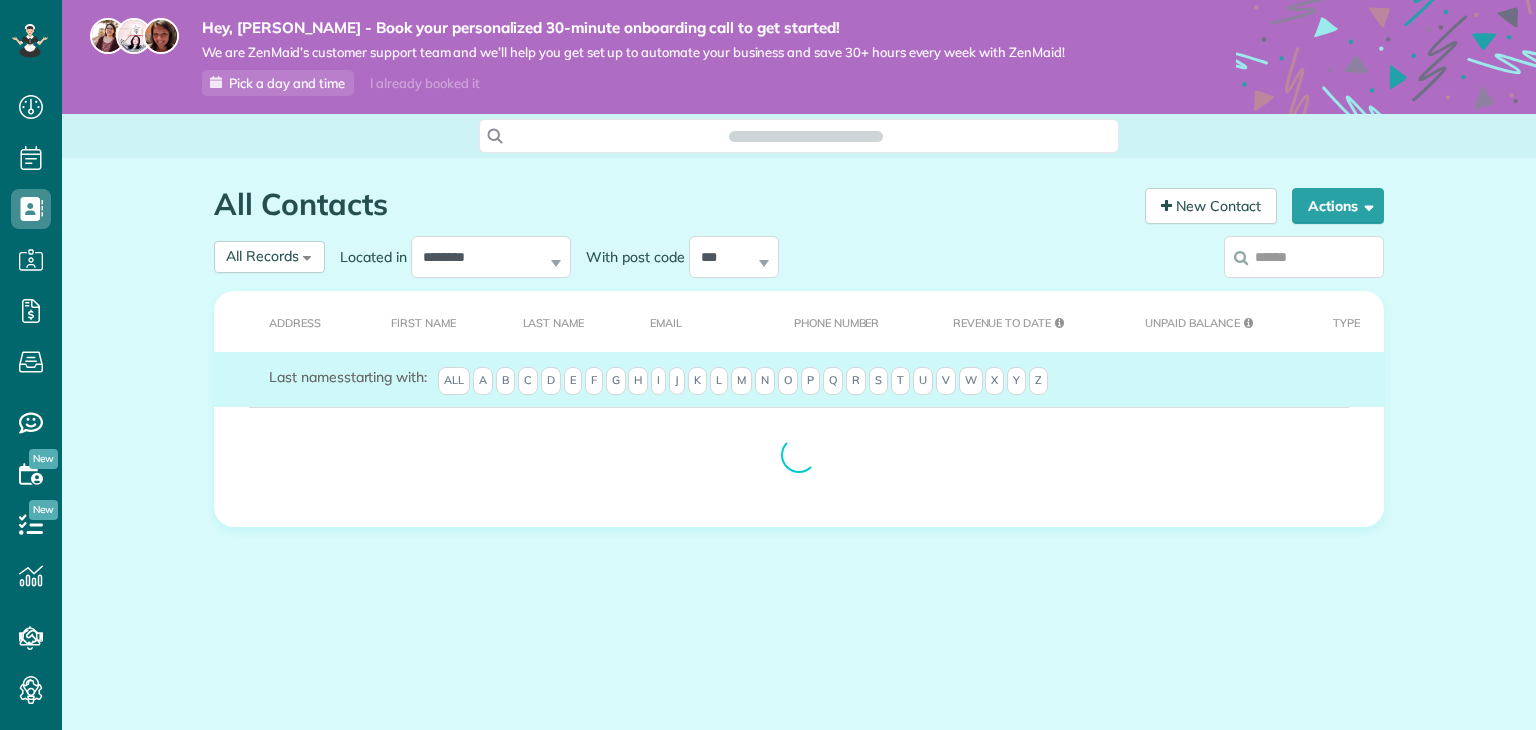 scroll, scrollTop: 0, scrollLeft: 0, axis: both 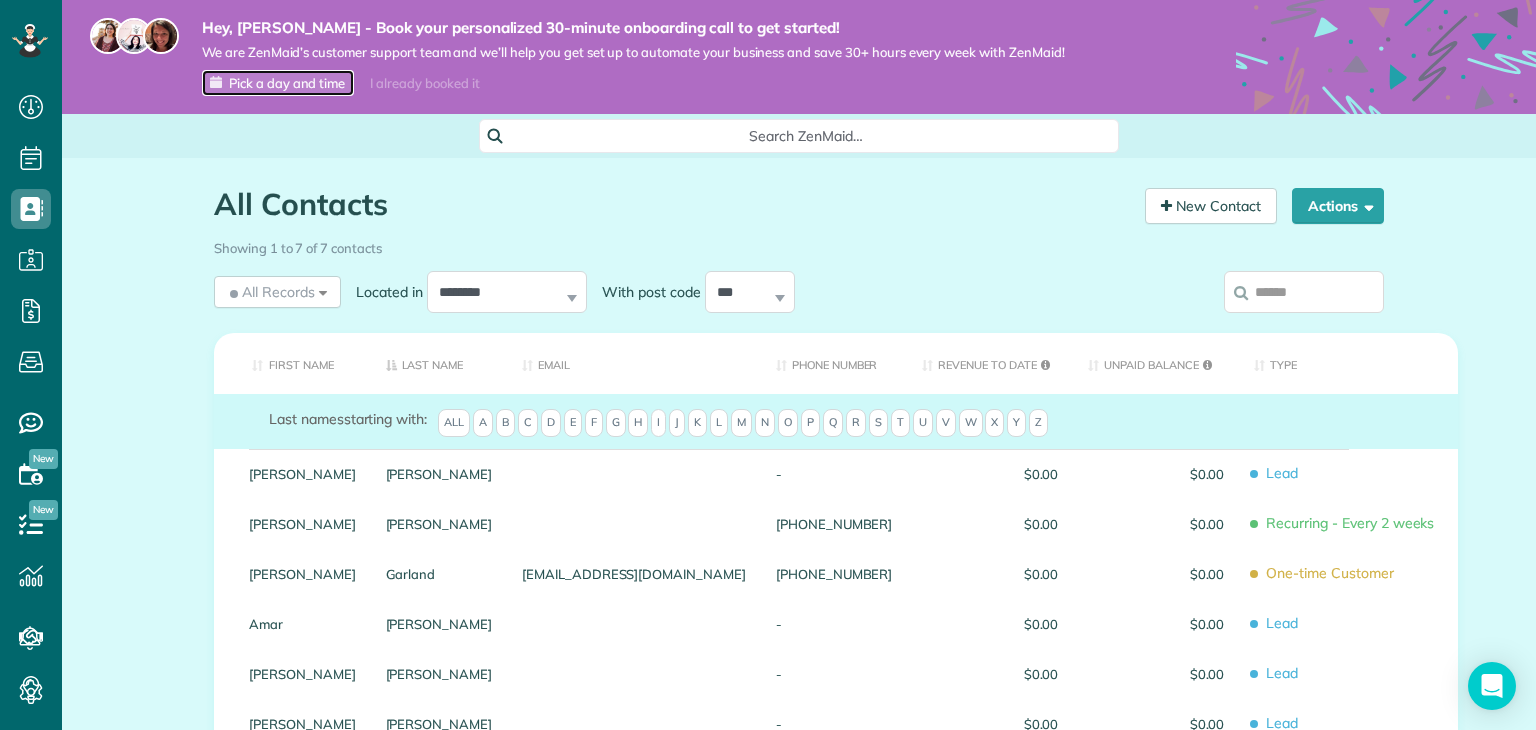 click on "Pick a day and time" at bounding box center (287, 83) 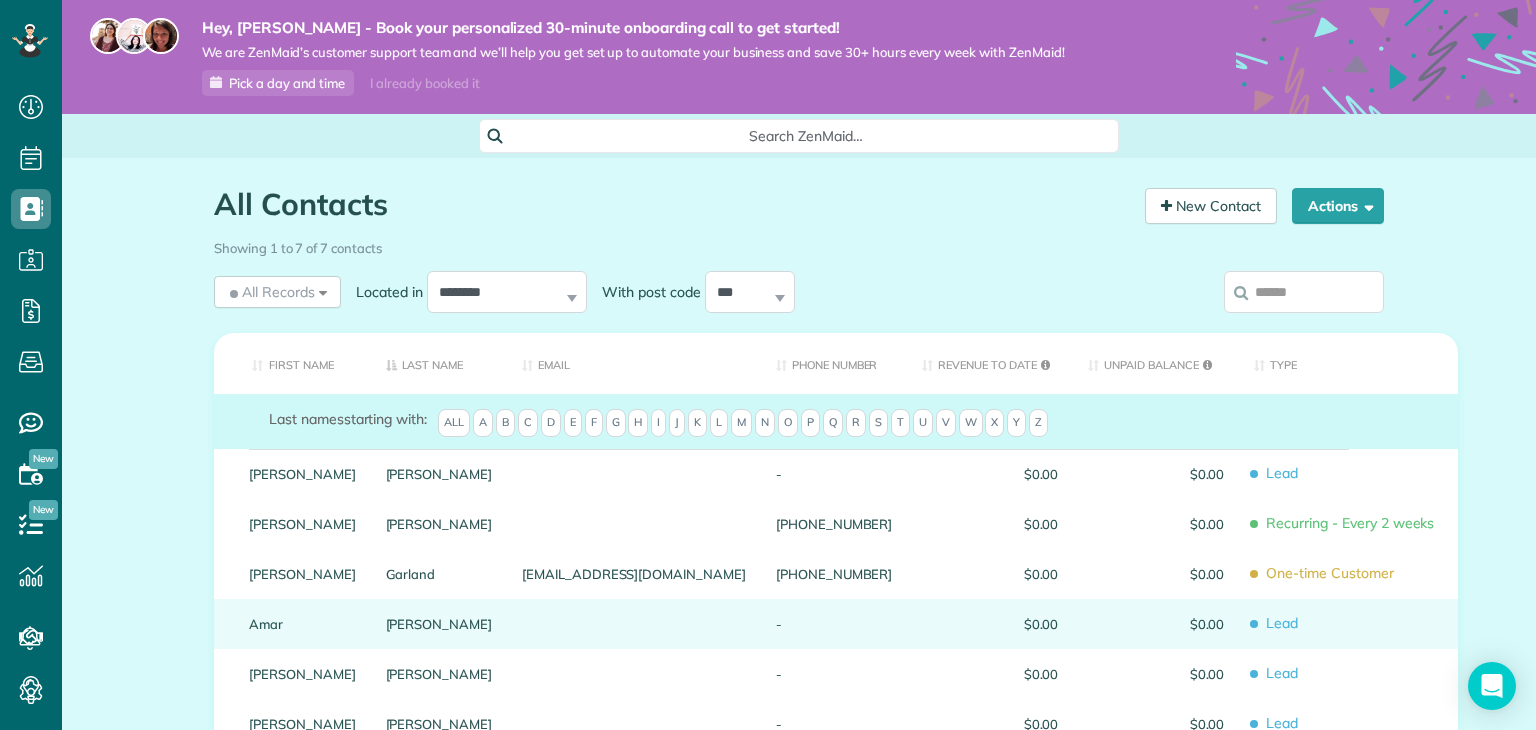 click on "[PERSON_NAME]" at bounding box center (439, 624) 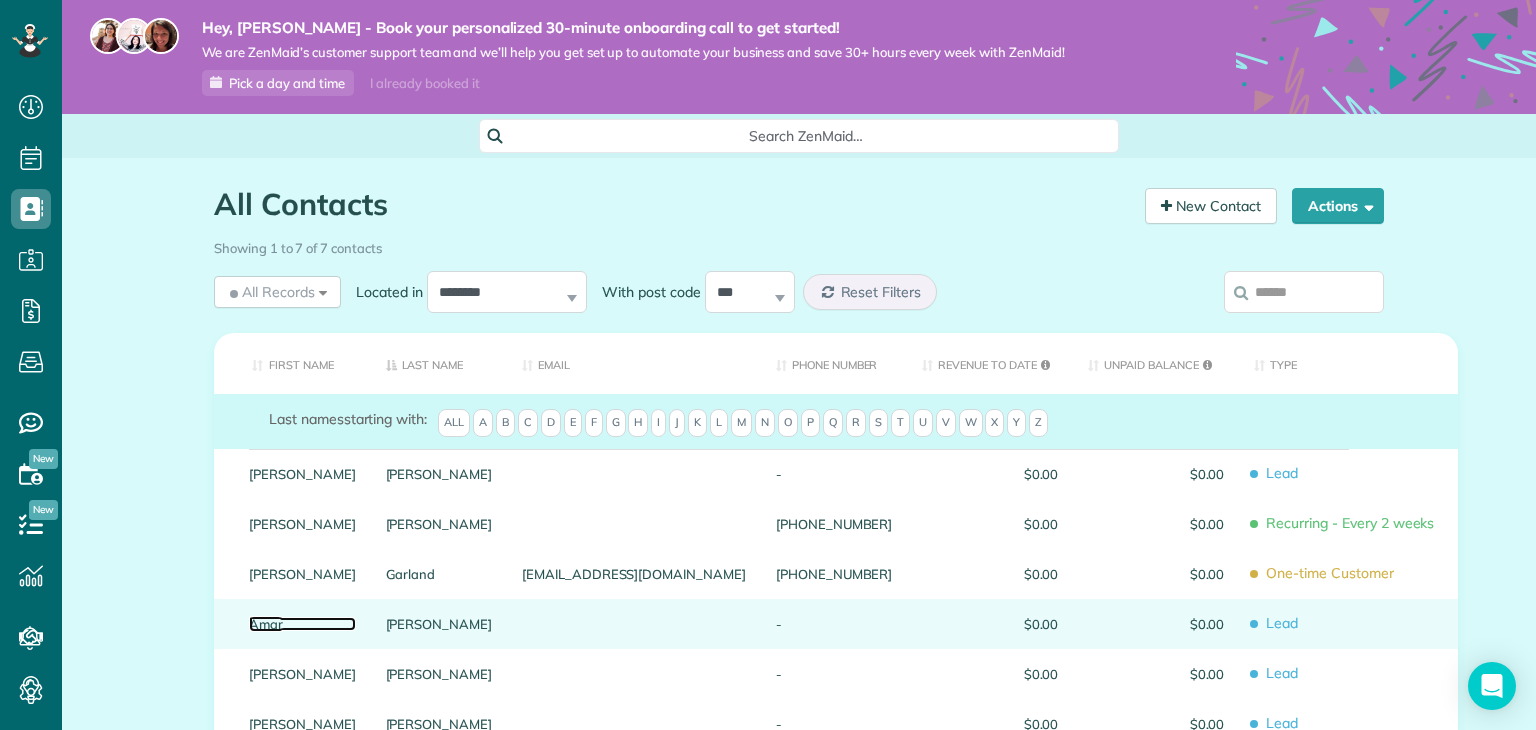 click on "Amar" at bounding box center (302, 624) 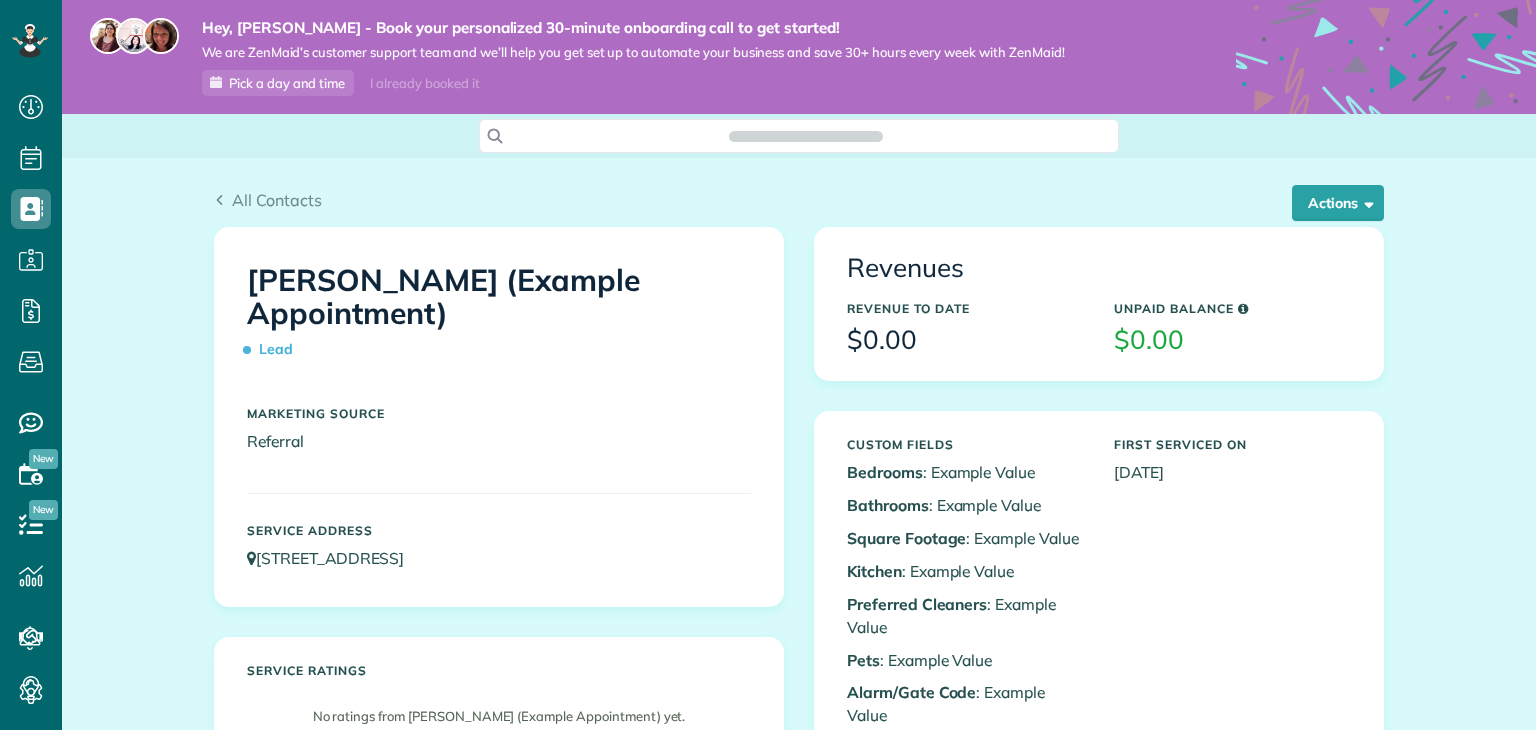 scroll, scrollTop: 0, scrollLeft: 0, axis: both 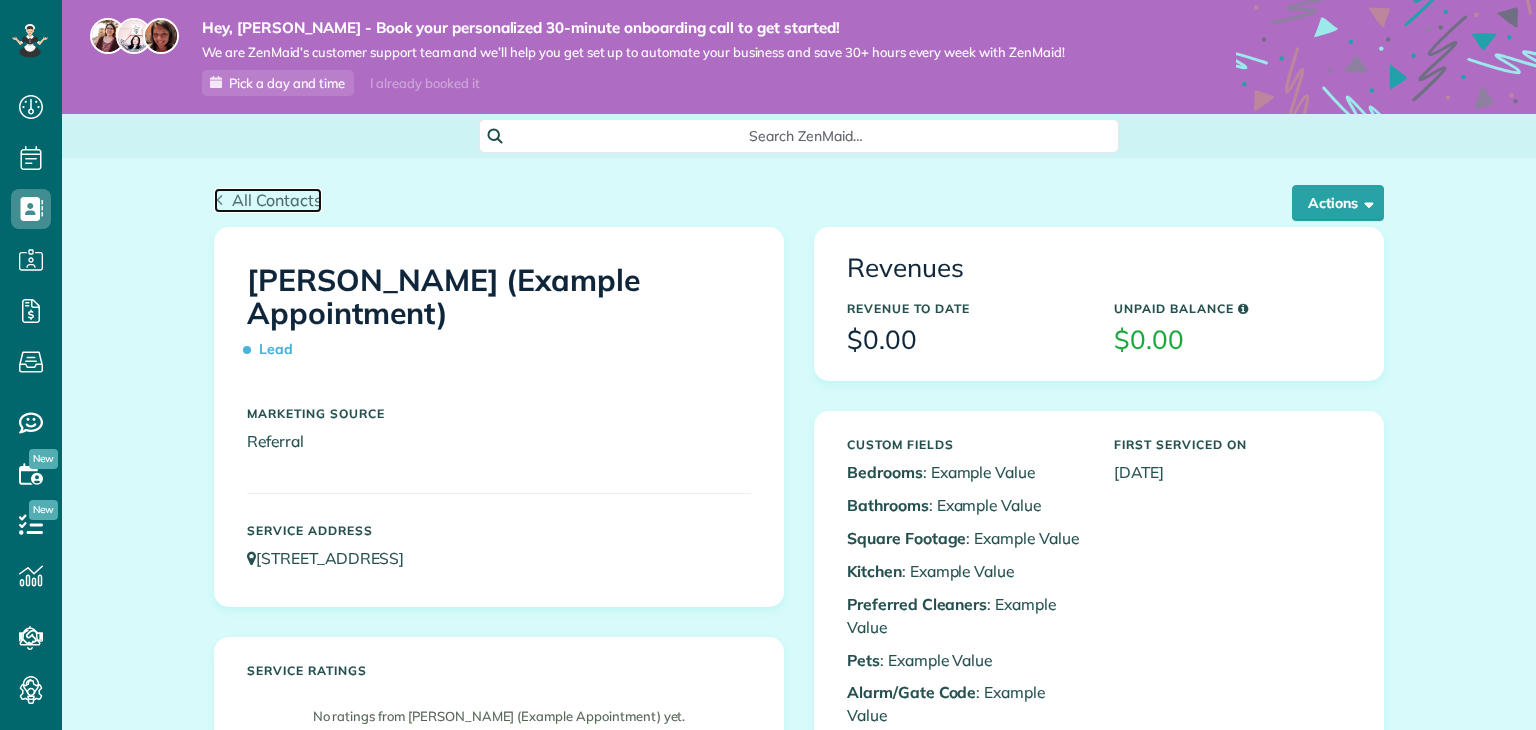 click on "All Contacts" at bounding box center [277, 200] 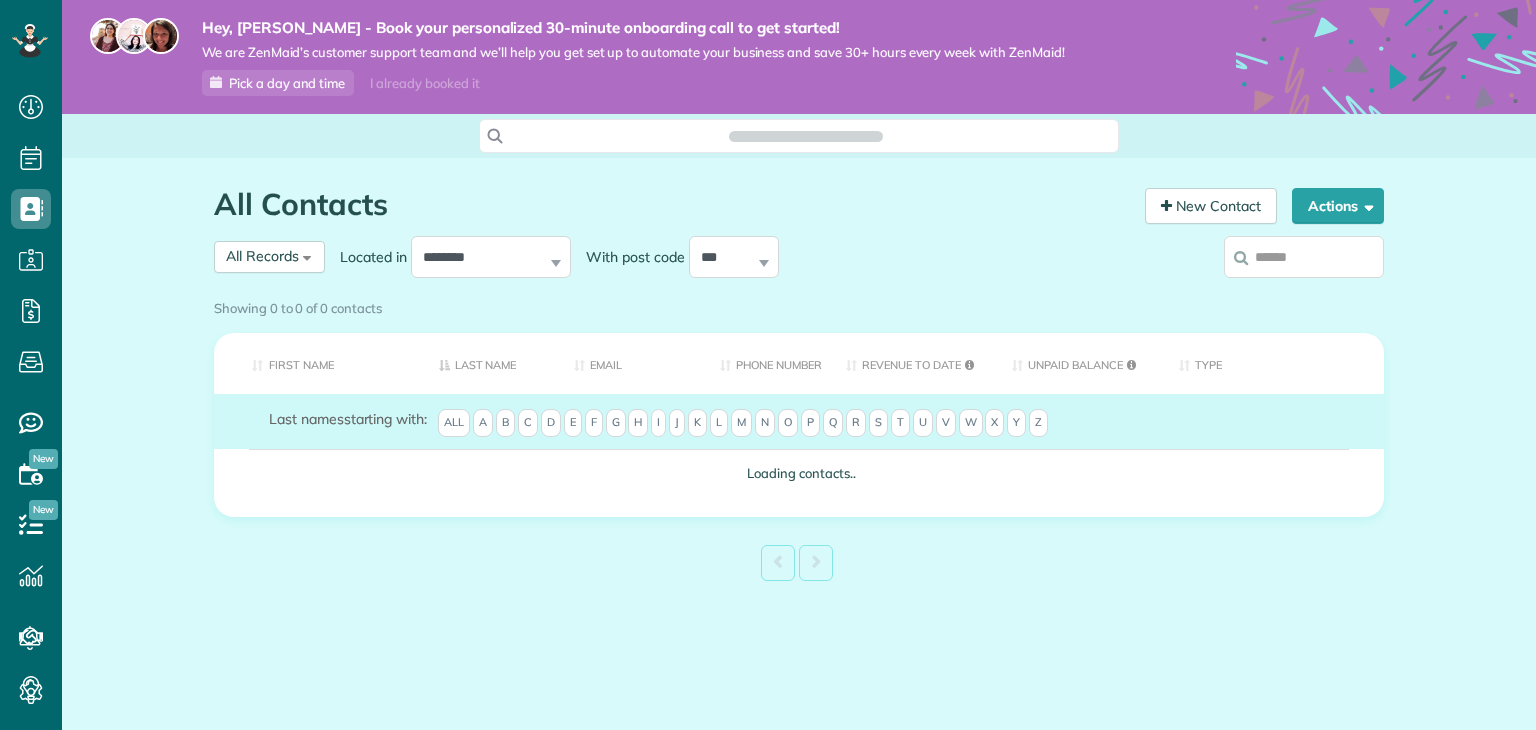 scroll, scrollTop: 0, scrollLeft: 0, axis: both 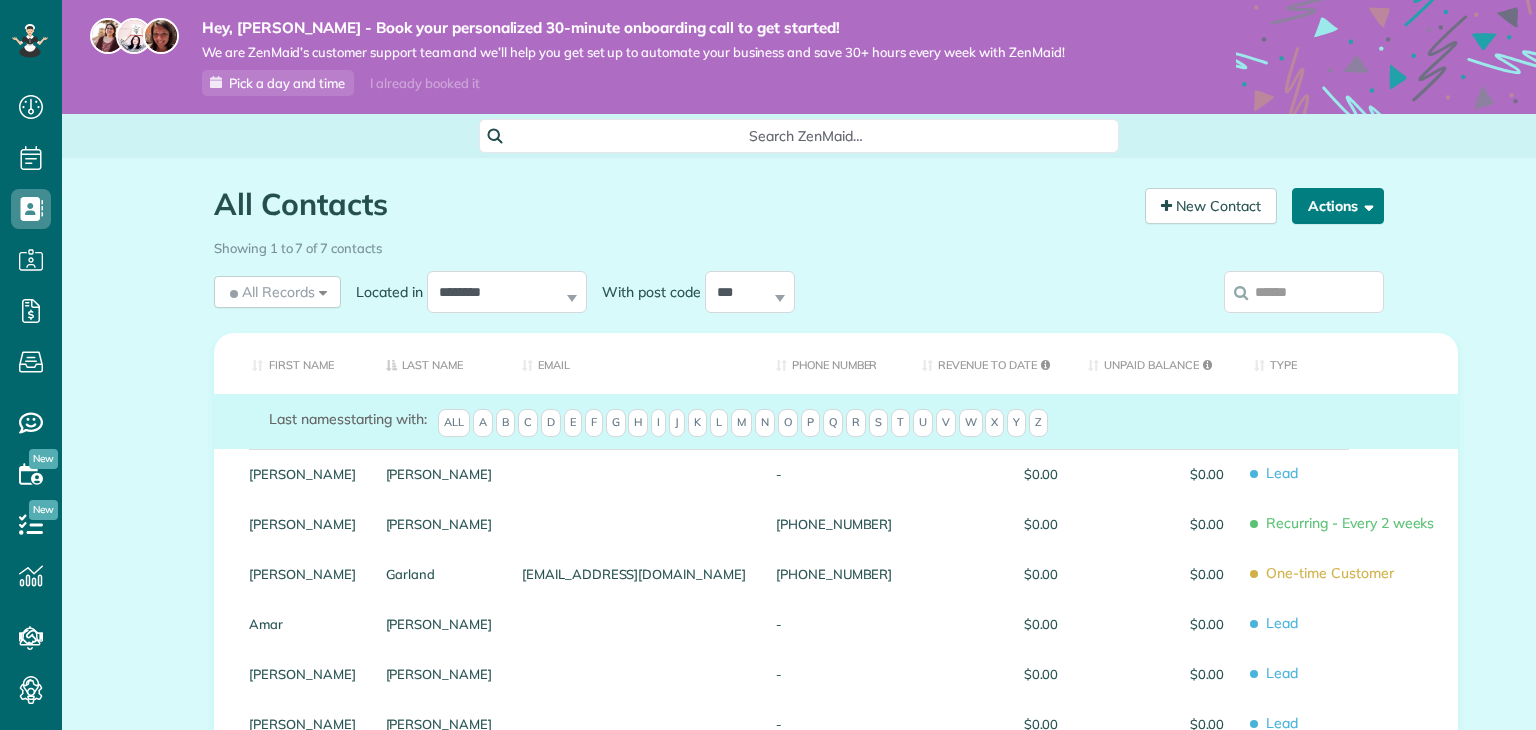 click on "Actions" at bounding box center (1338, 206) 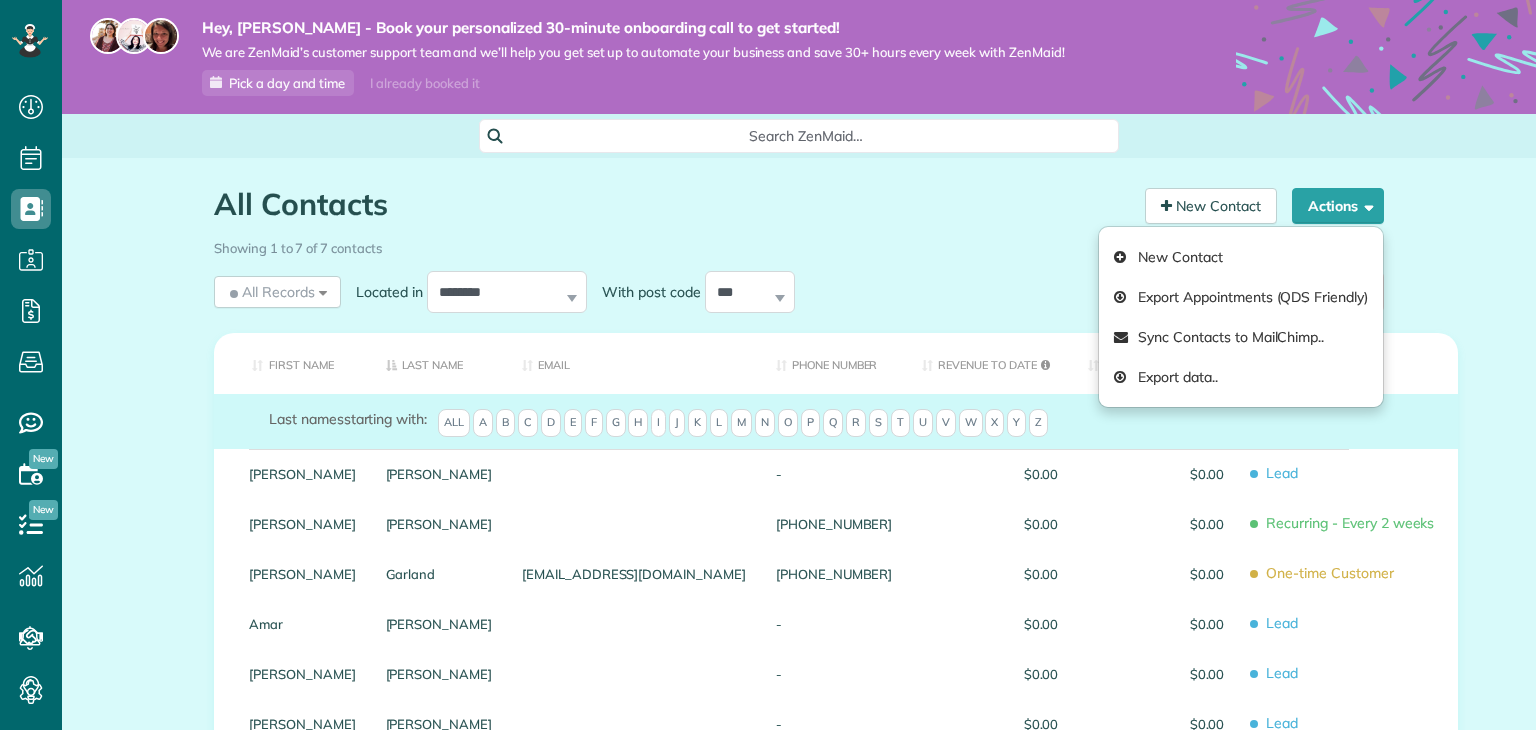 click on "All Contacts
Contacts in ZenMaid [2 min]
New Contact
Actions
New Contact
Export Appointments (QDS Friendly)
Sync Contacts to MailChimp..
Export data..
Showing 1 to 7 of 7 contacts
All Records
All Records" at bounding box center [799, 583] 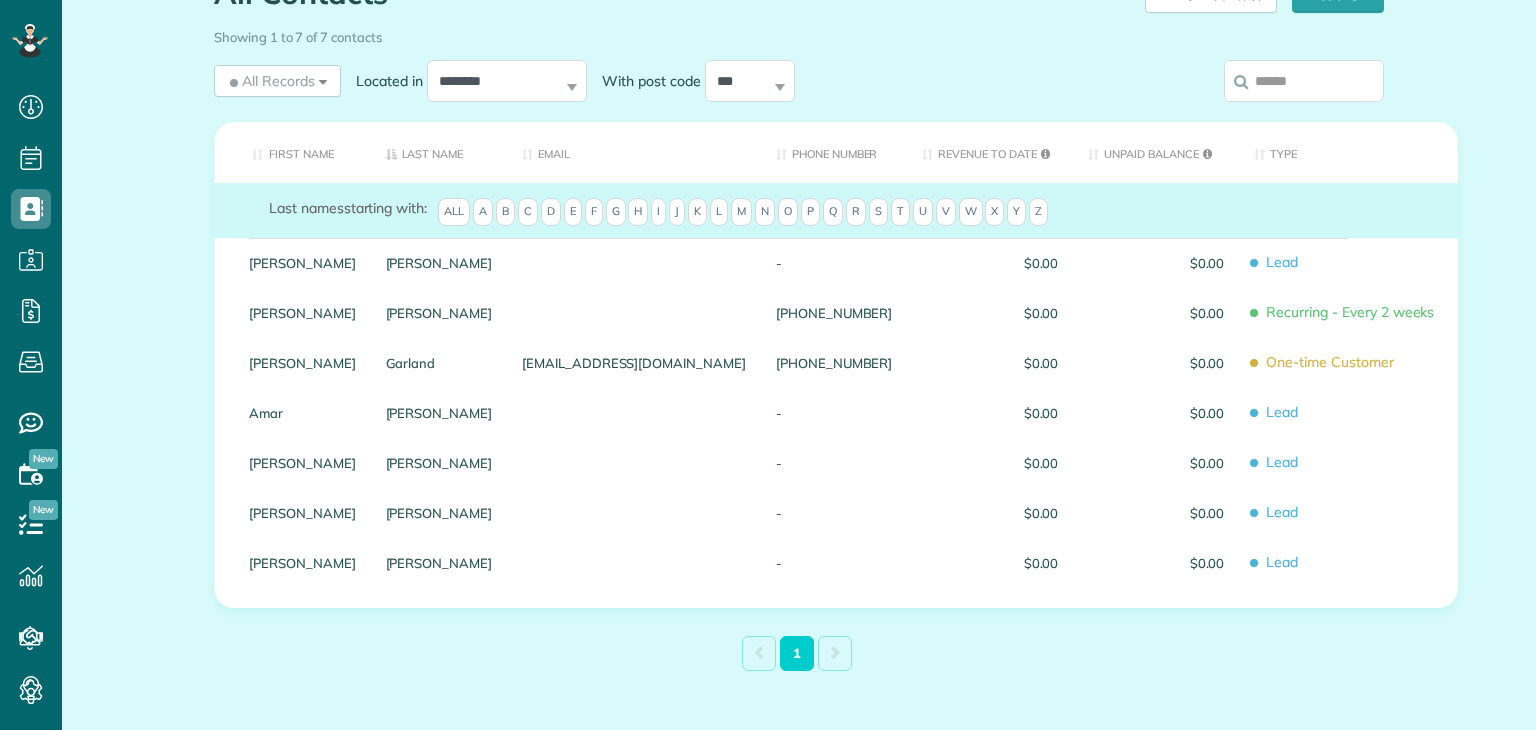 scroll, scrollTop: 214, scrollLeft: 0, axis: vertical 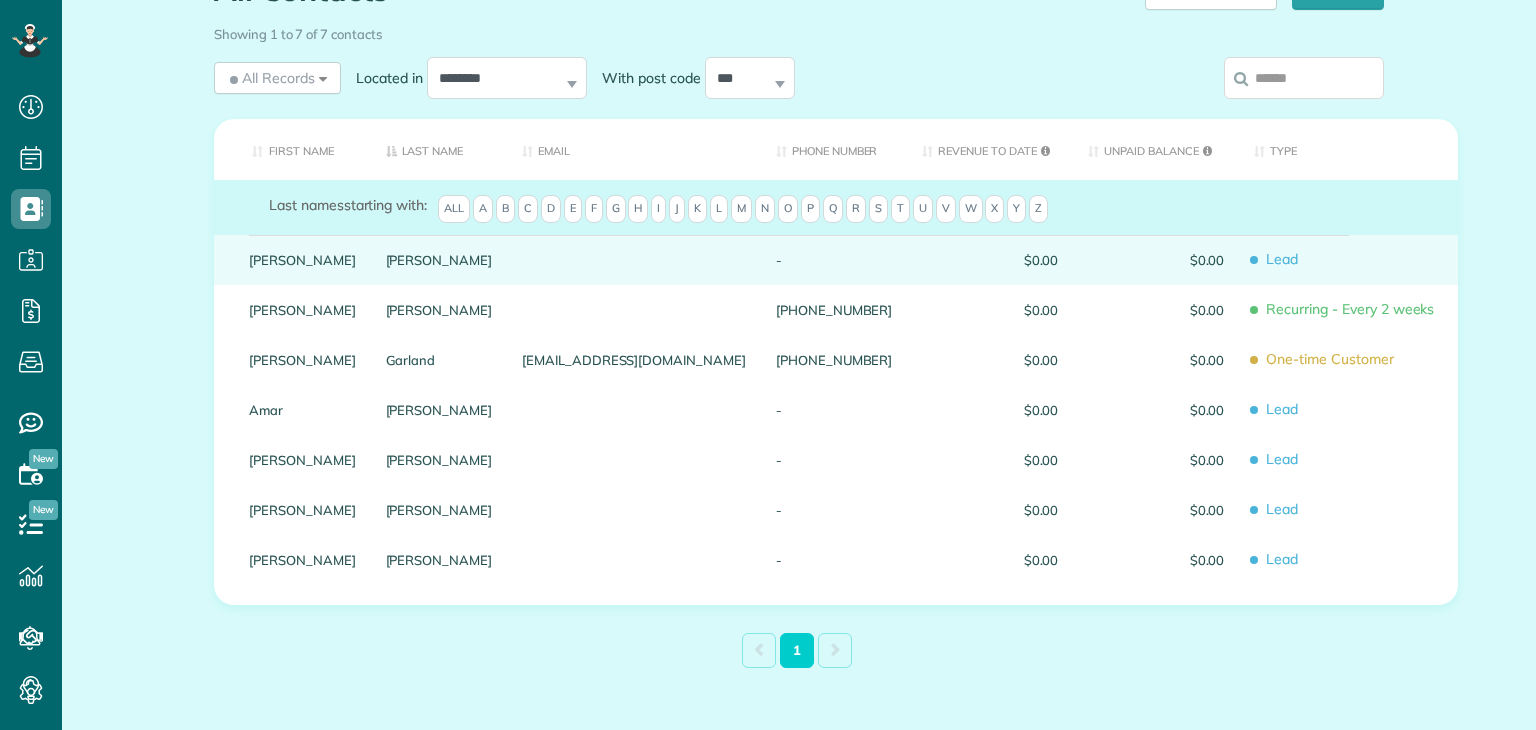click on "Arellano" at bounding box center [439, 260] 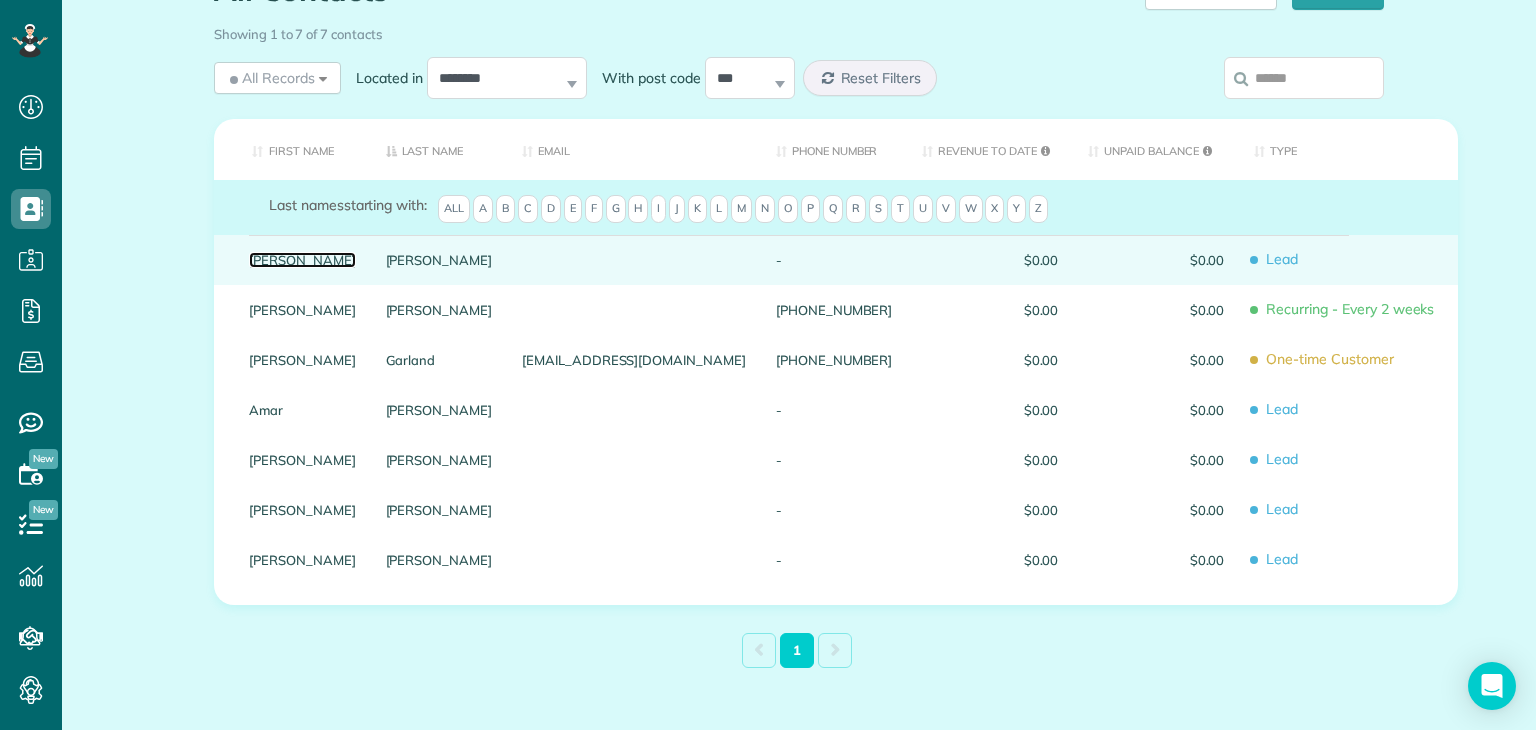 click on "Carolyn" at bounding box center [302, 260] 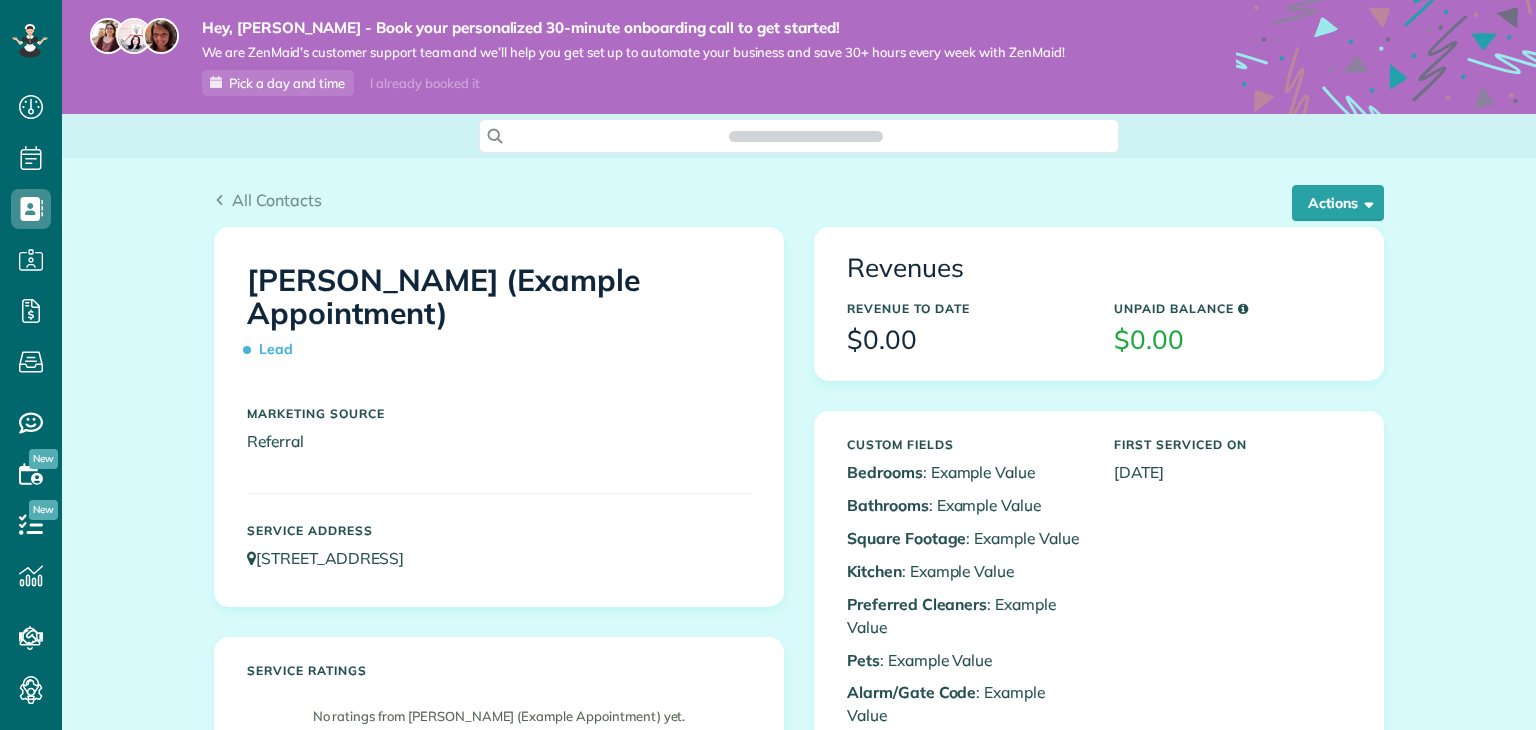 scroll, scrollTop: 0, scrollLeft: 0, axis: both 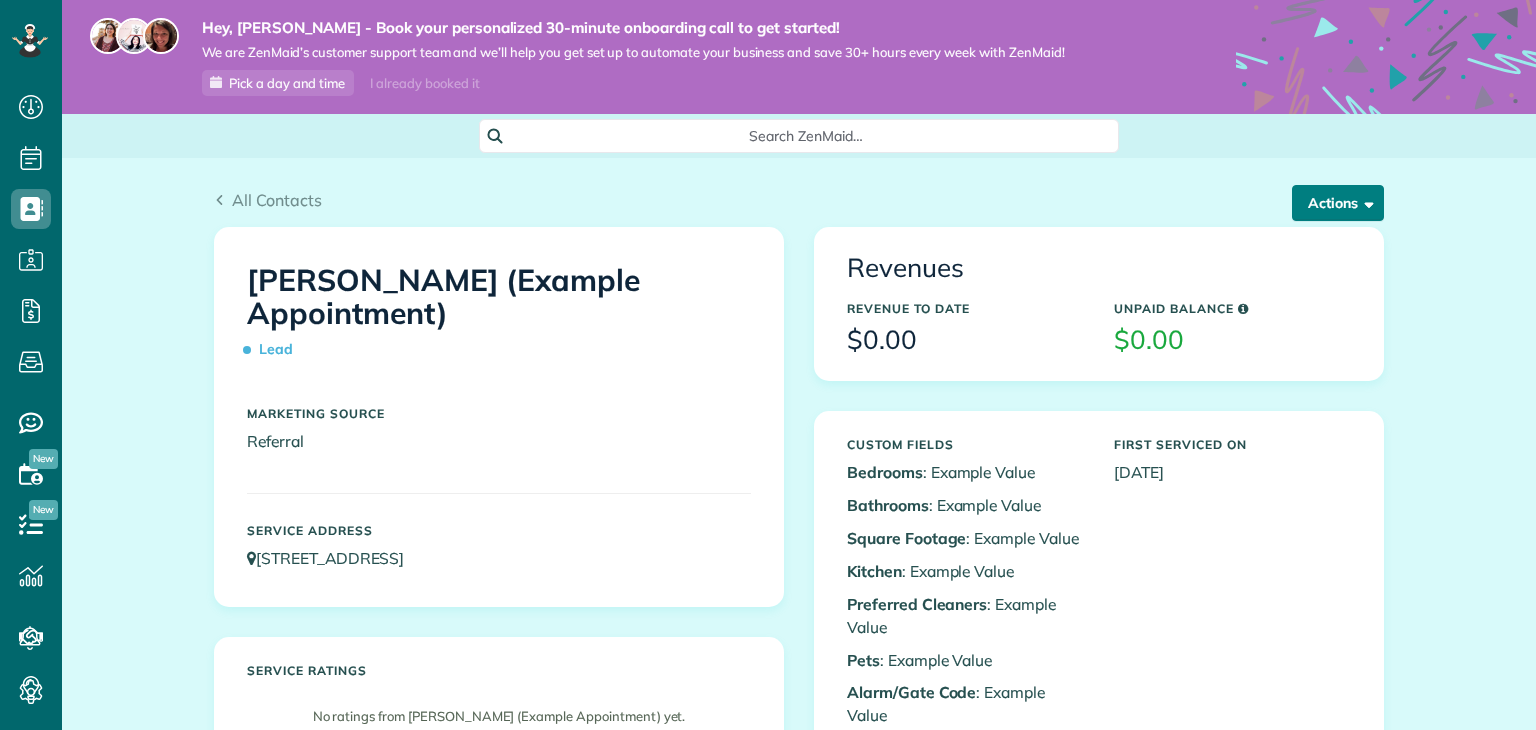 click at bounding box center [1365, 202] 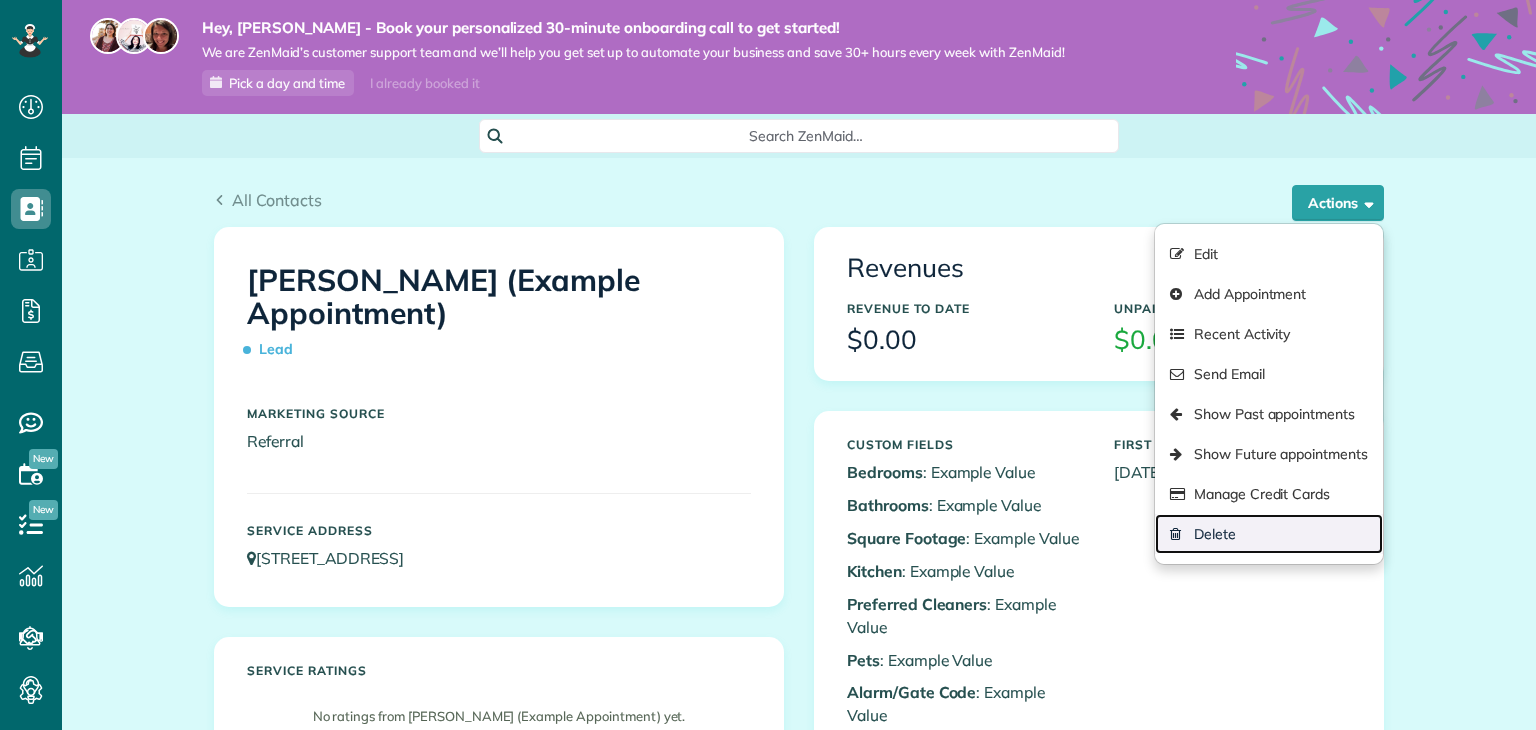 click on "Delete" at bounding box center (1269, 534) 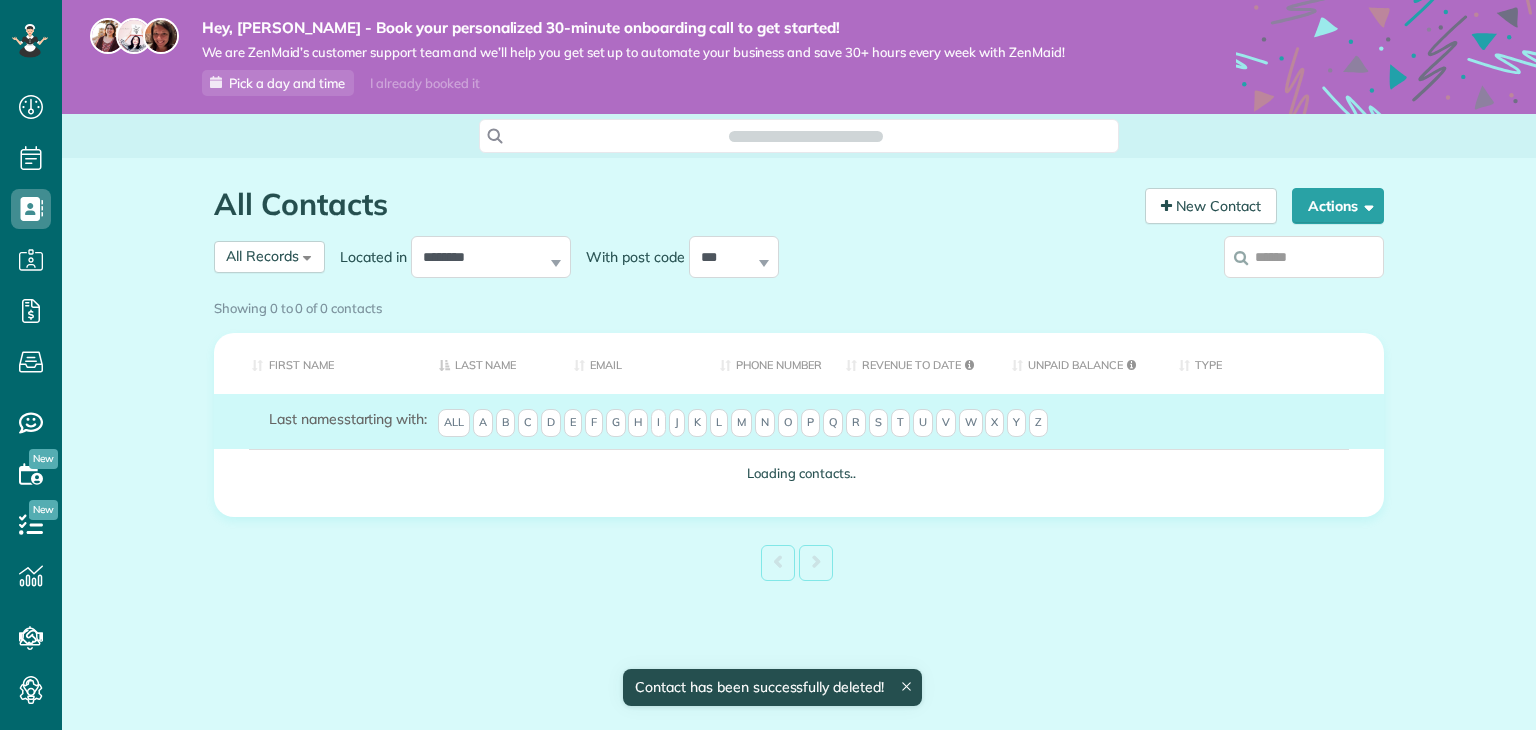 scroll, scrollTop: 0, scrollLeft: 0, axis: both 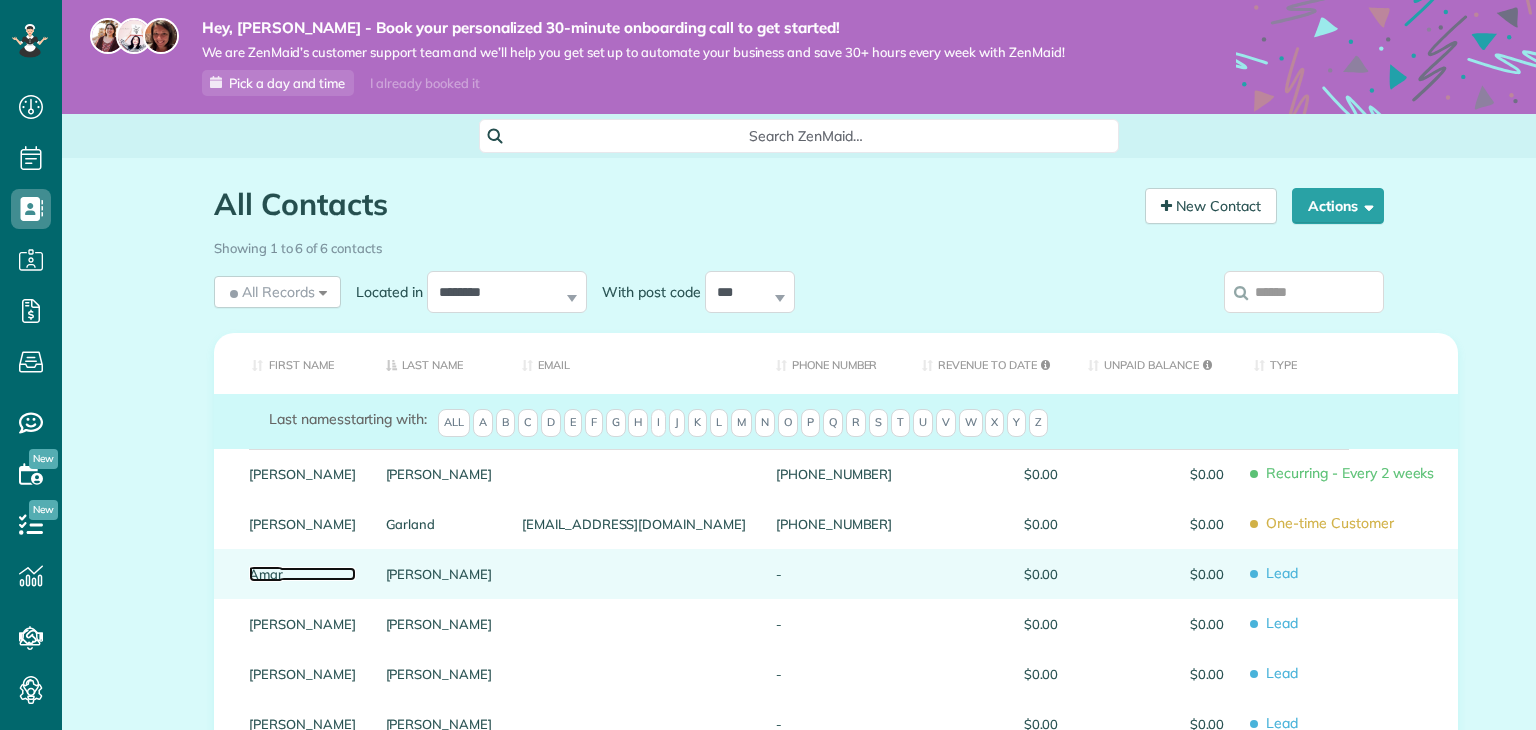 click on "Amar" at bounding box center (302, 574) 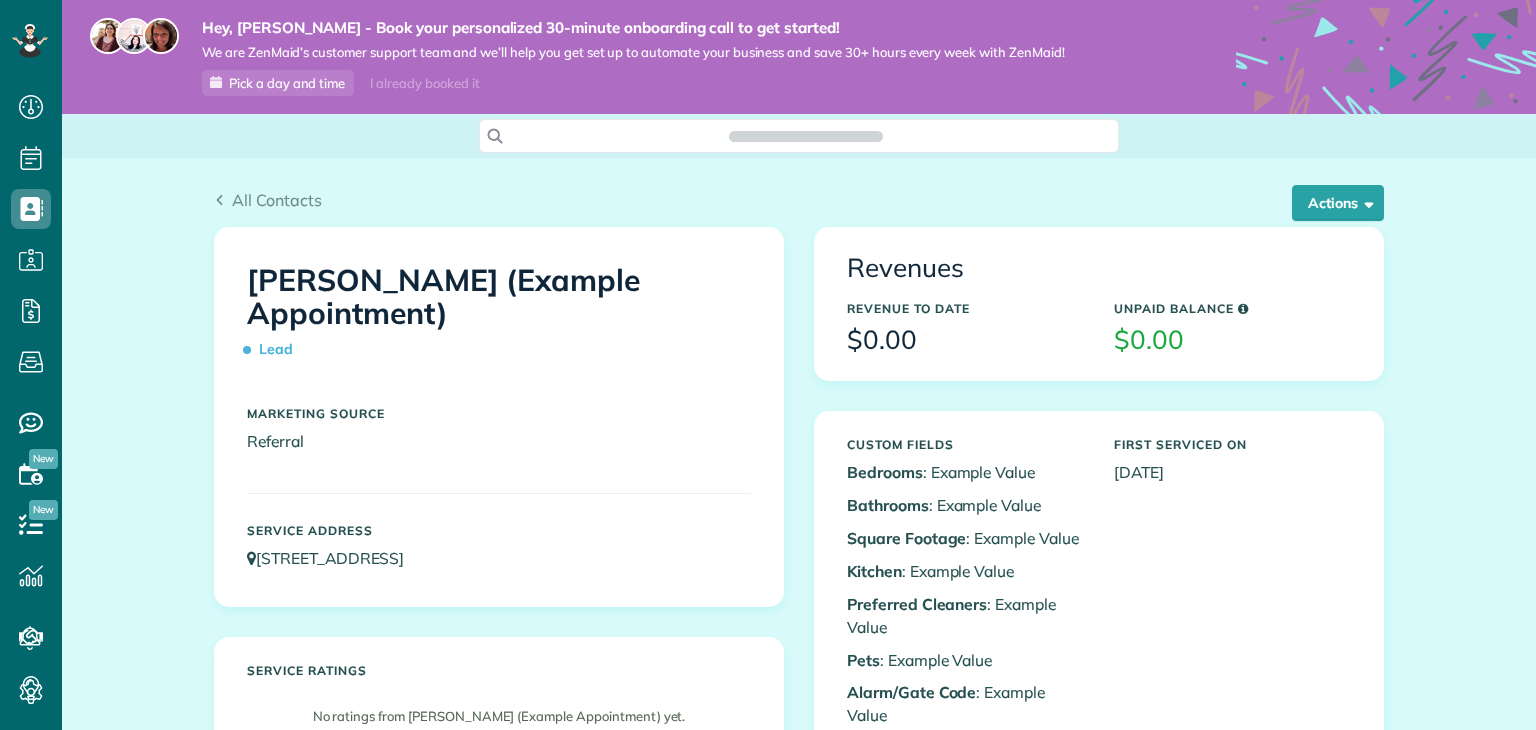 scroll, scrollTop: 0, scrollLeft: 0, axis: both 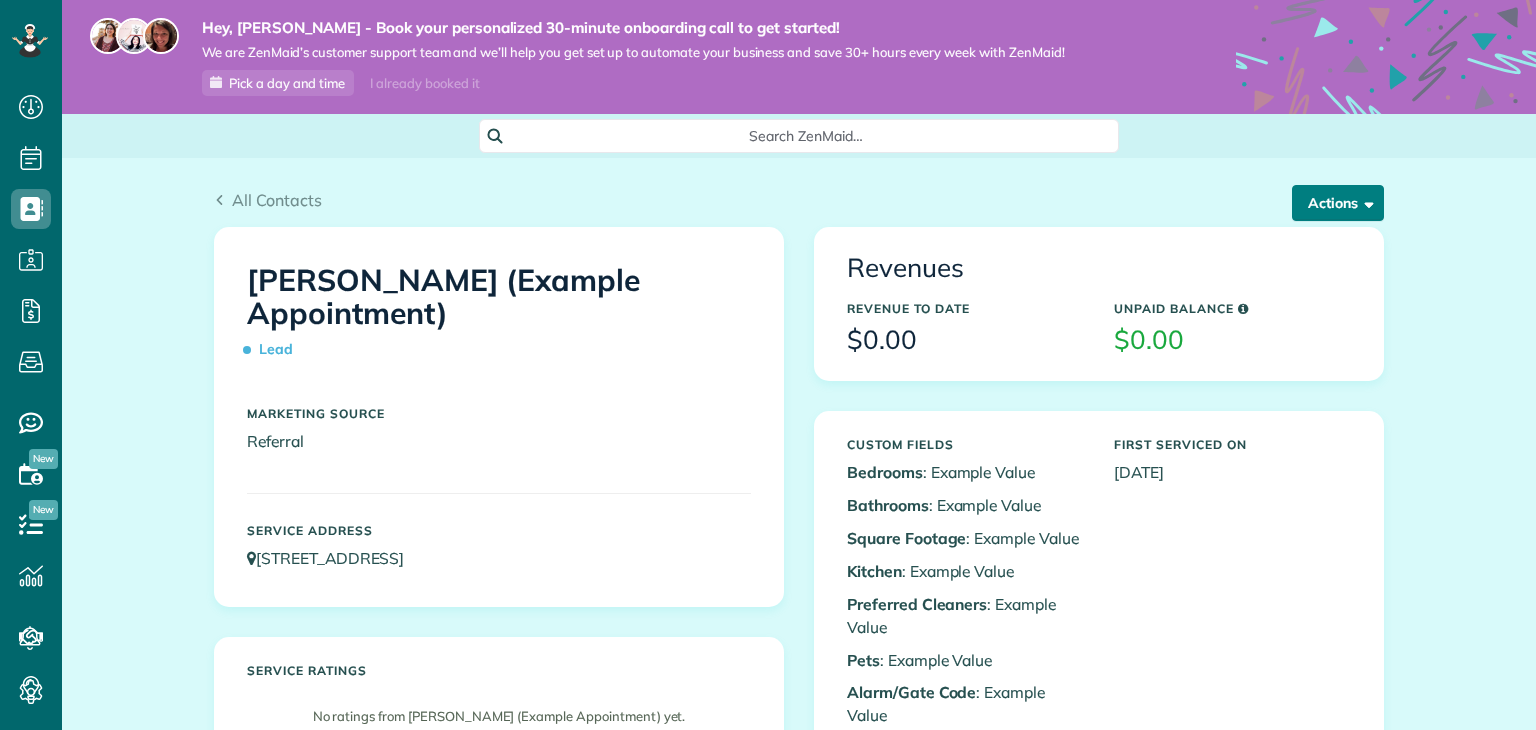 click at bounding box center [1365, 202] 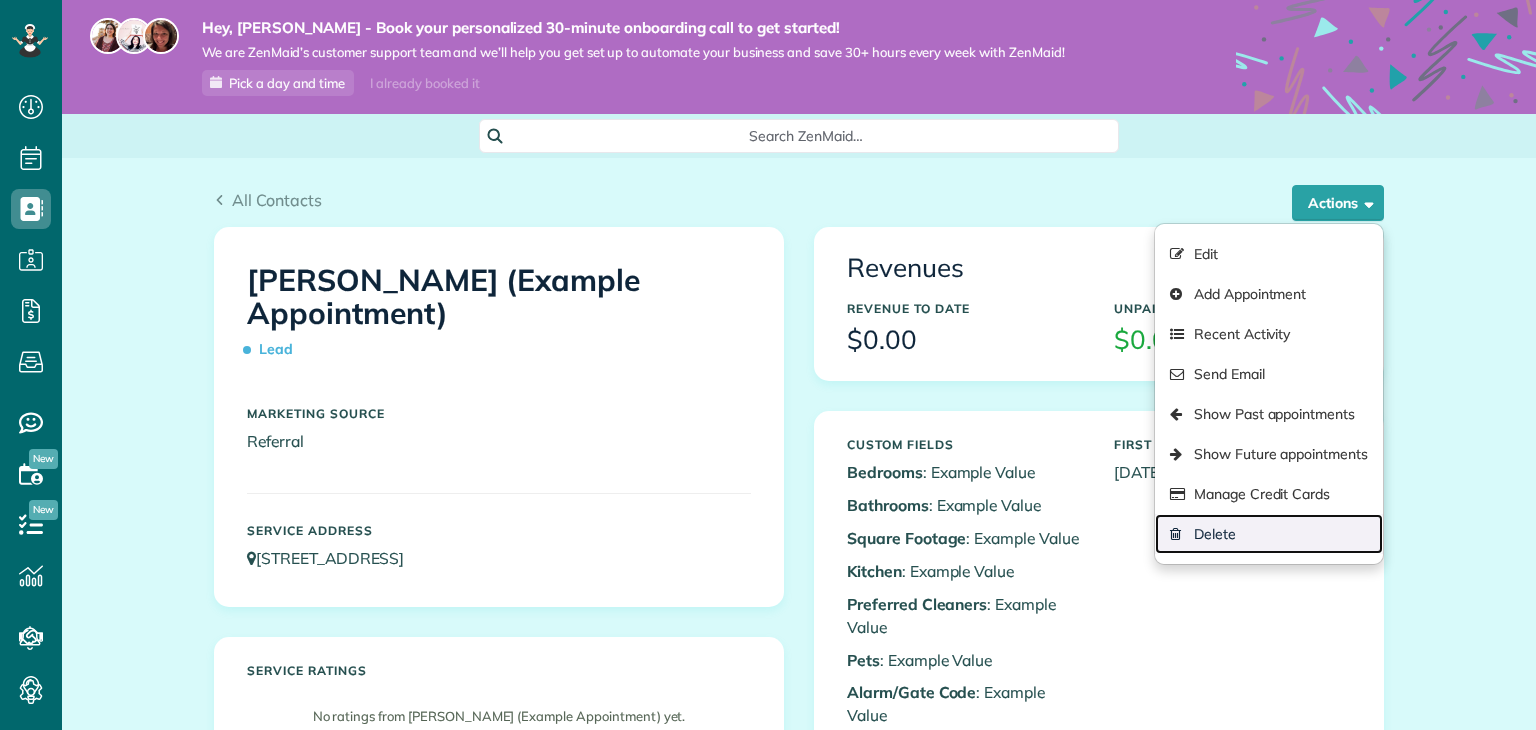 click on "Delete" at bounding box center [1269, 534] 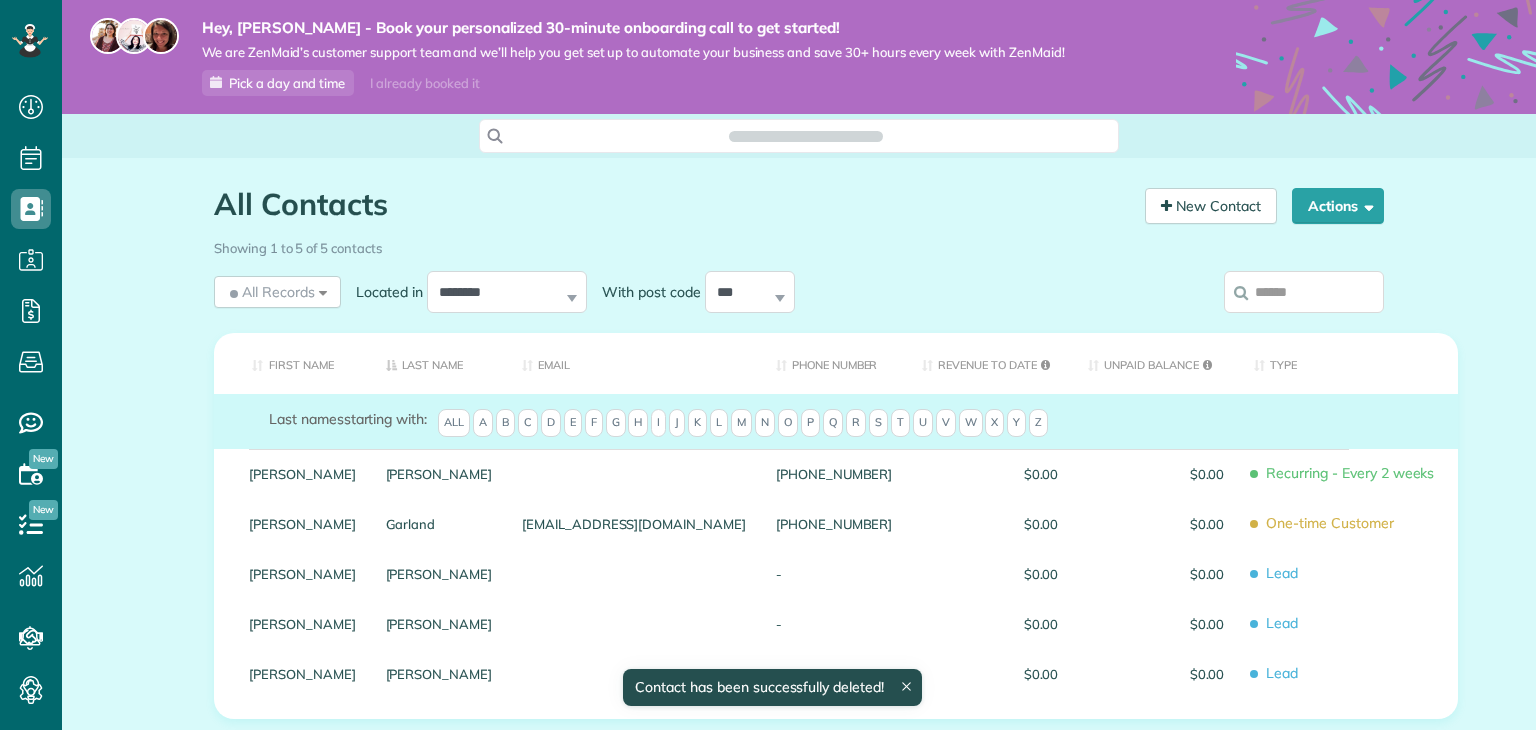 scroll, scrollTop: 0, scrollLeft: 0, axis: both 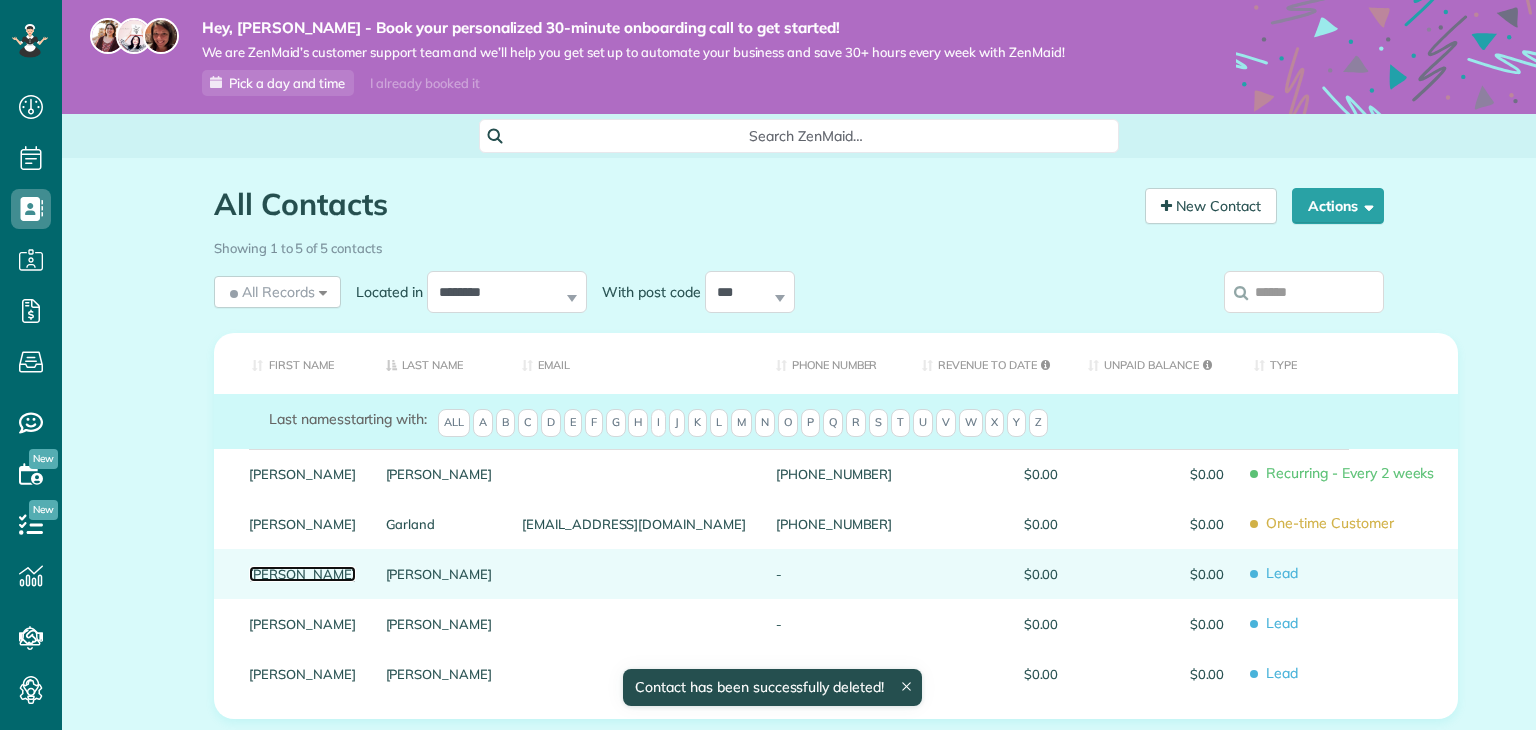 click on "Debbie" at bounding box center (302, 574) 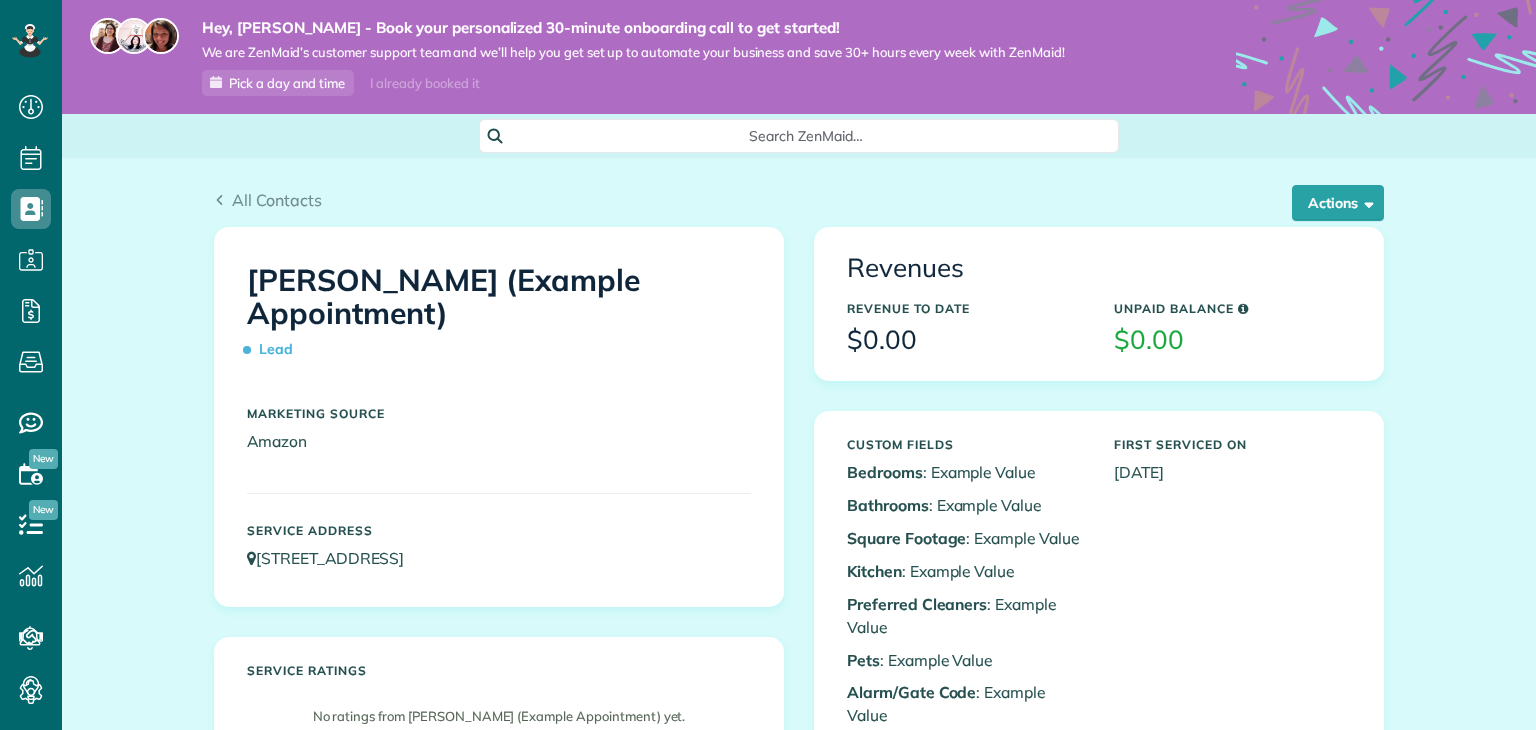 scroll, scrollTop: 0, scrollLeft: 0, axis: both 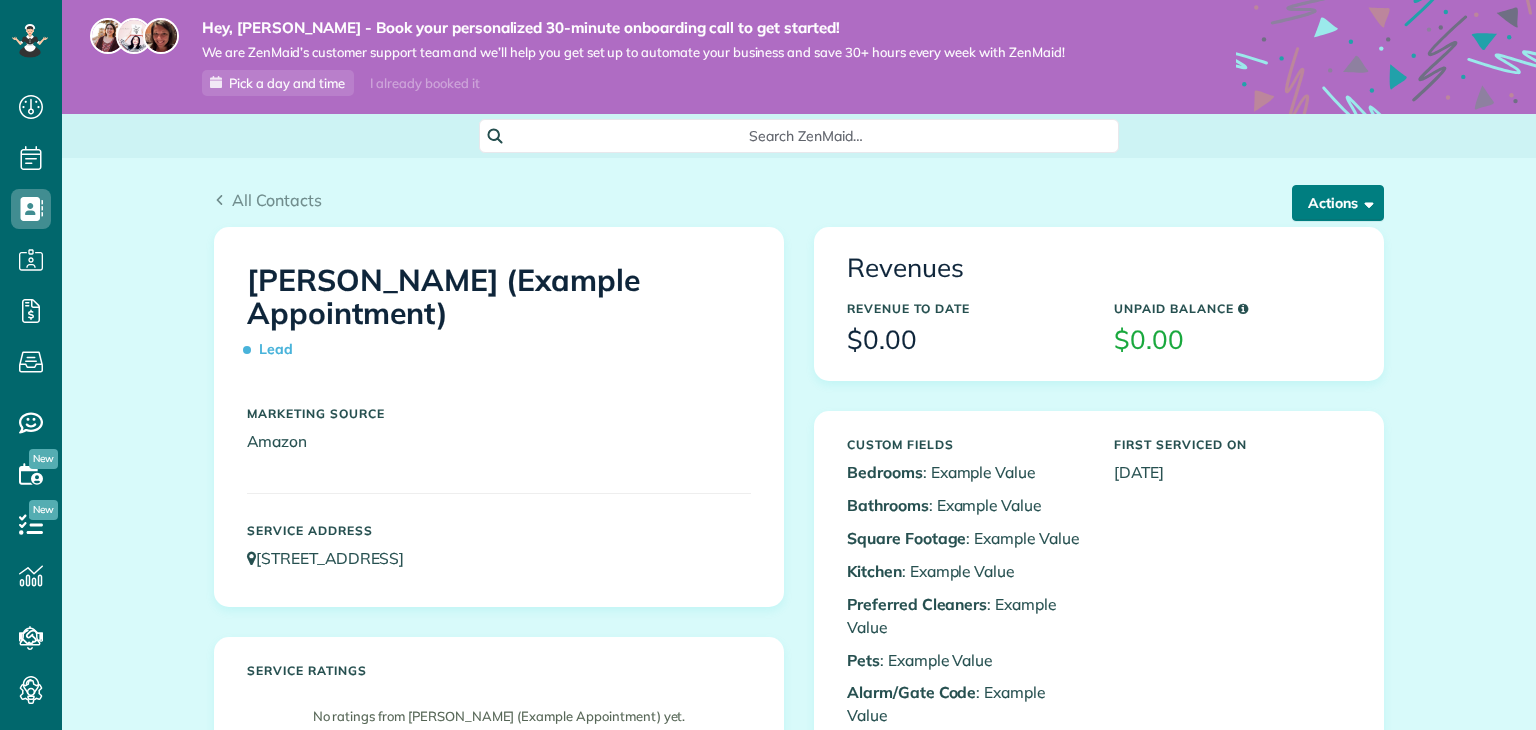 click on "Actions" at bounding box center [1338, 203] 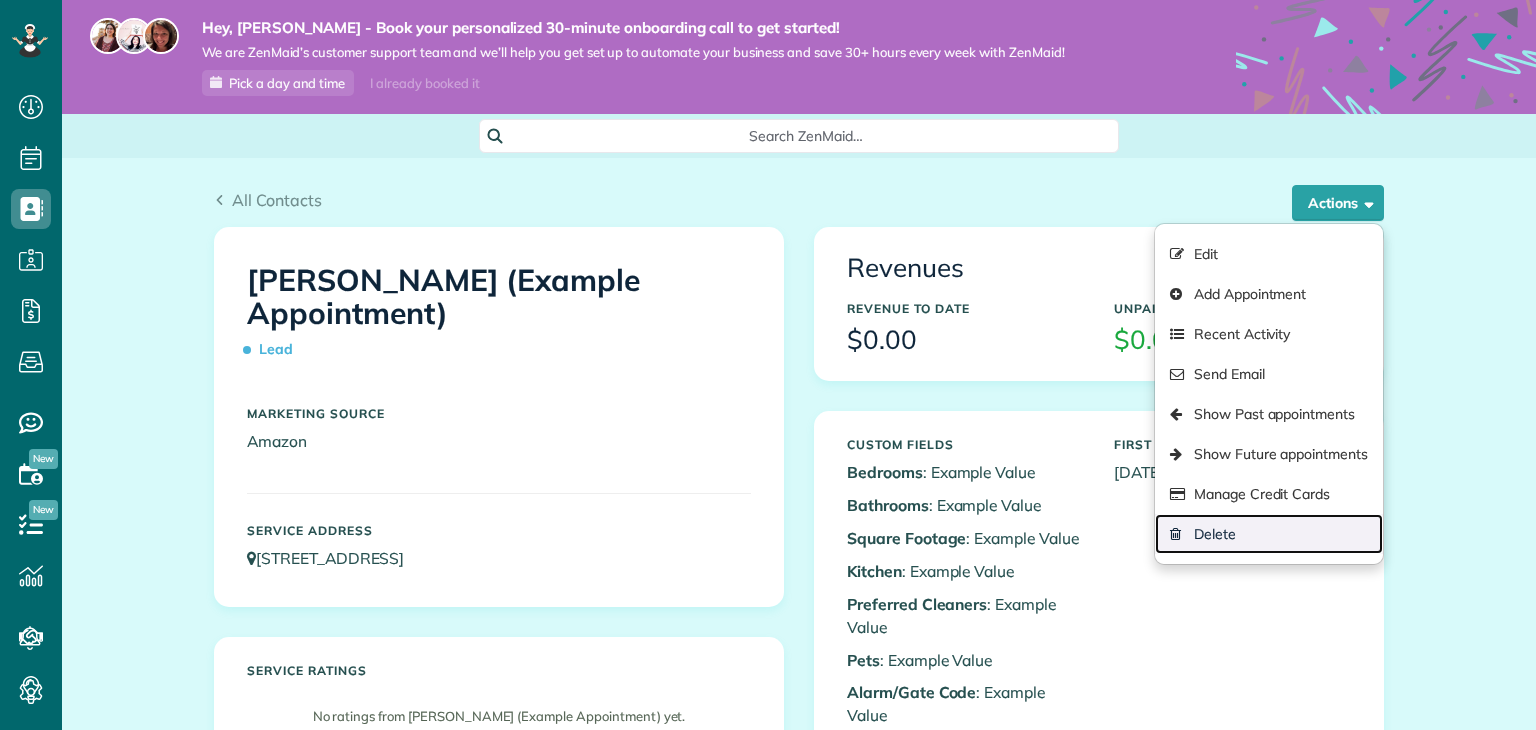 click on "Delete" at bounding box center [1269, 534] 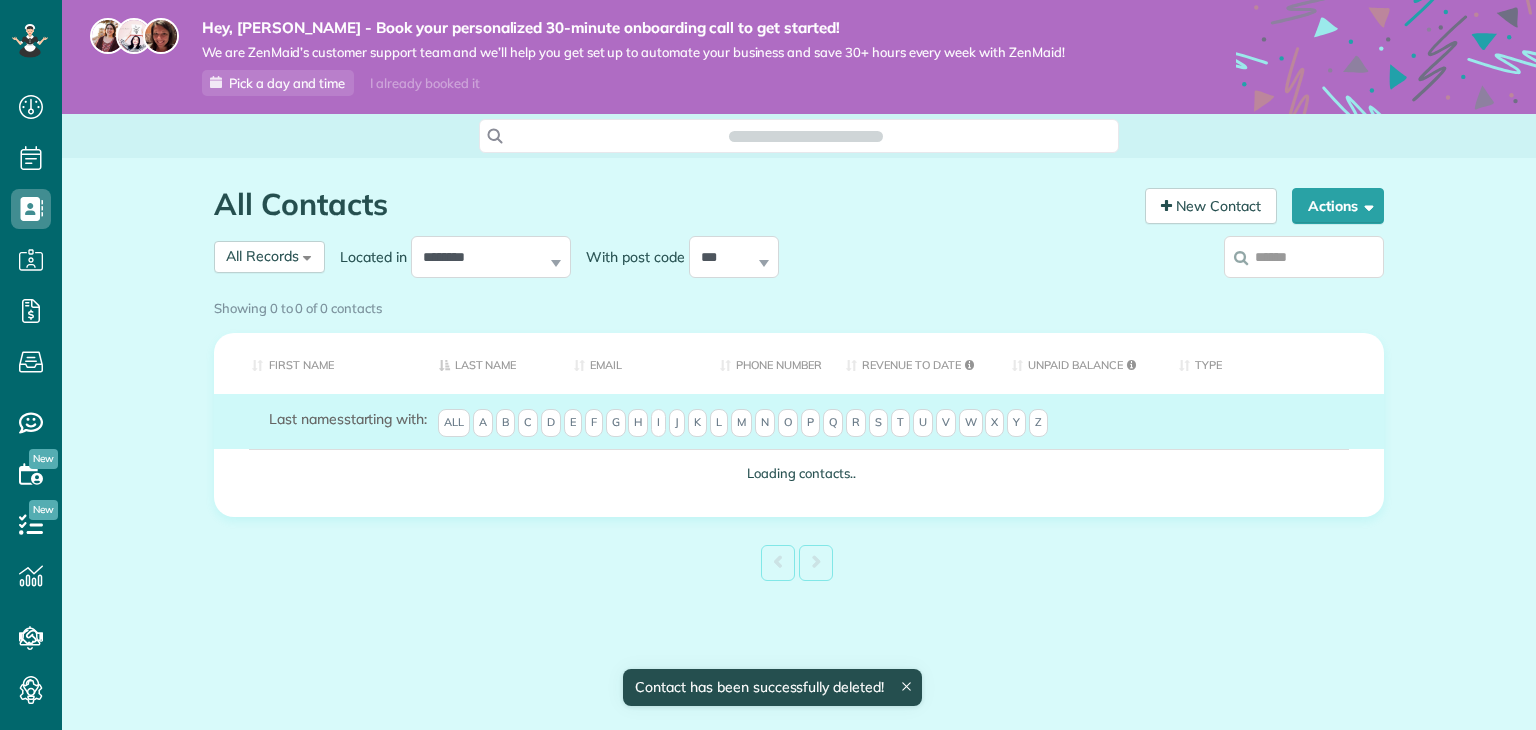 scroll, scrollTop: 0, scrollLeft: 0, axis: both 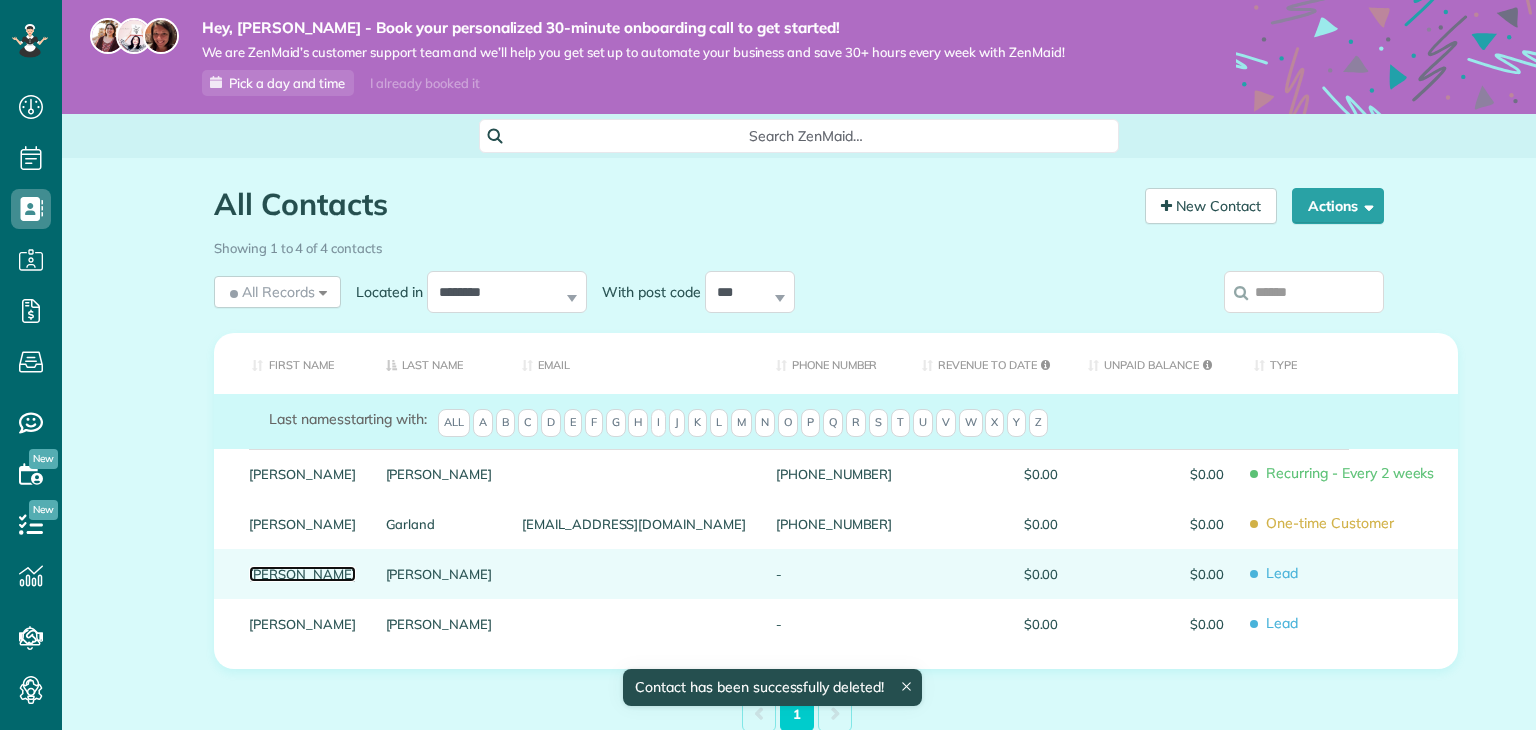 click on "Chris" at bounding box center (302, 574) 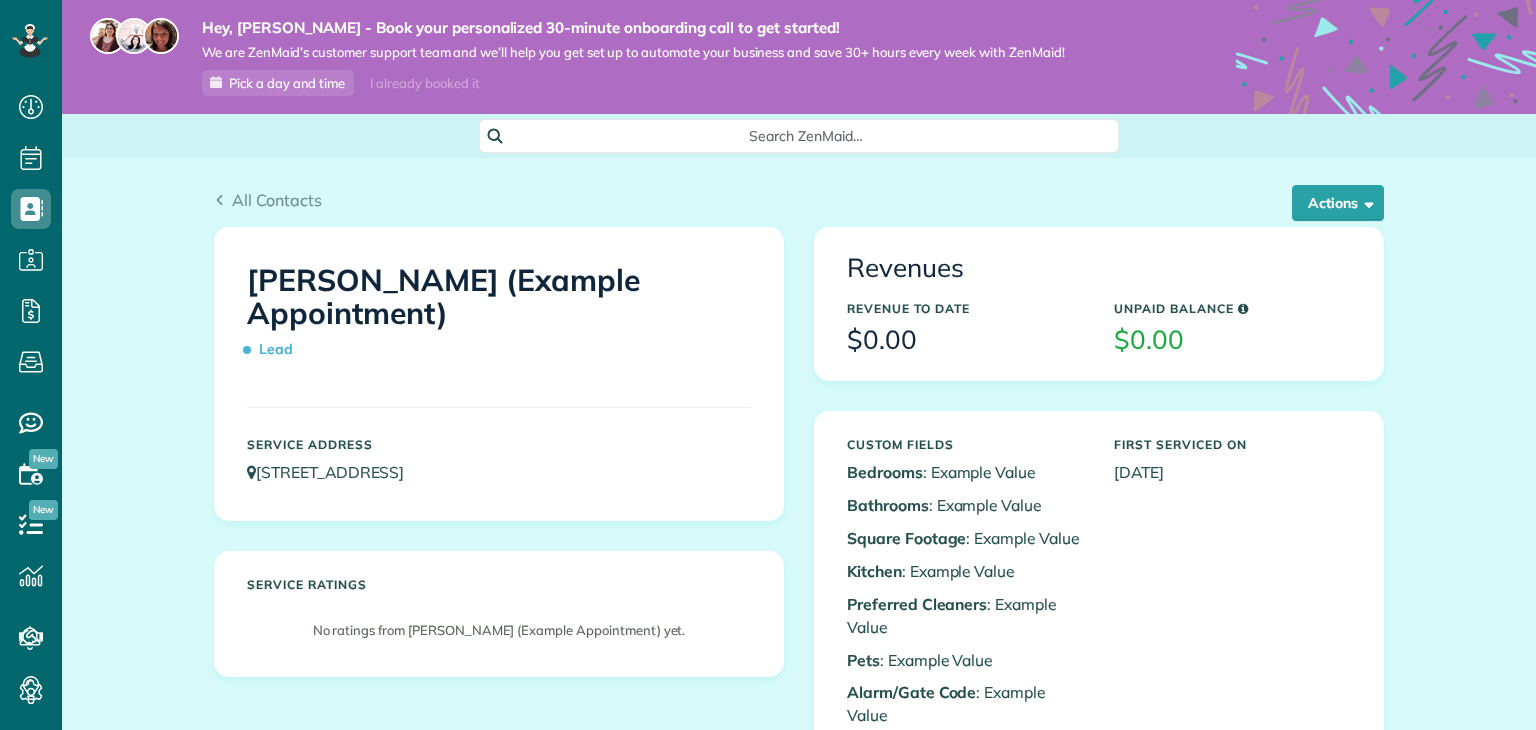 scroll, scrollTop: 0, scrollLeft: 0, axis: both 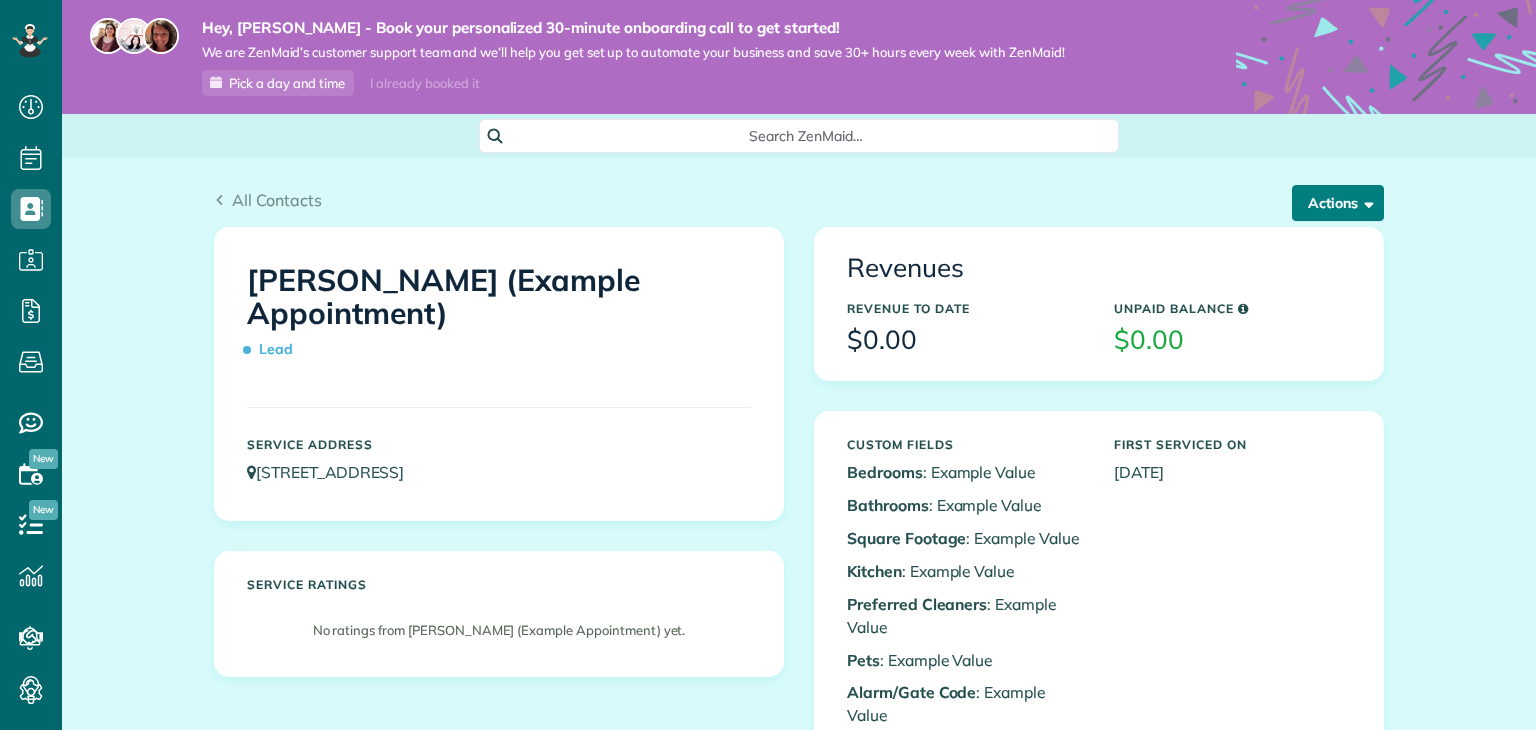 click on "Actions" at bounding box center [1338, 203] 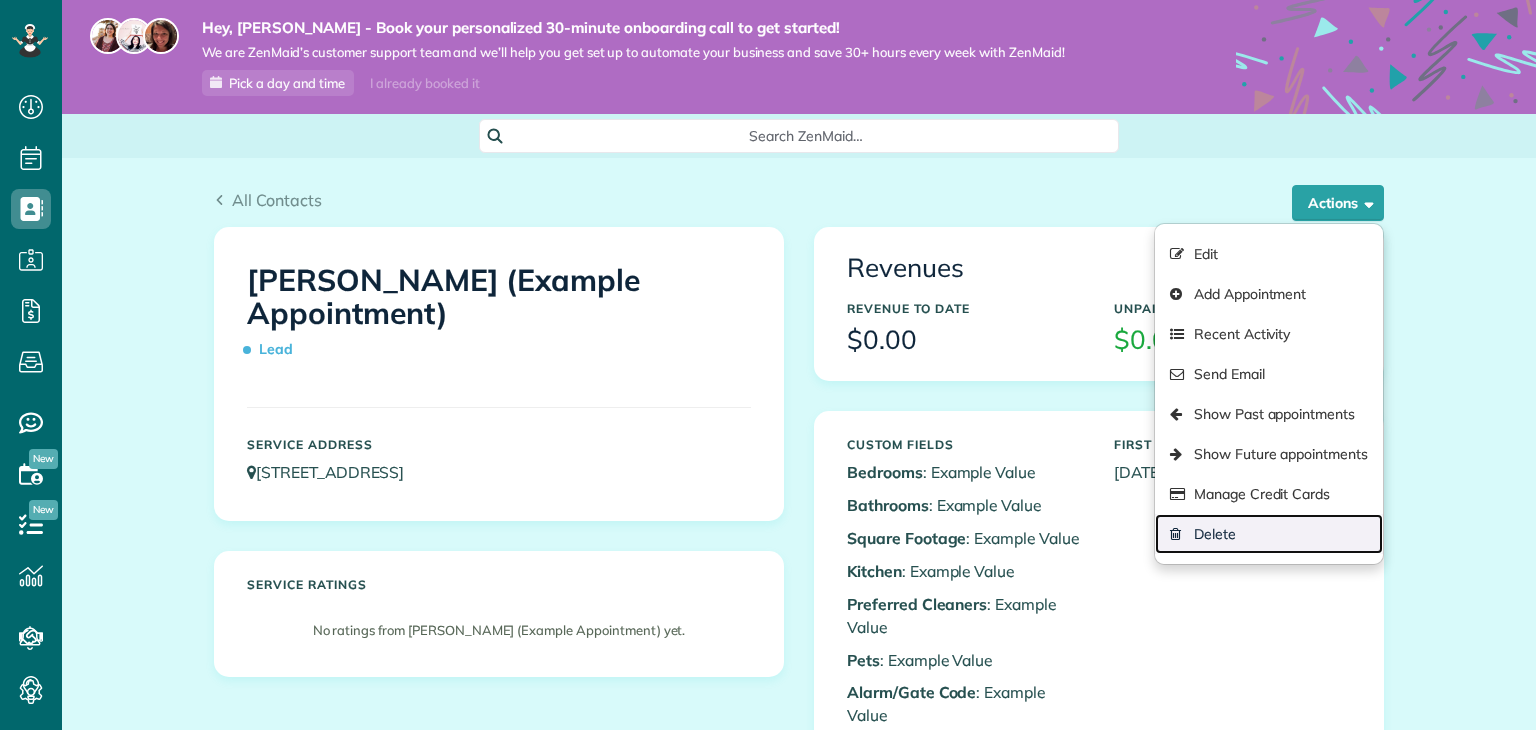 click on "Delete" at bounding box center [1269, 534] 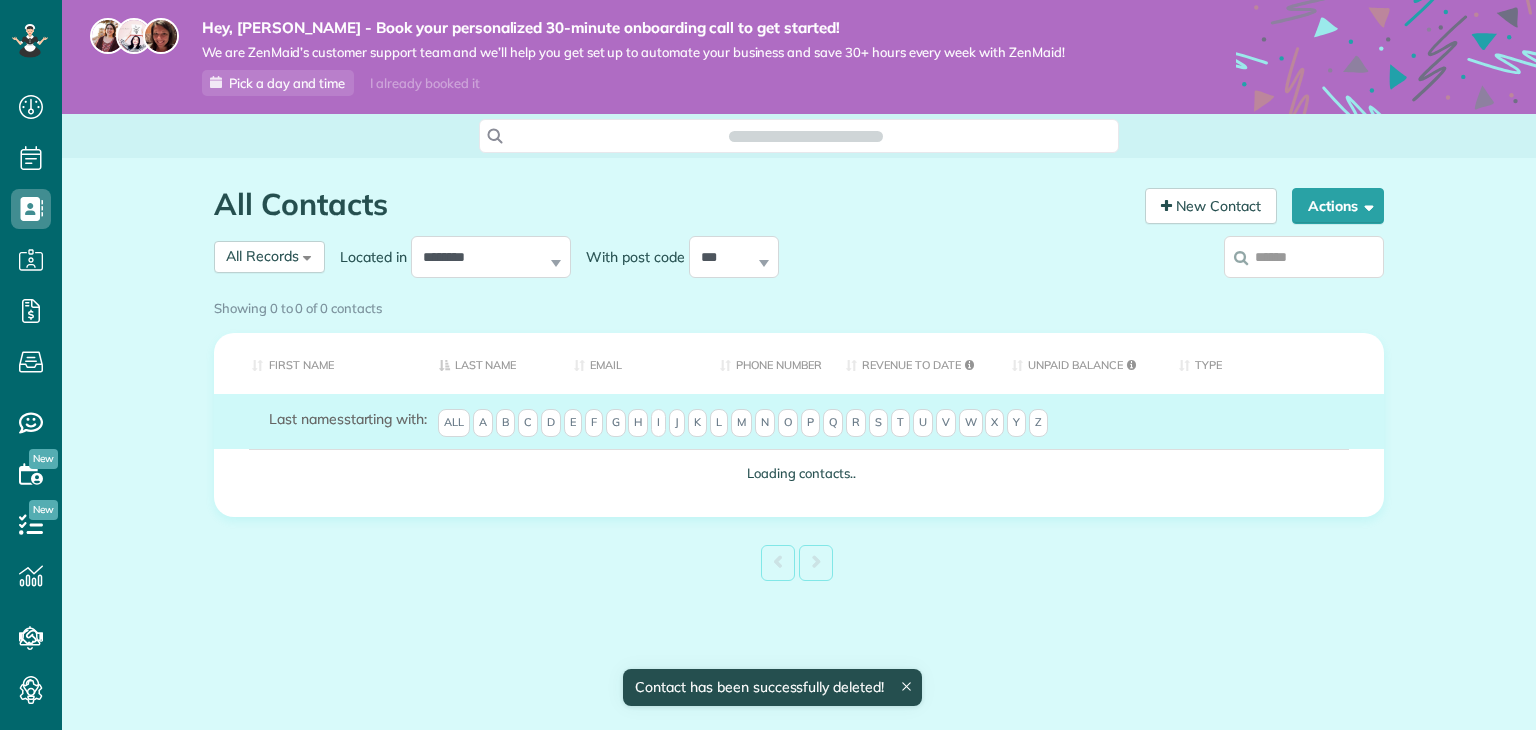 scroll, scrollTop: 0, scrollLeft: 0, axis: both 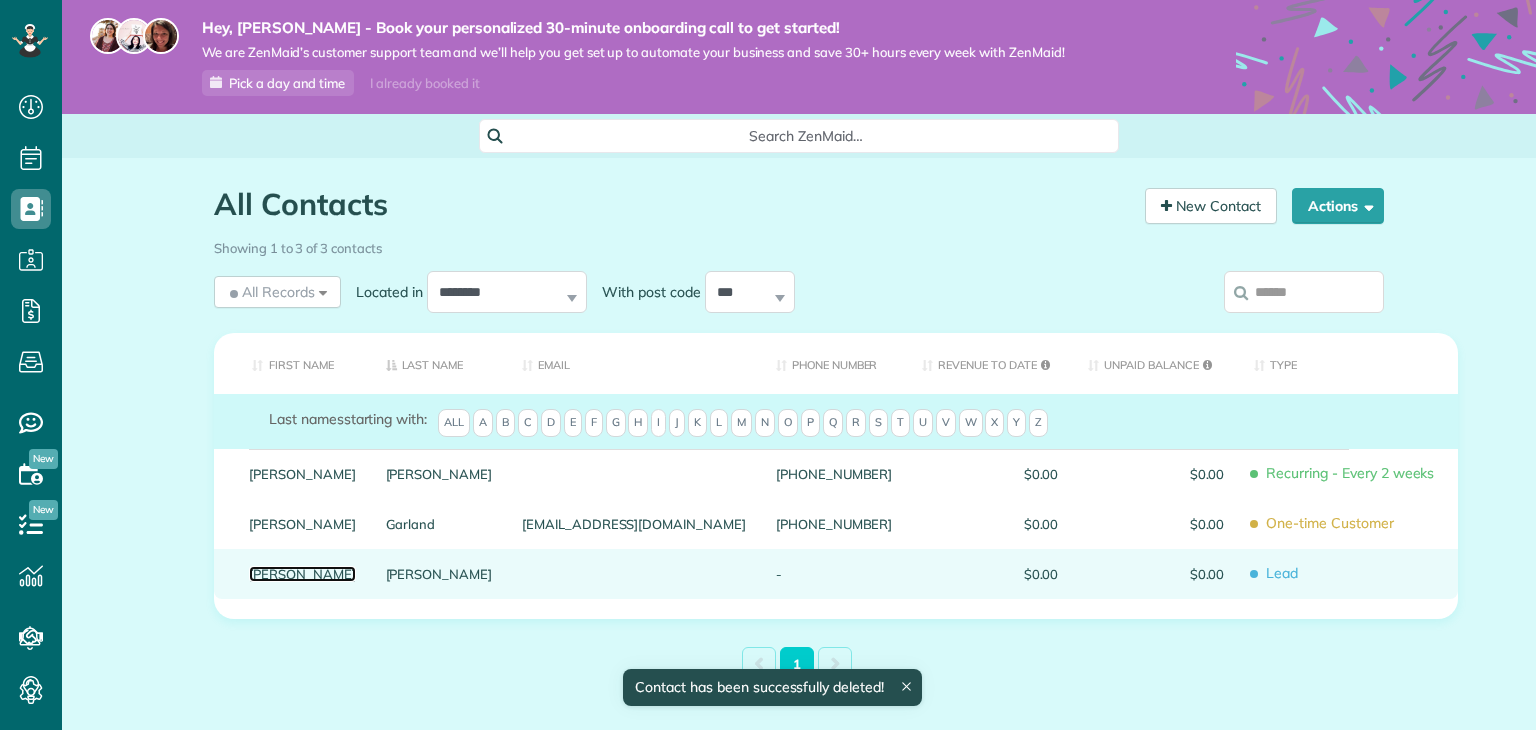 click on "Sharon" at bounding box center (302, 574) 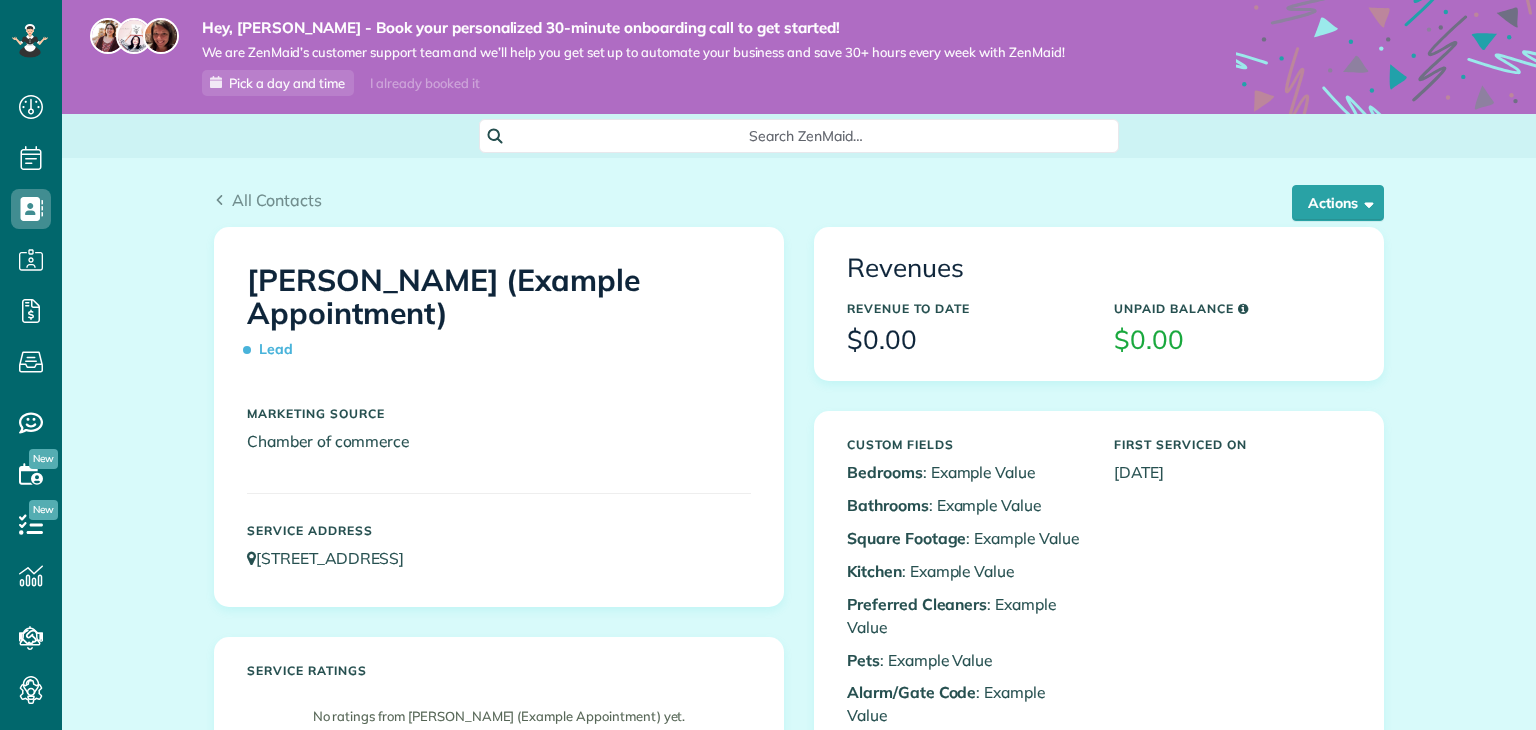 scroll, scrollTop: 0, scrollLeft: 0, axis: both 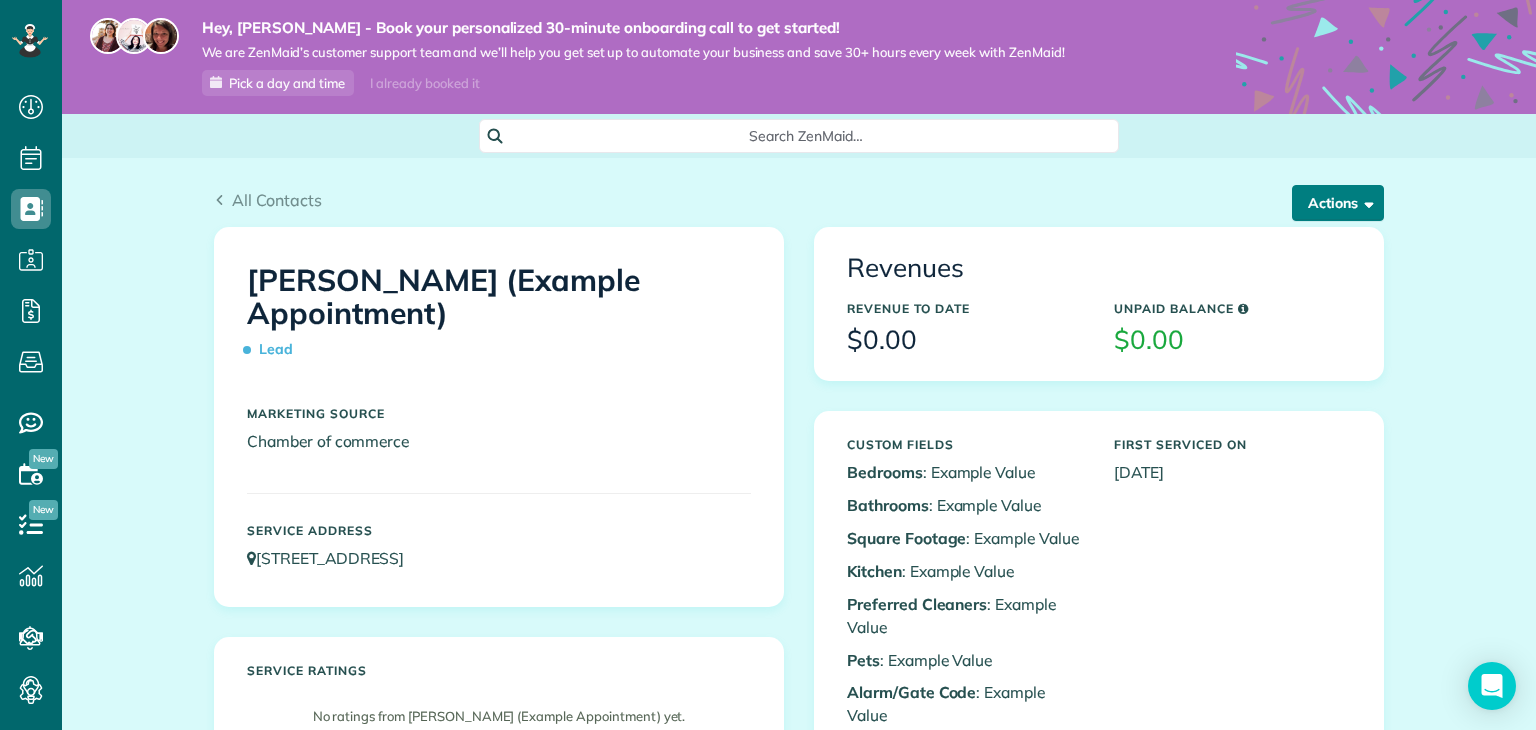 click on "Actions" at bounding box center [1338, 203] 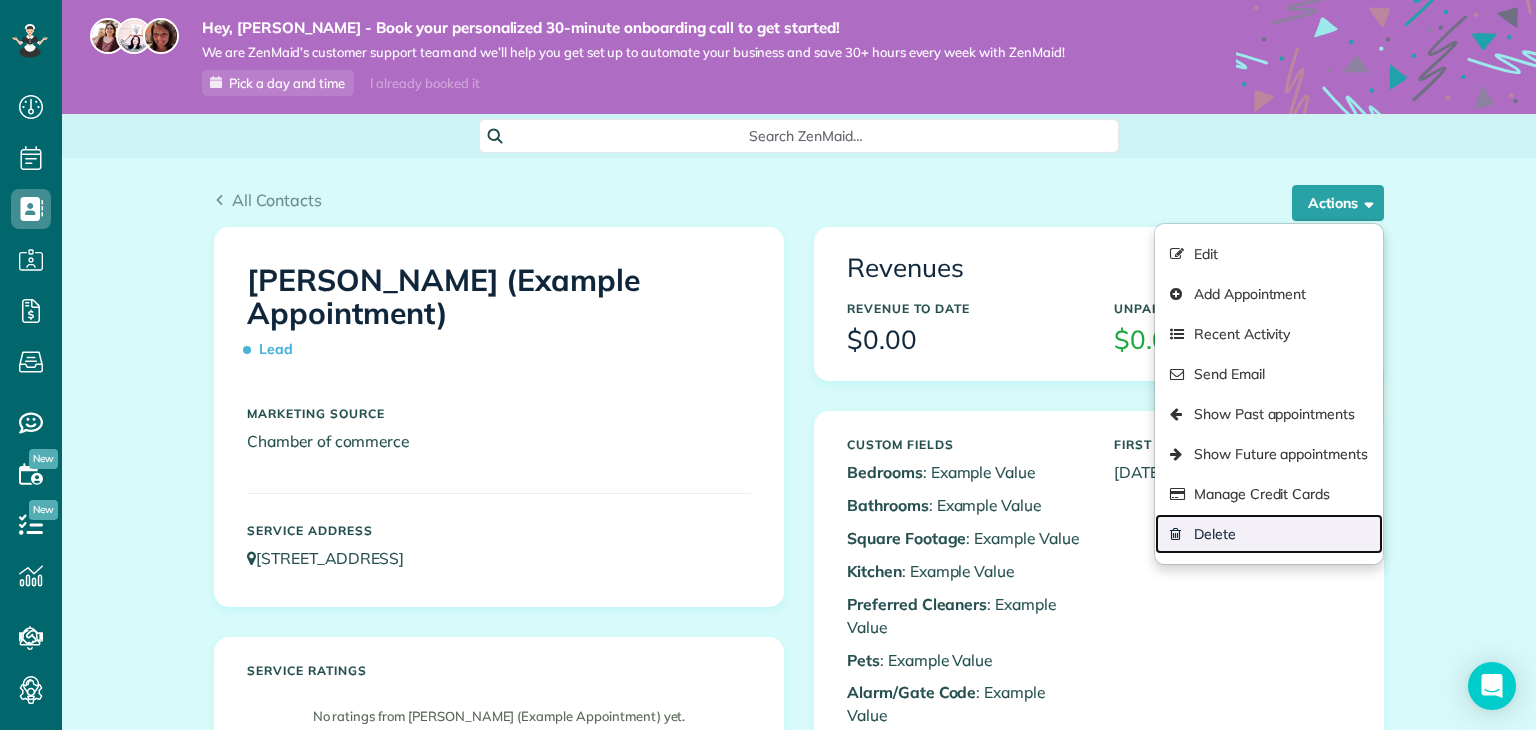 click on "Delete" at bounding box center [1269, 534] 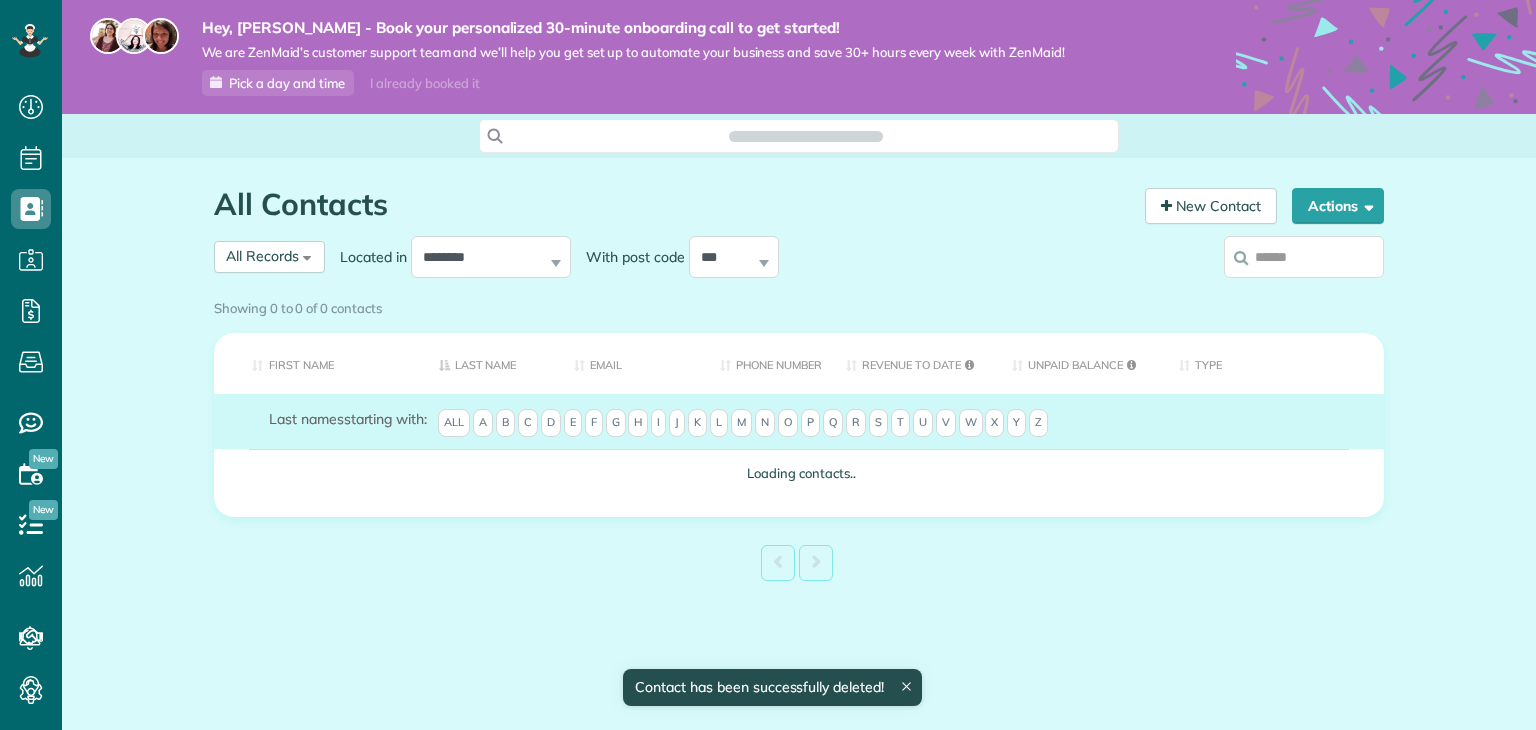 scroll, scrollTop: 0, scrollLeft: 0, axis: both 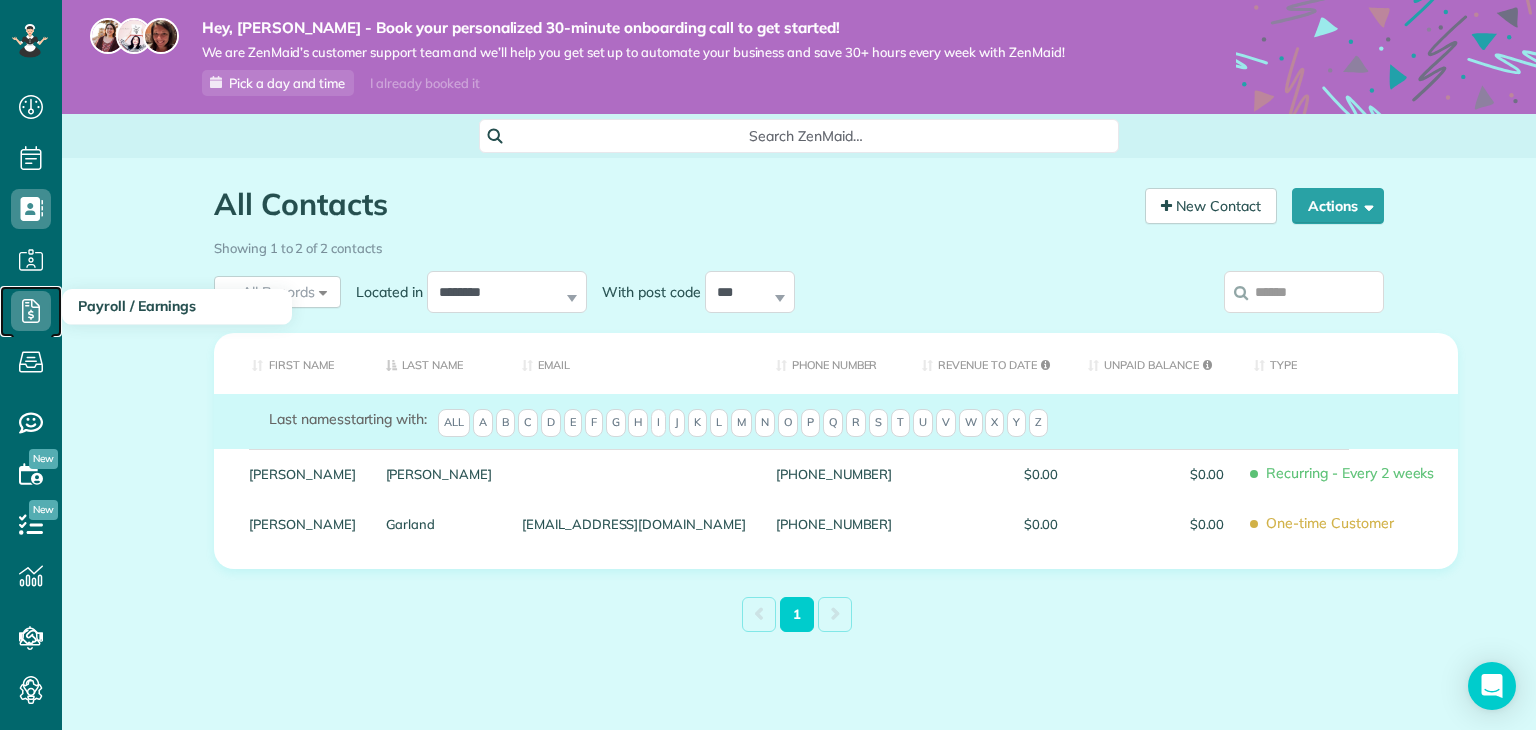 click 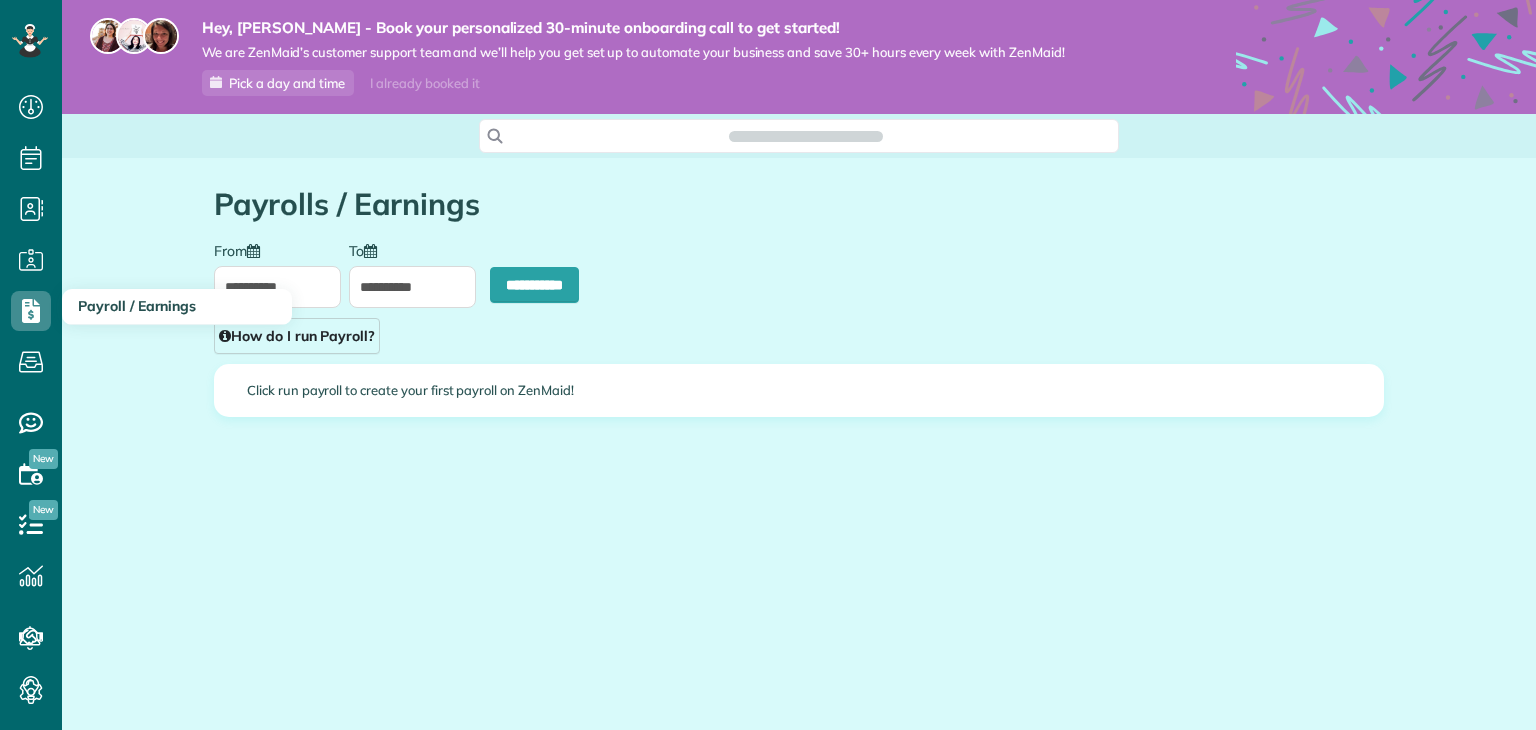 scroll, scrollTop: 0, scrollLeft: 0, axis: both 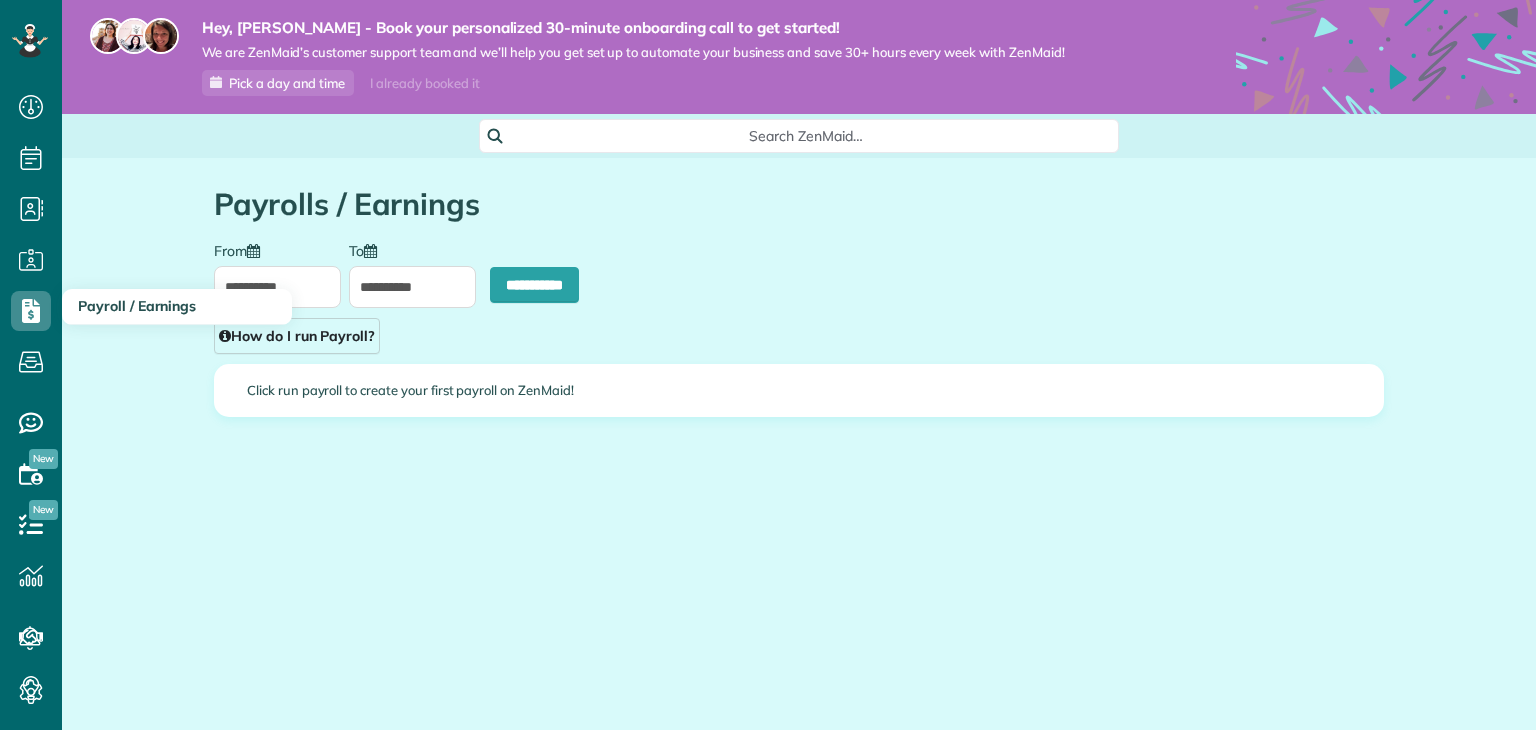 type on "**********" 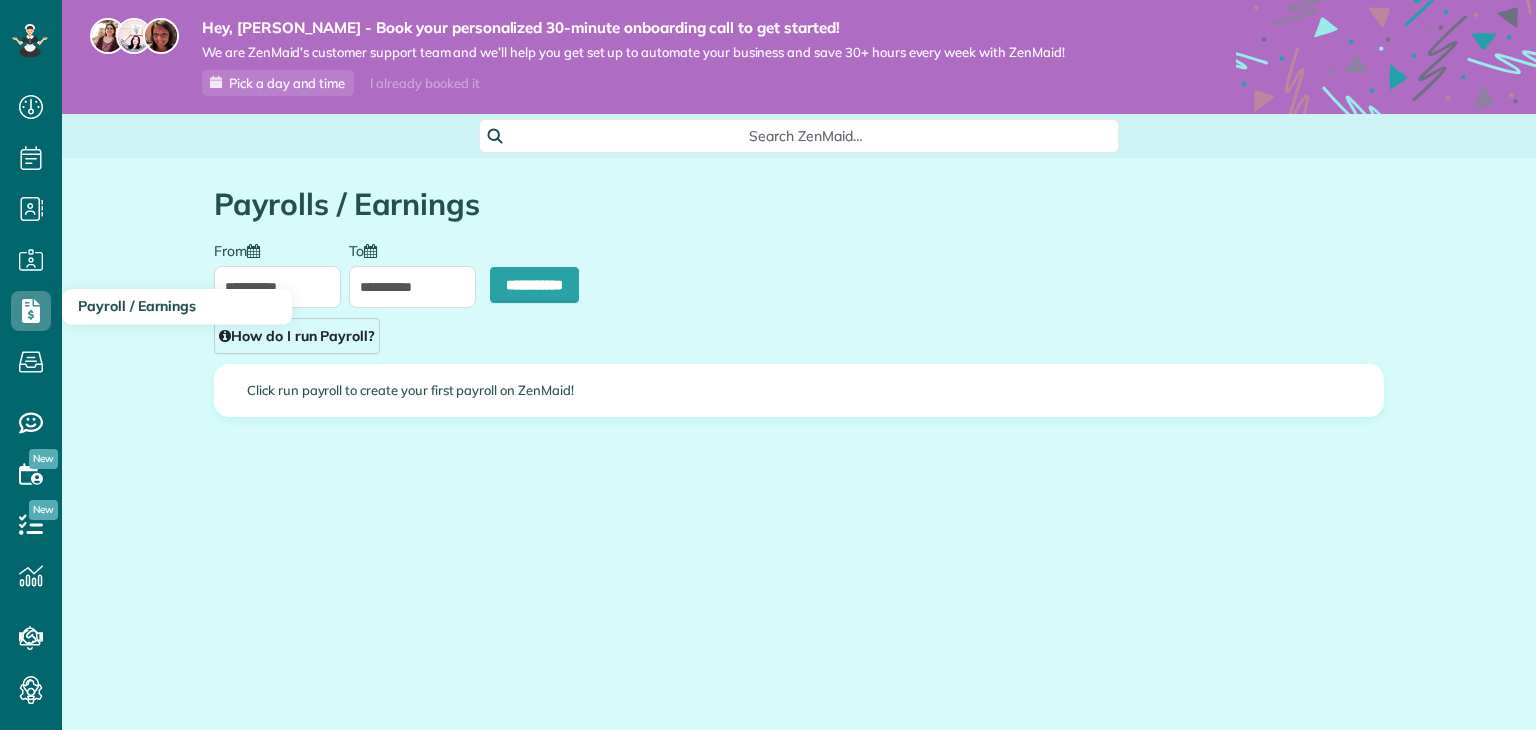 type on "**********" 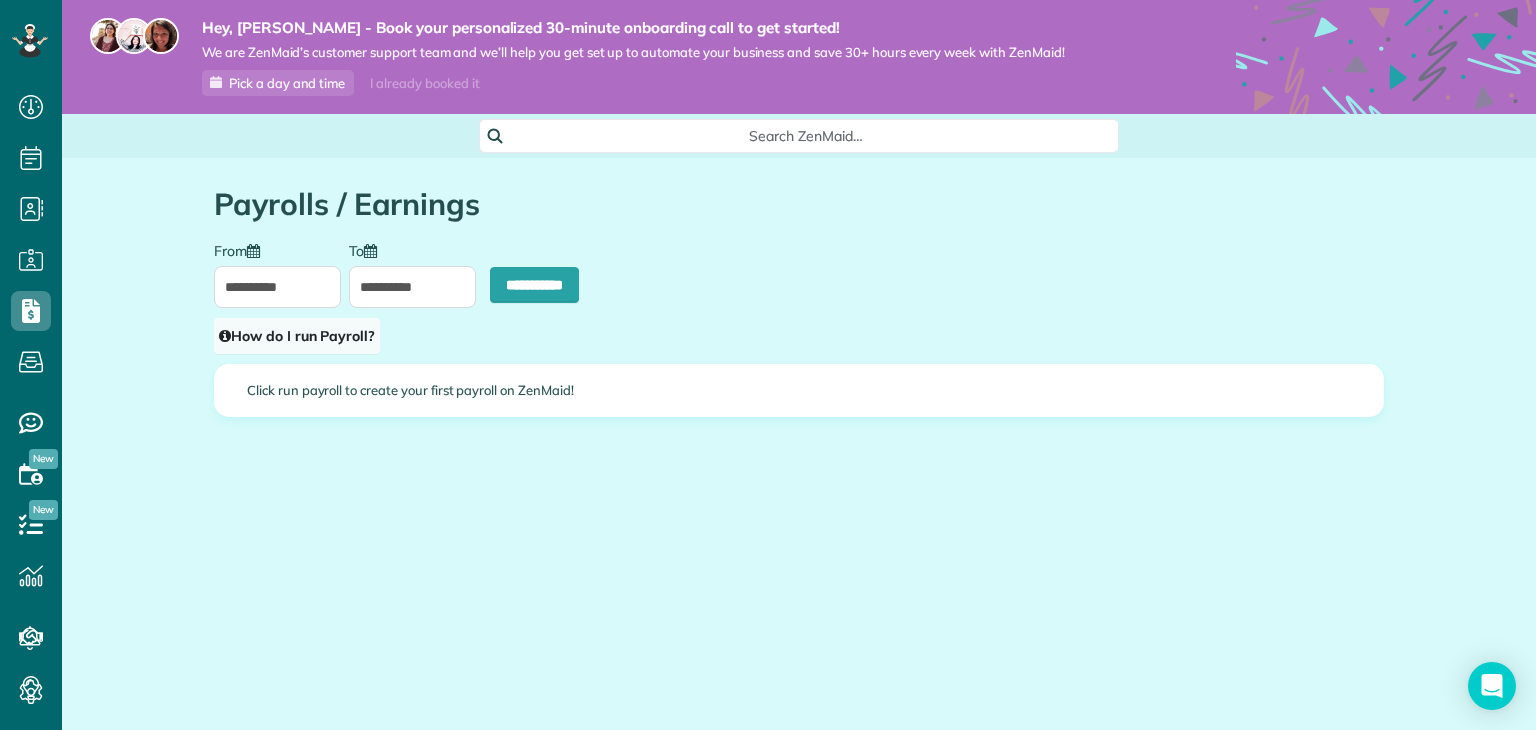 click on "How do I run Payroll?" at bounding box center [297, 336] 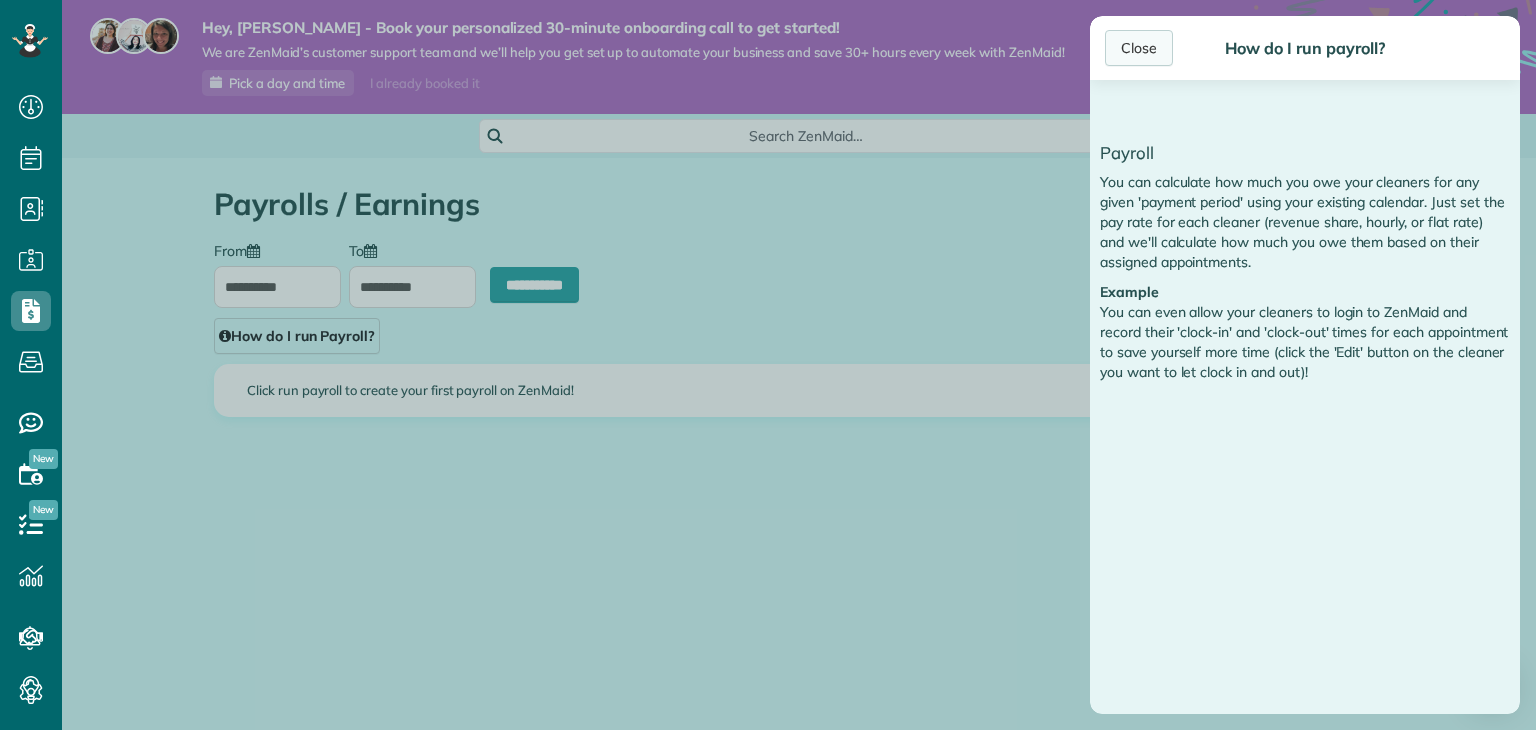click on "Close" at bounding box center [1139, 48] 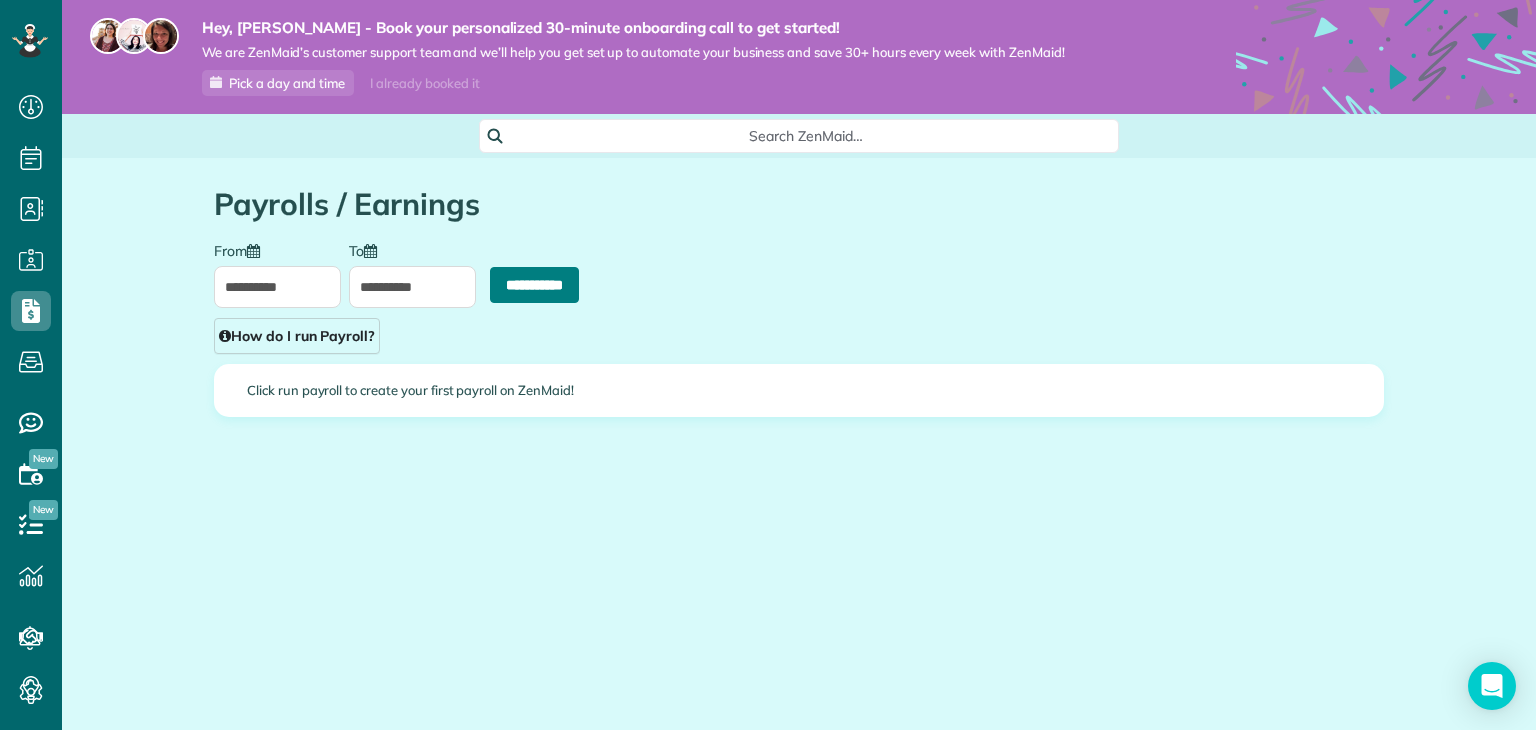 click on "**********" at bounding box center (534, 285) 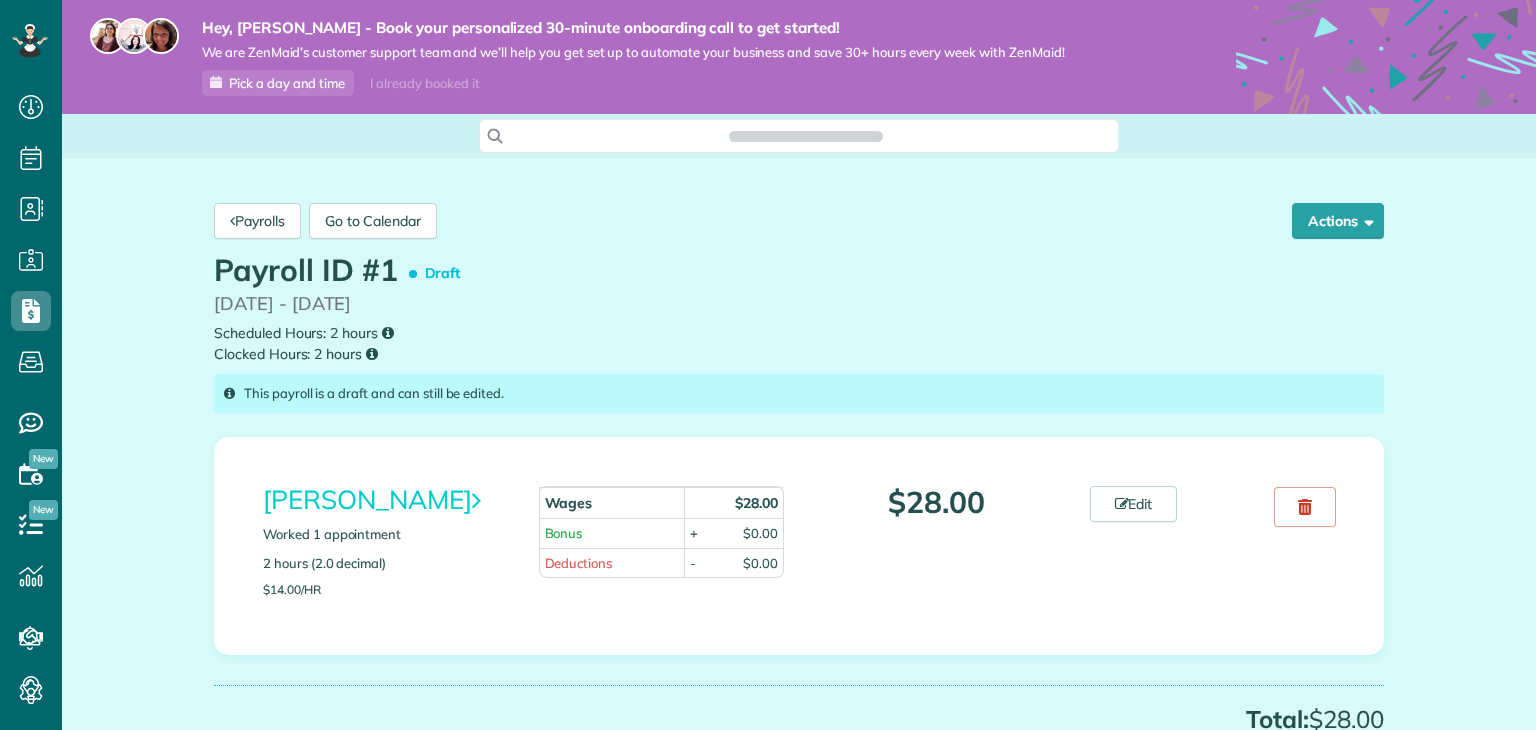 scroll, scrollTop: 0, scrollLeft: 0, axis: both 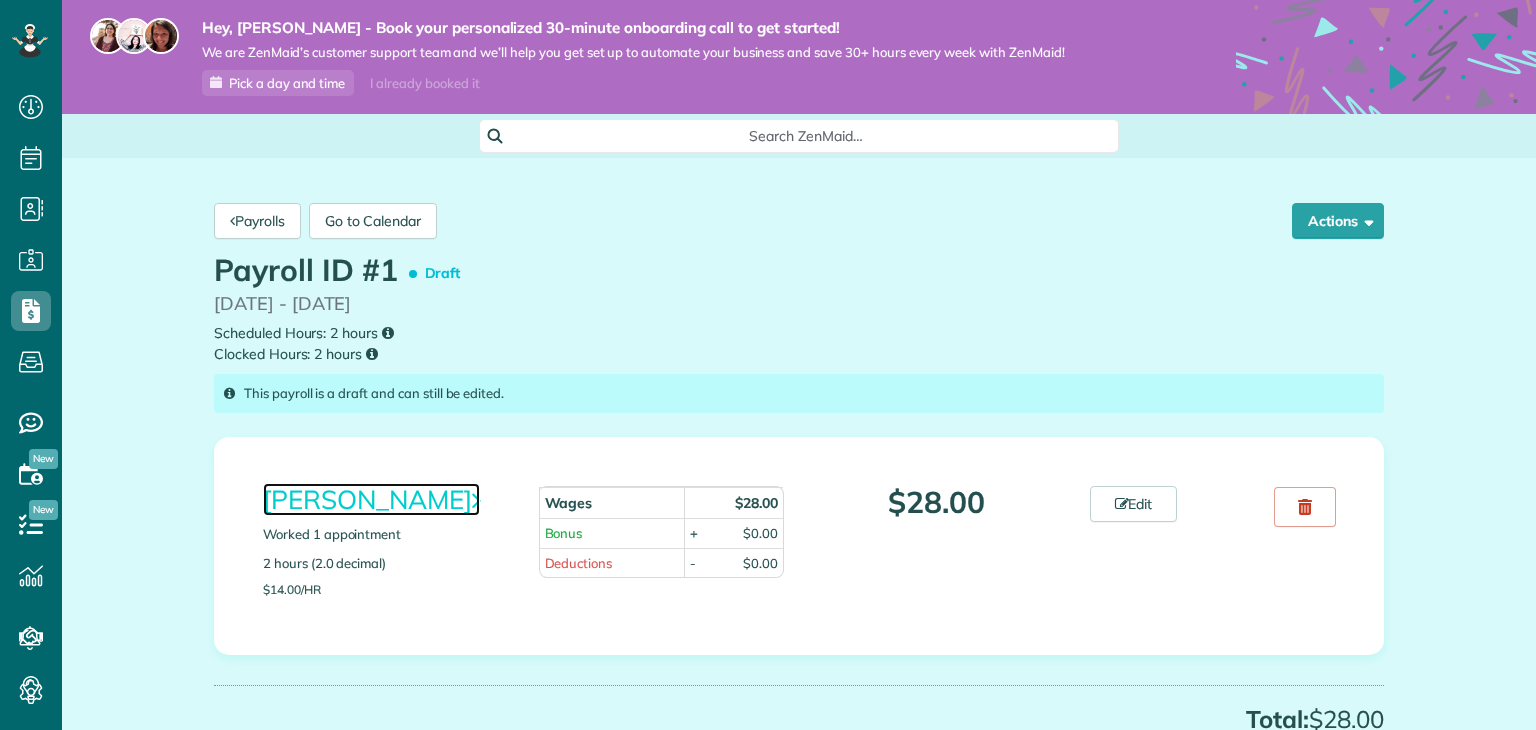 click on "[PERSON_NAME]" at bounding box center [371, 499] 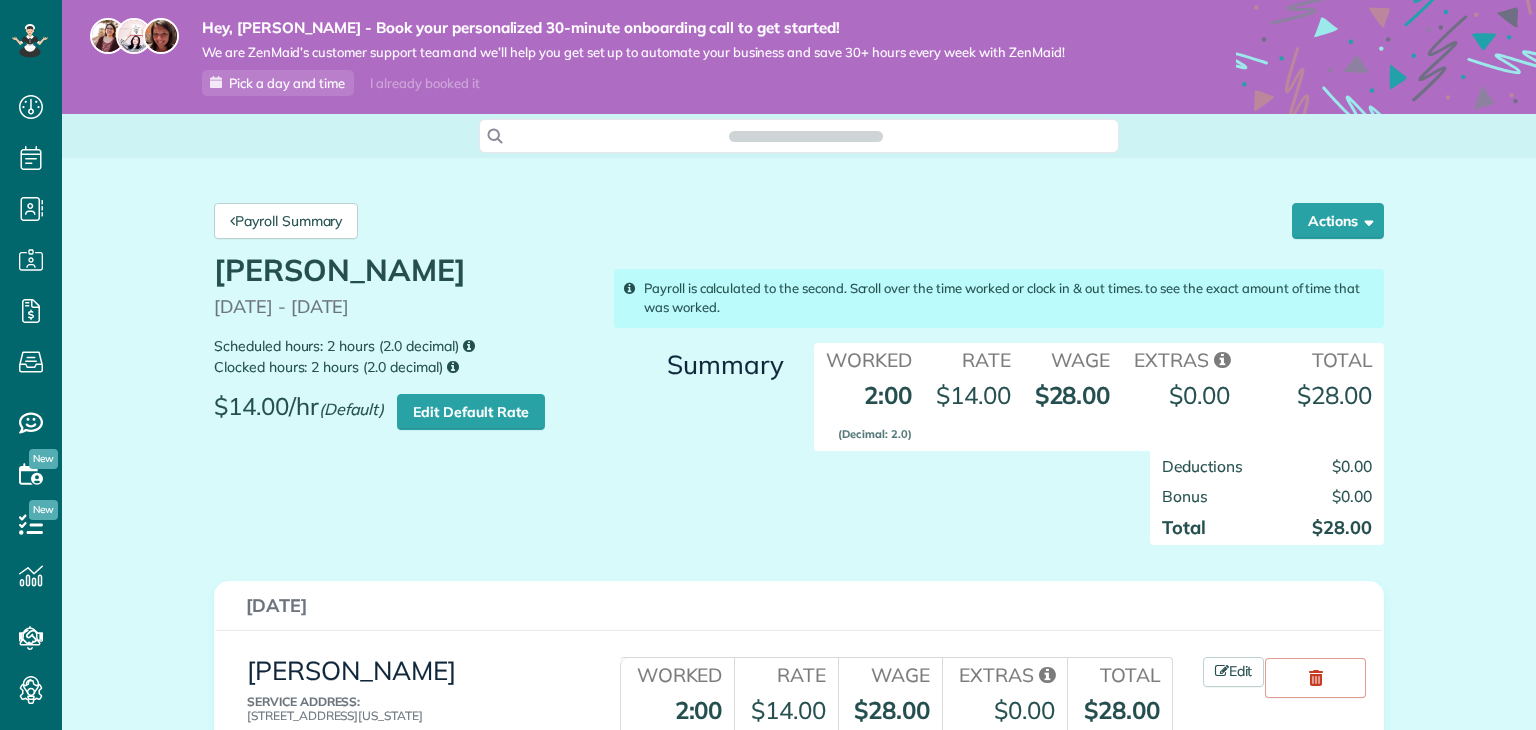 scroll, scrollTop: 0, scrollLeft: 0, axis: both 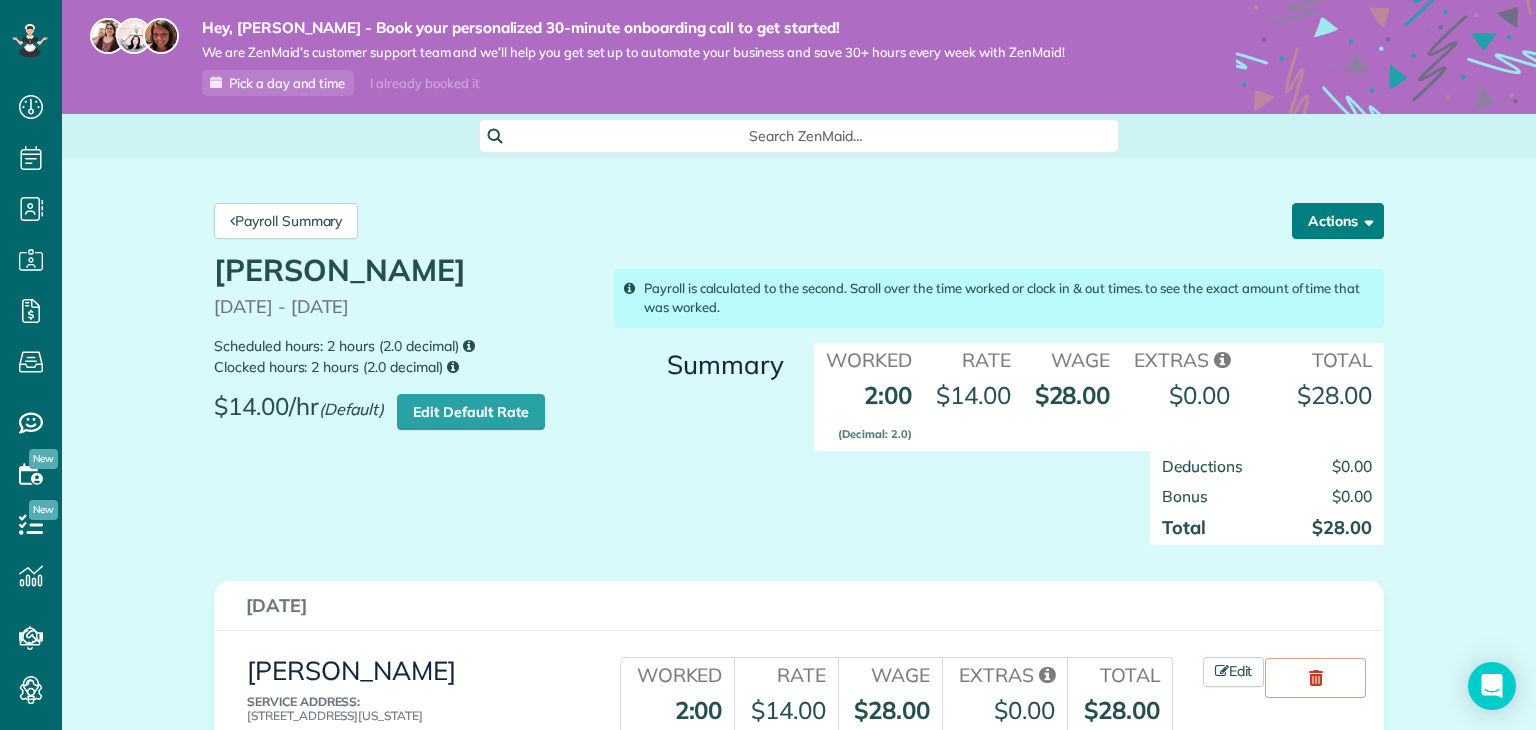 click on "Actions" at bounding box center (1338, 221) 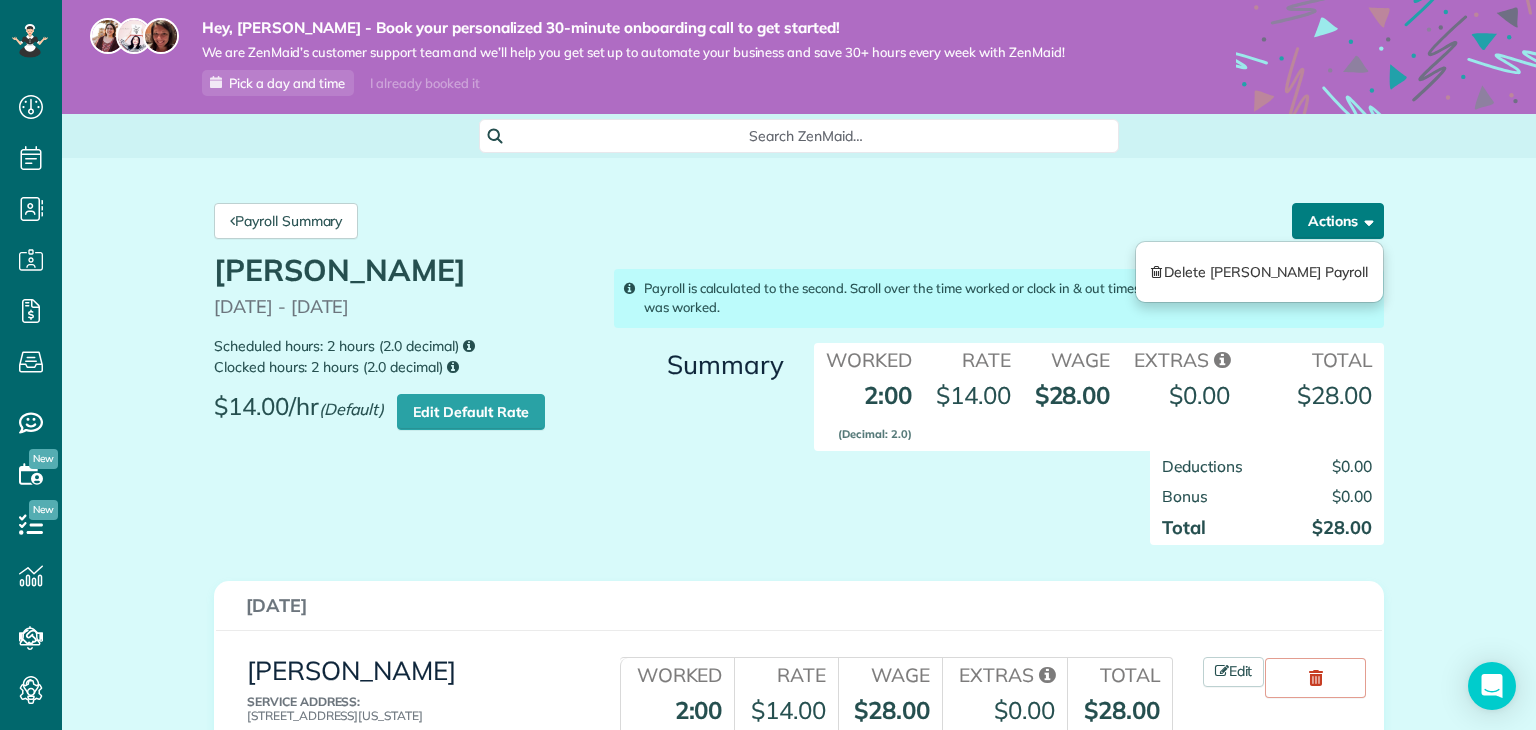 click on "Actions" at bounding box center [1338, 221] 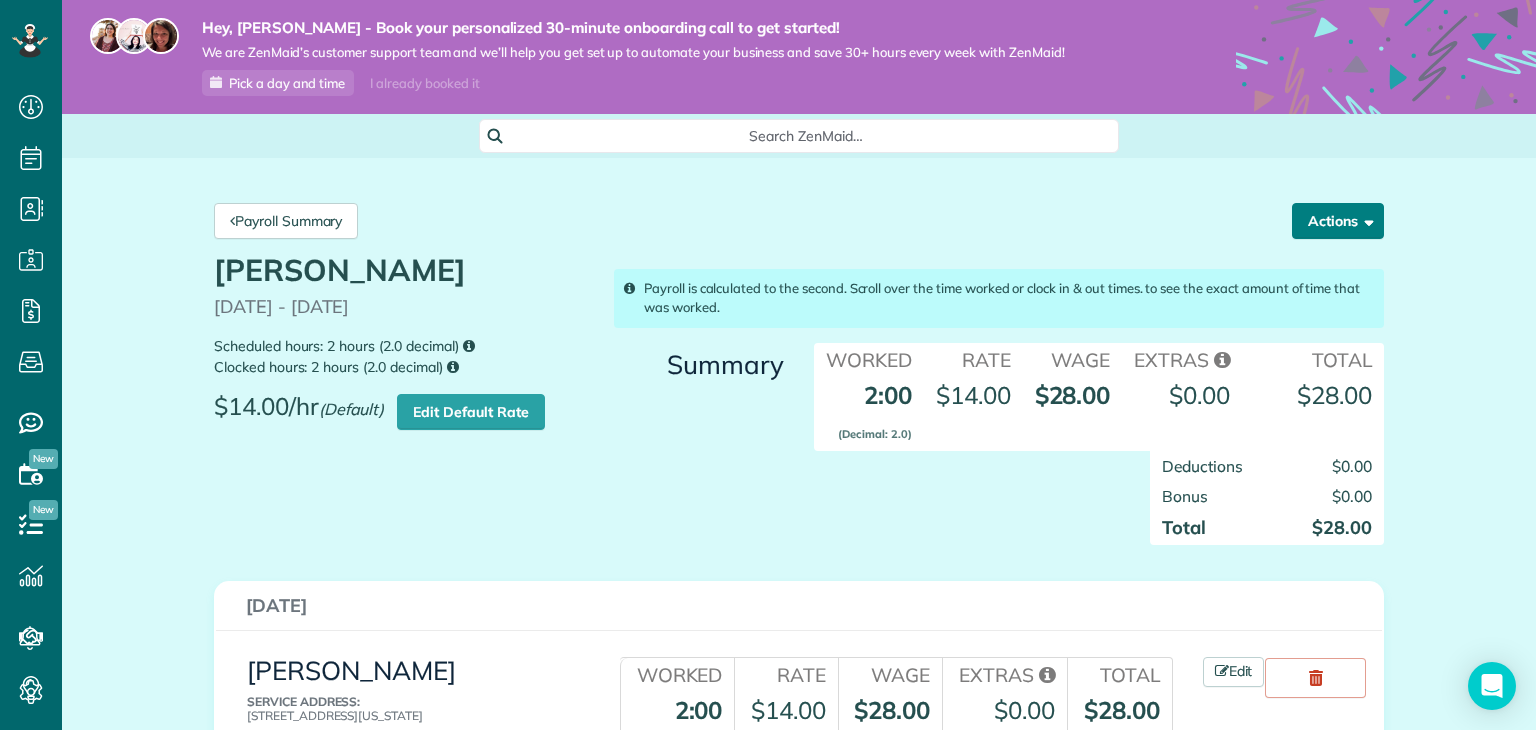 click on "Actions" at bounding box center (1338, 221) 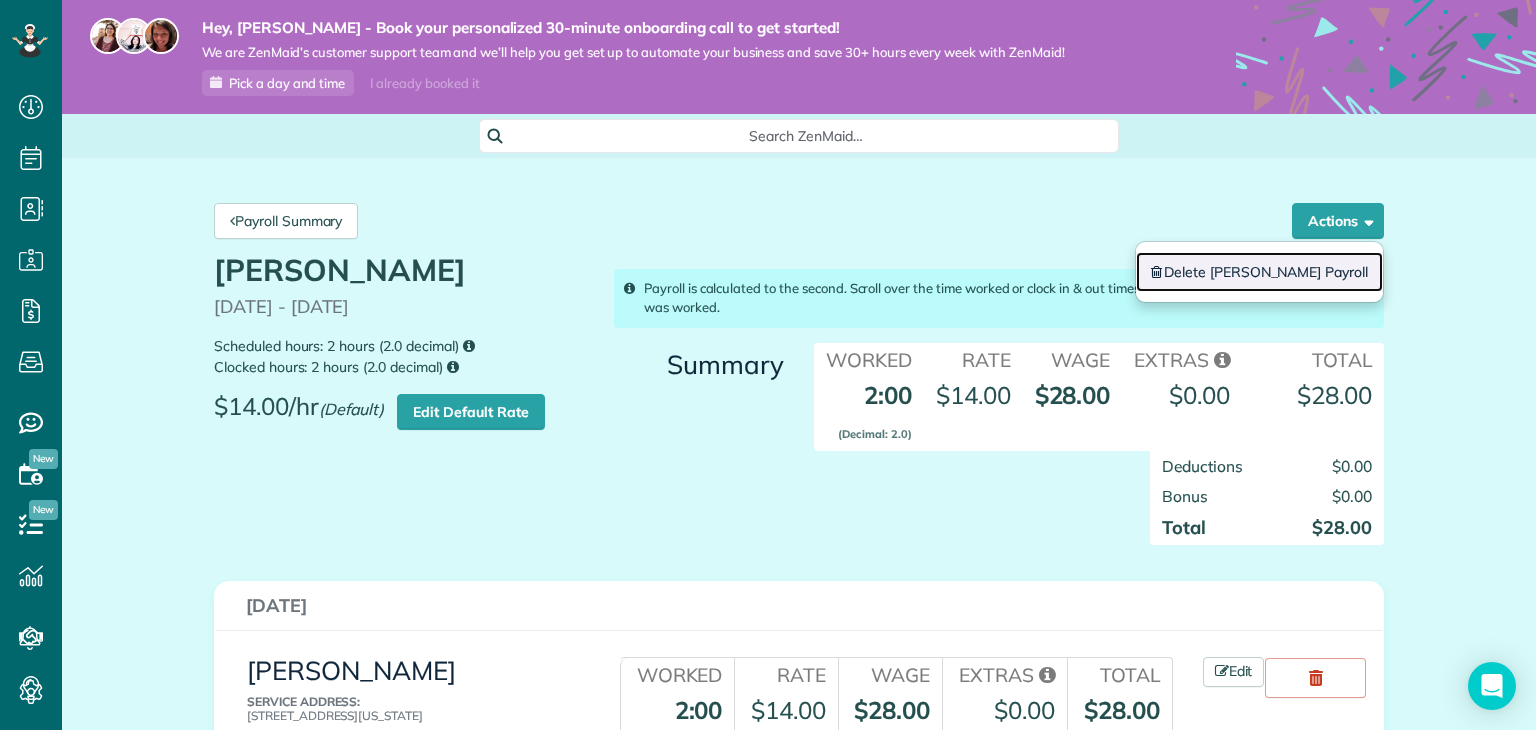 click on "Delete Destiny Whyte Payroll" at bounding box center (1259, 272) 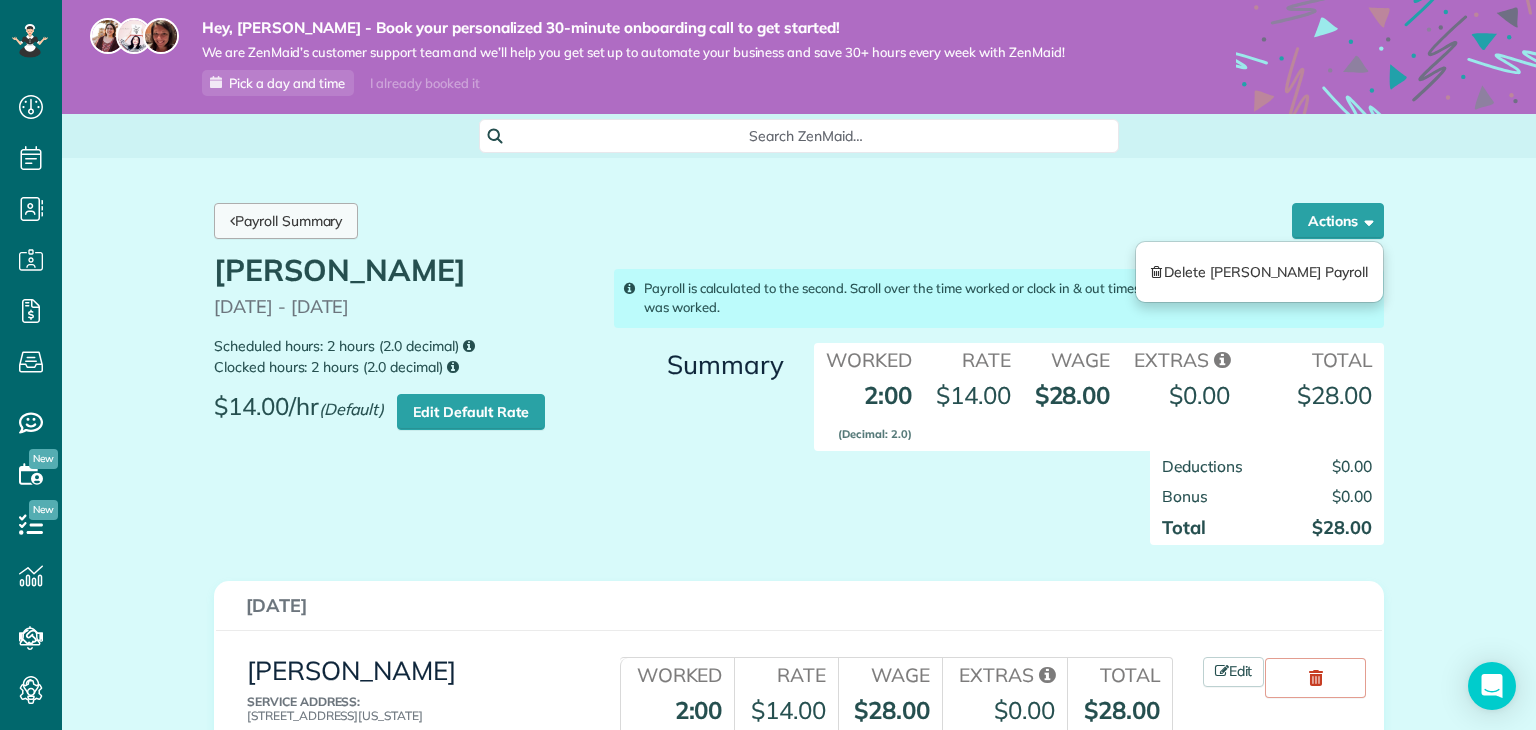 click at bounding box center (232, 221) 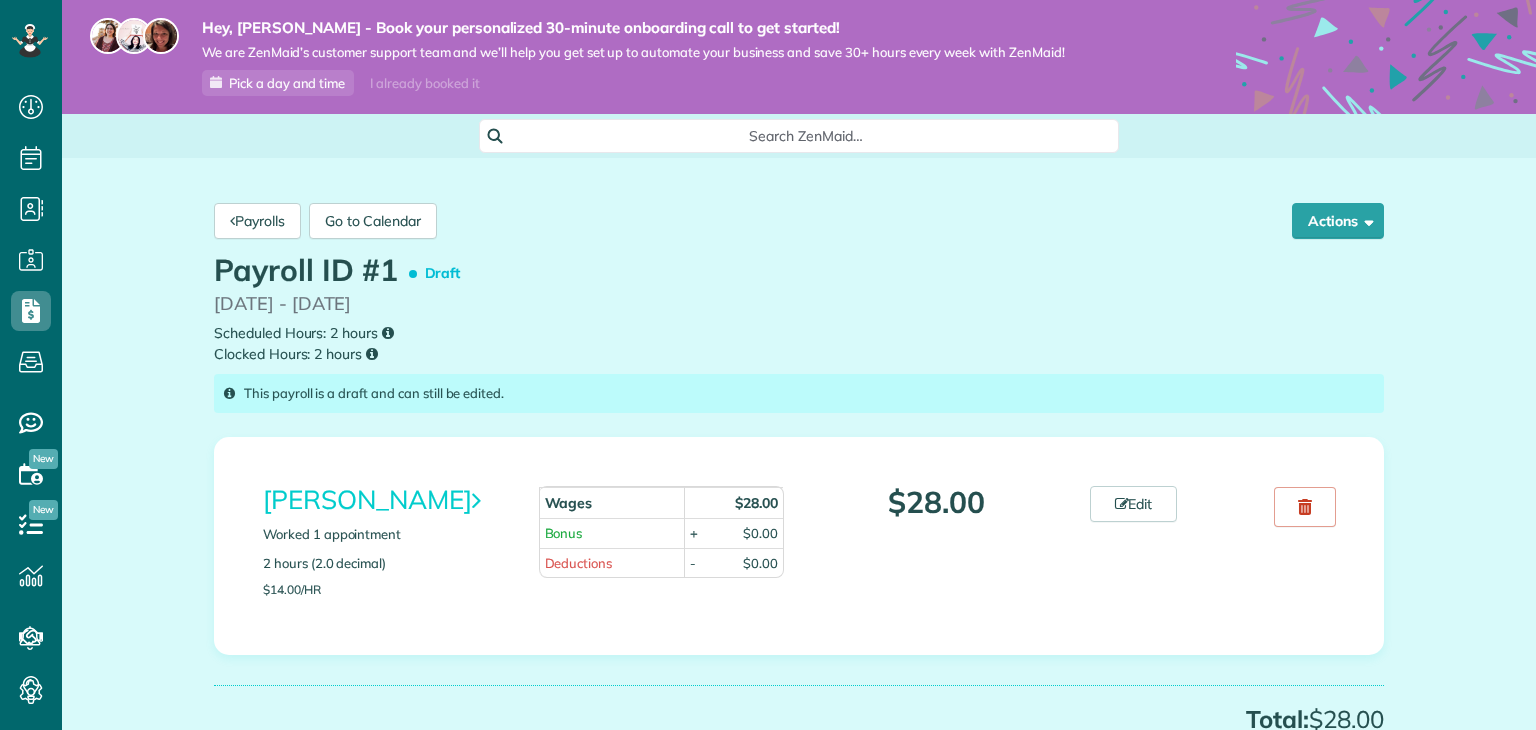 scroll, scrollTop: 0, scrollLeft: 0, axis: both 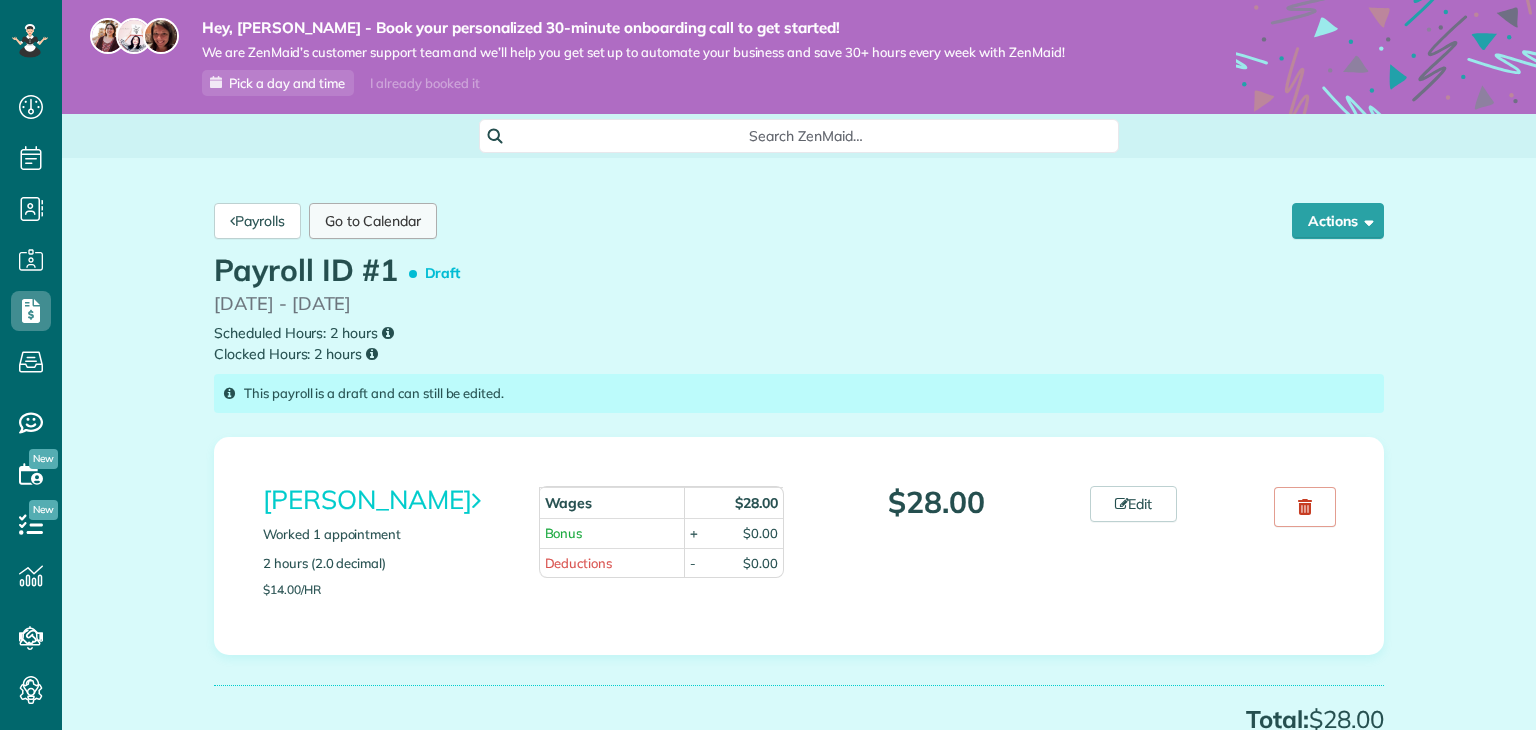 click on "Go to Calendar" at bounding box center (373, 221) 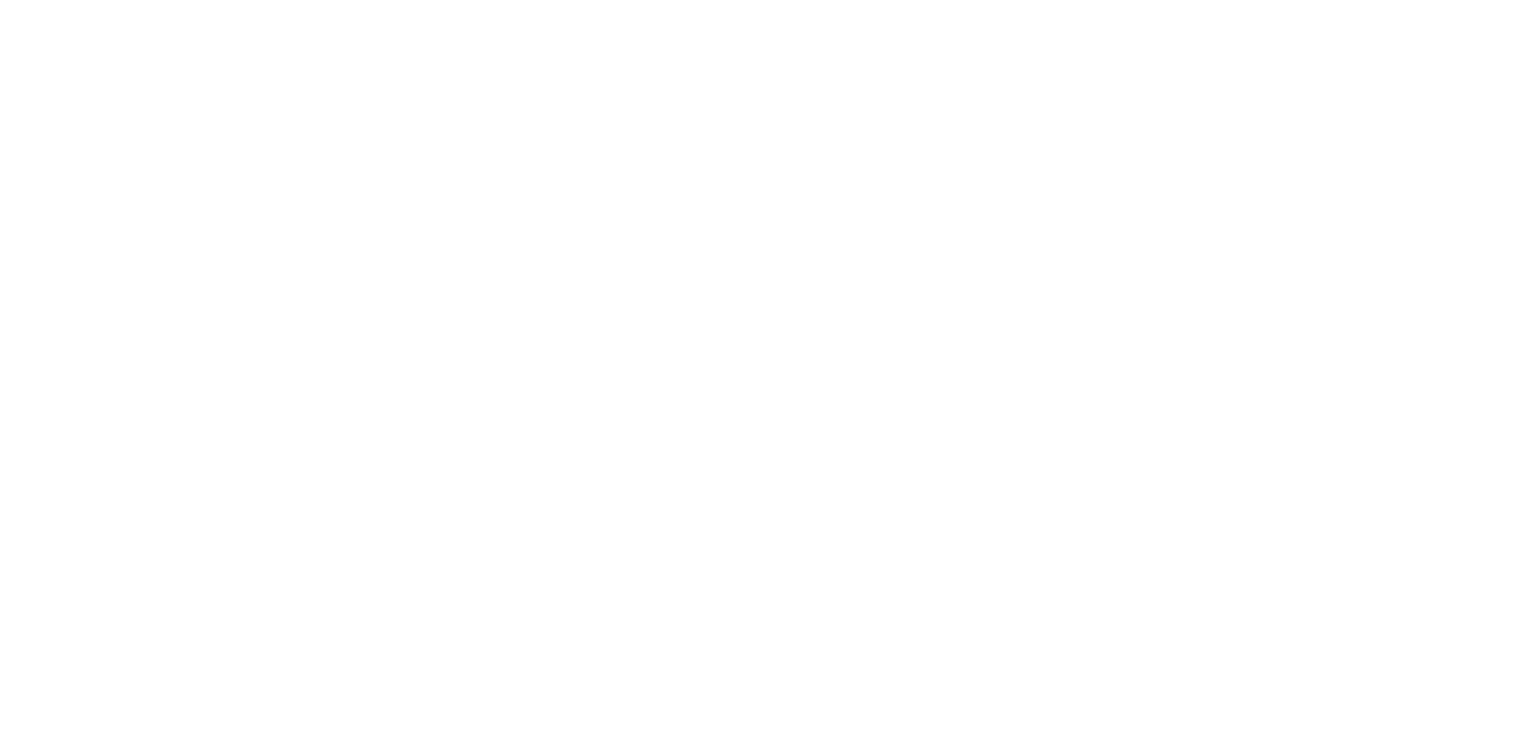 scroll, scrollTop: 0, scrollLeft: 0, axis: both 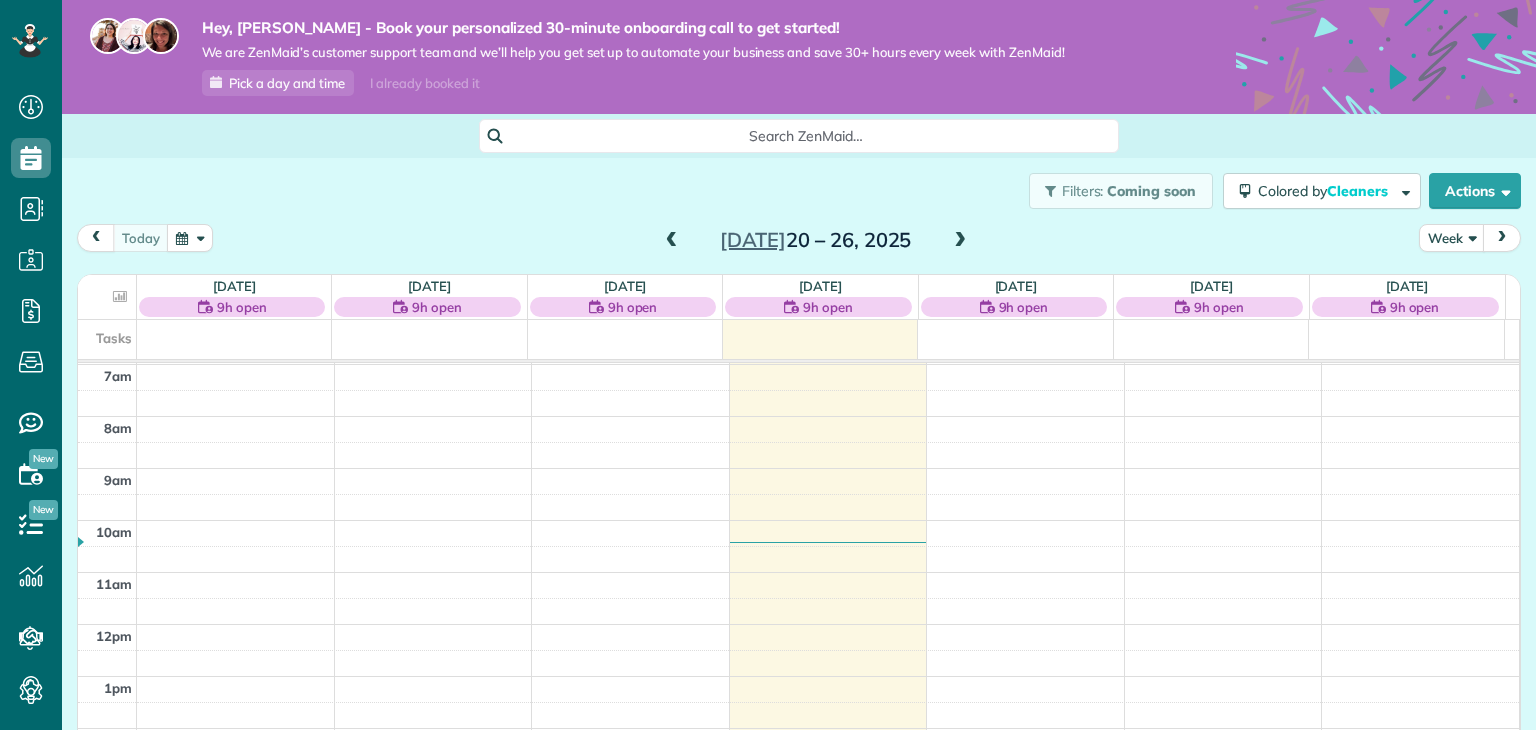 click at bounding box center [960, 241] 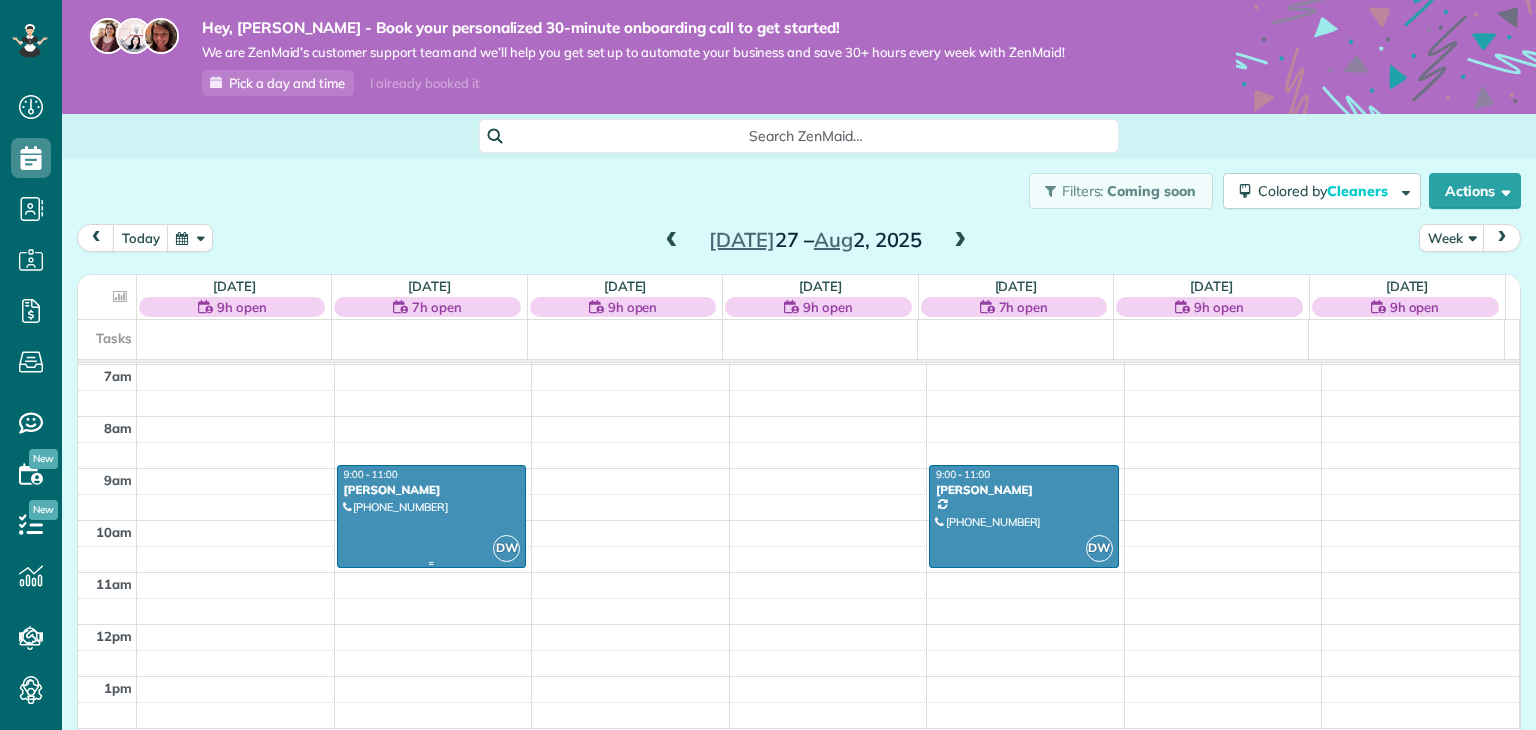 click at bounding box center (432, 516) 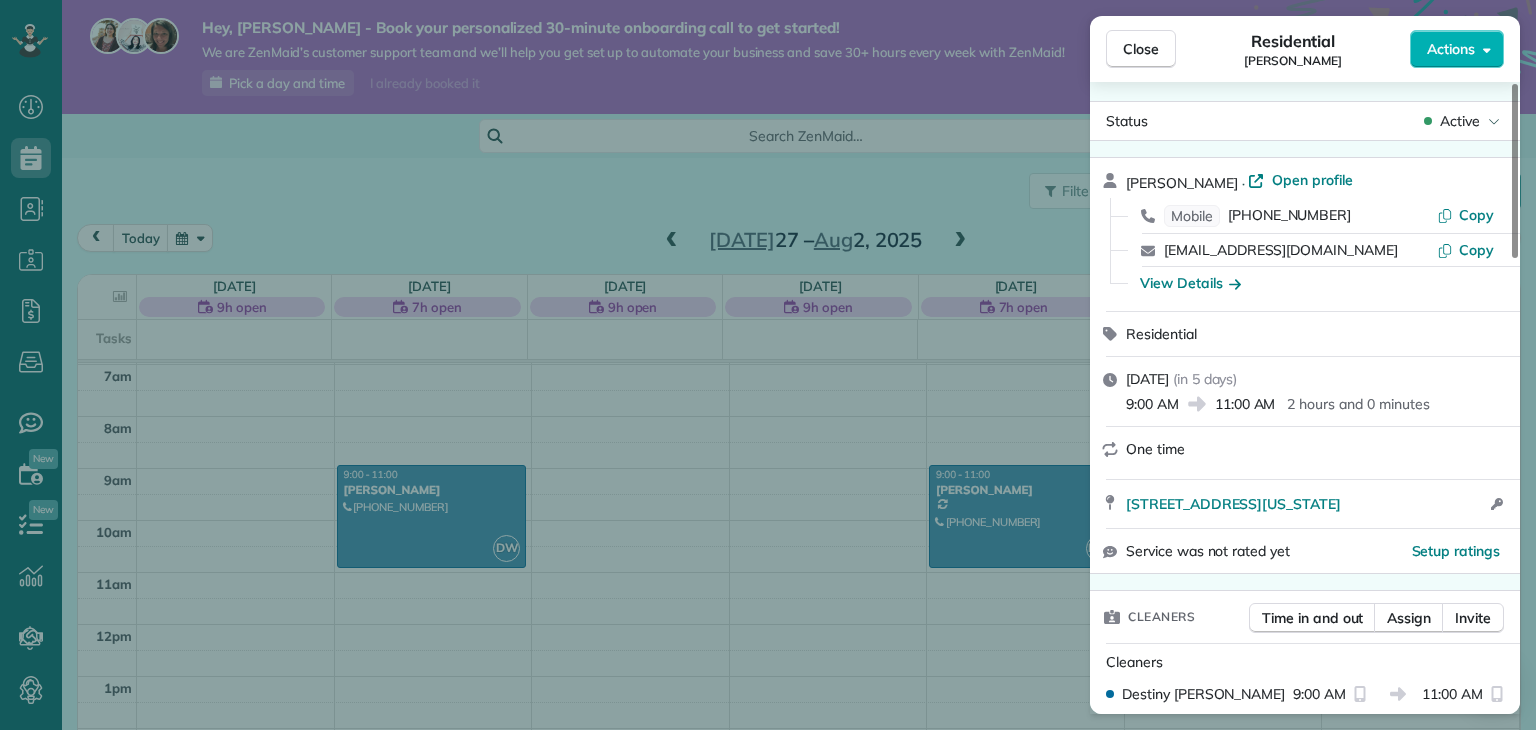 scroll, scrollTop: 124, scrollLeft: 0, axis: vertical 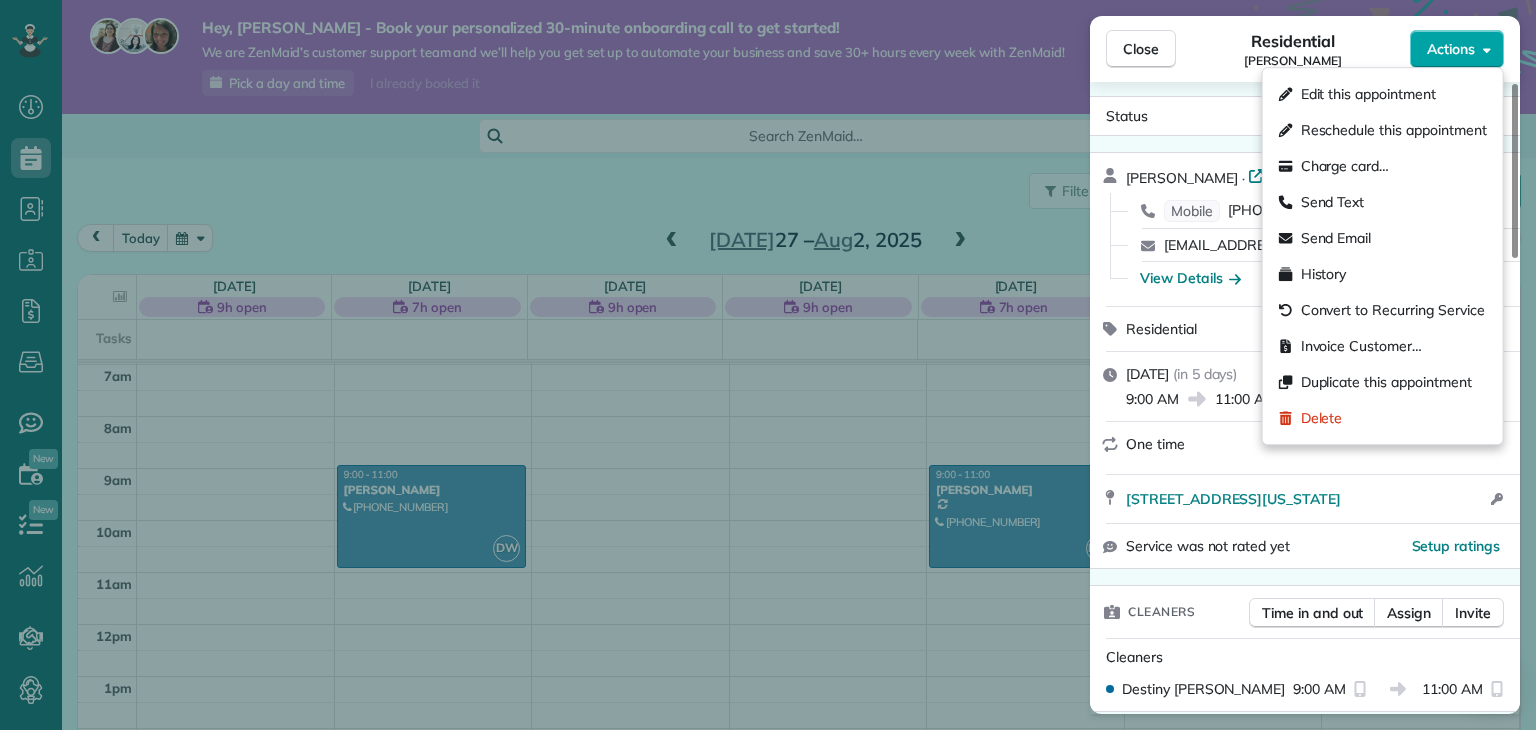 click on "Actions" at bounding box center (1451, 49) 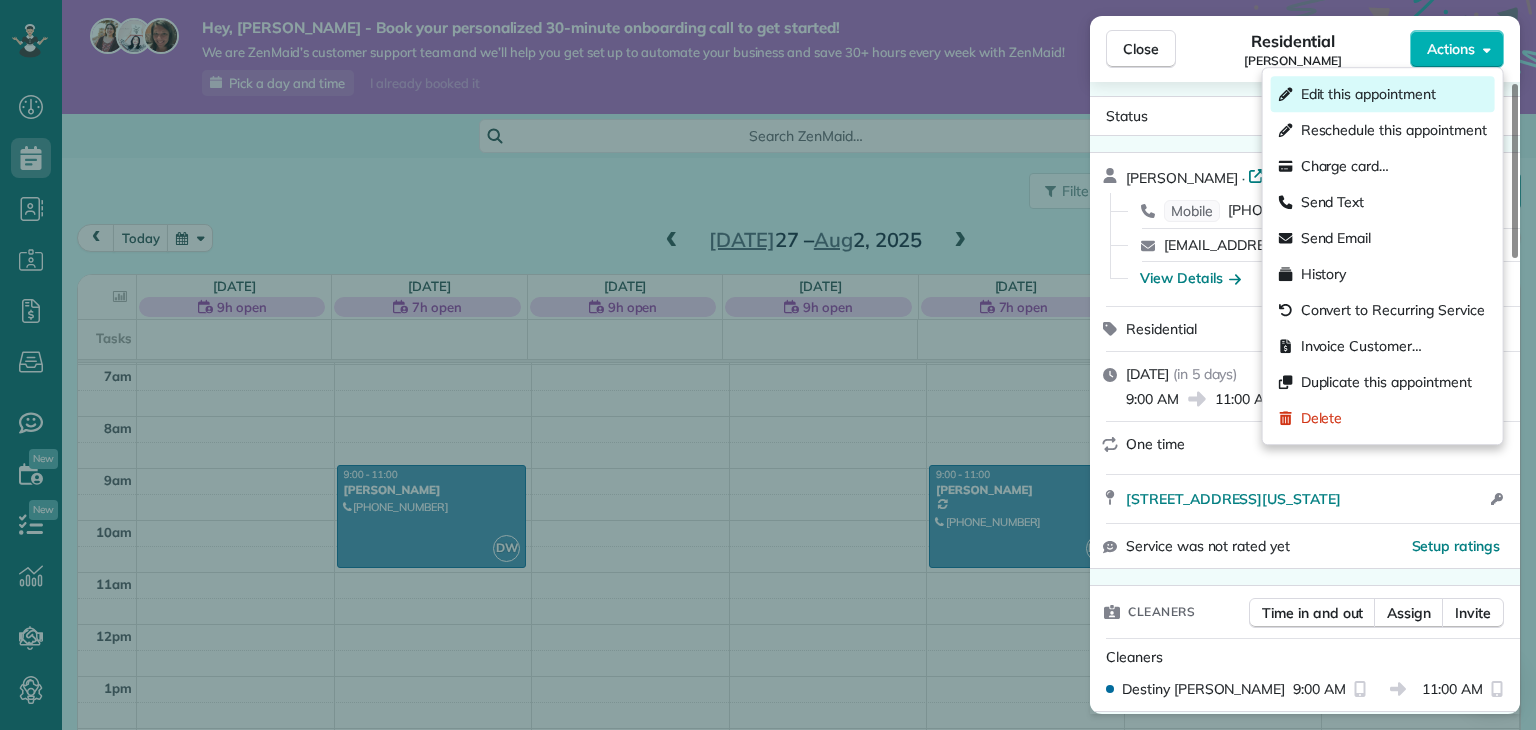 click on "Edit this appointment" at bounding box center (1368, 94) 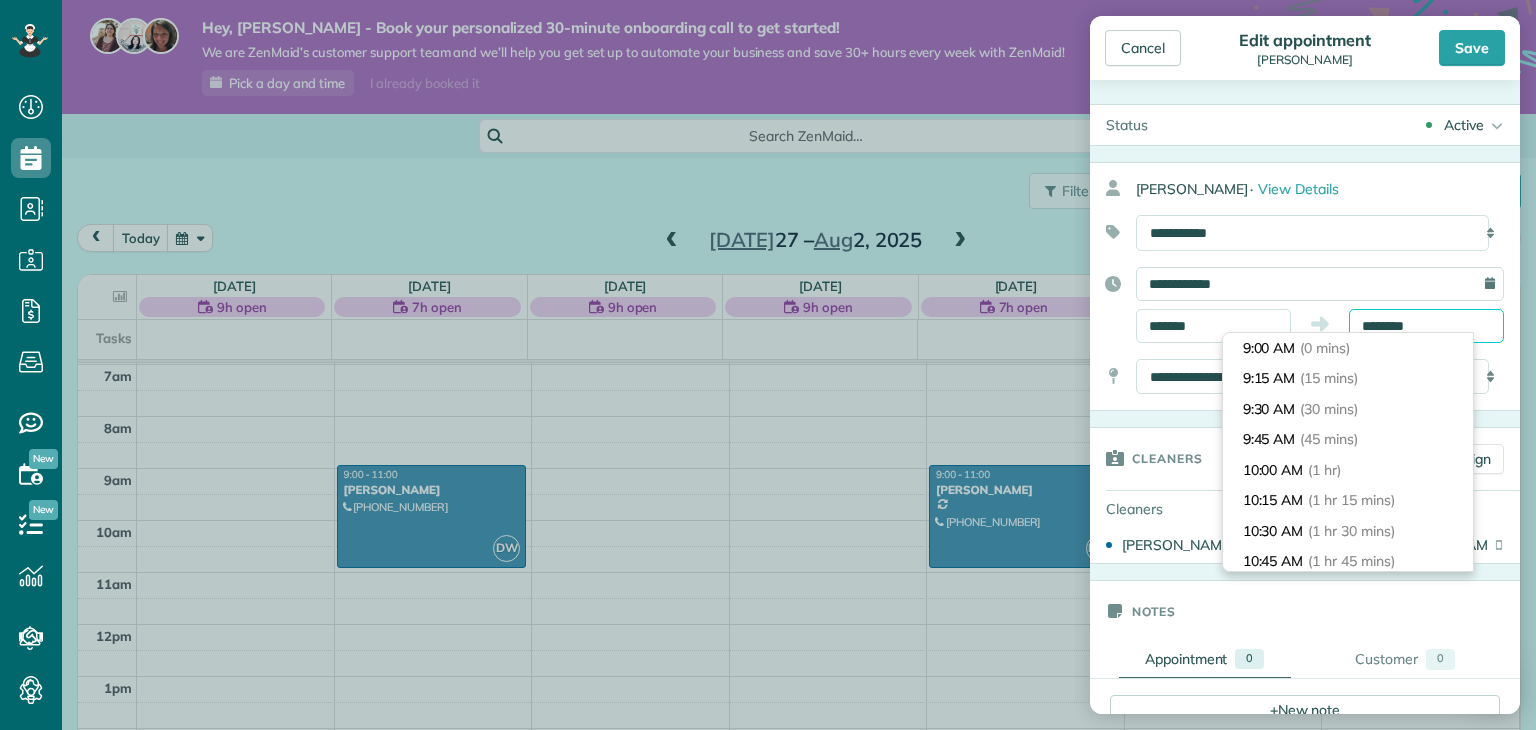 click on "********" at bounding box center [1426, 326] 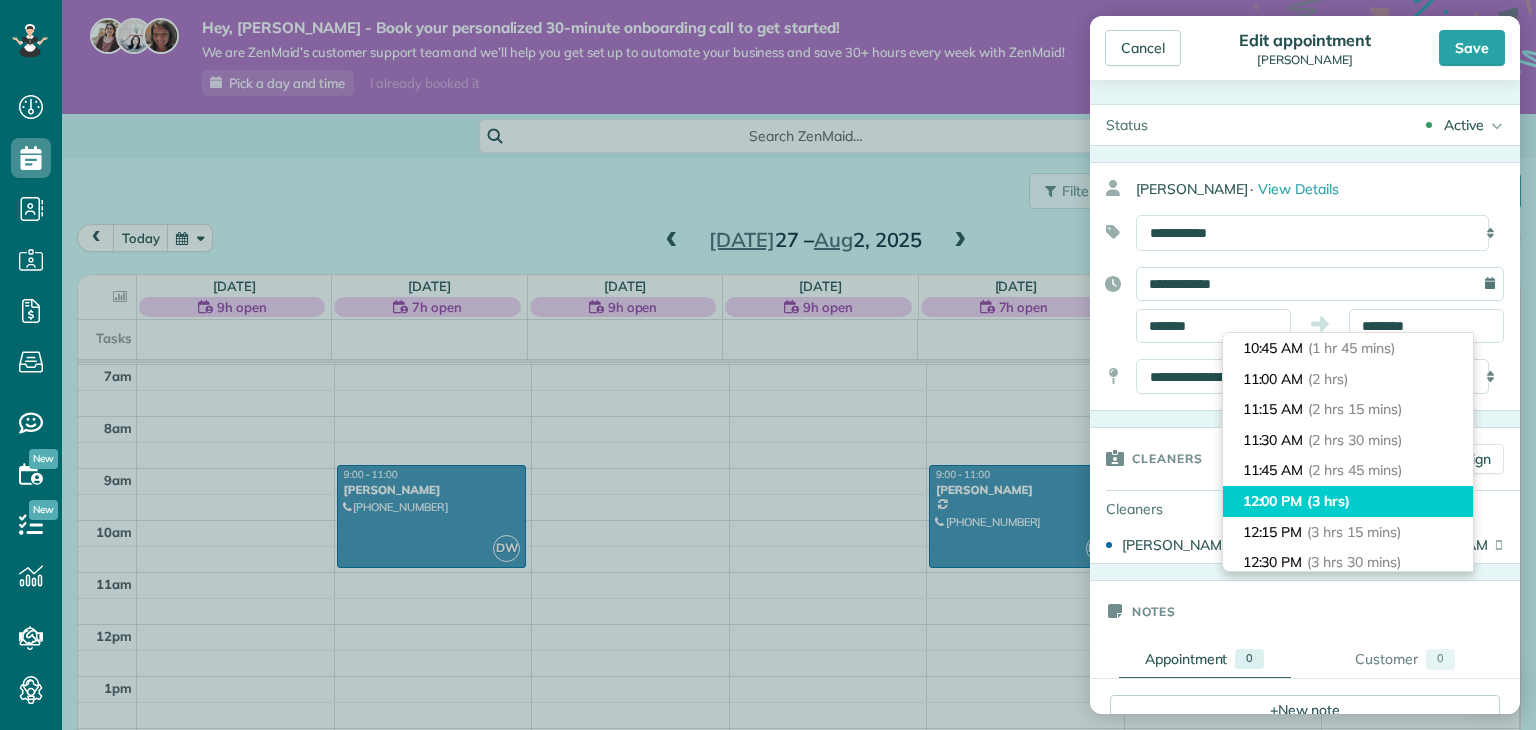 type on "********" 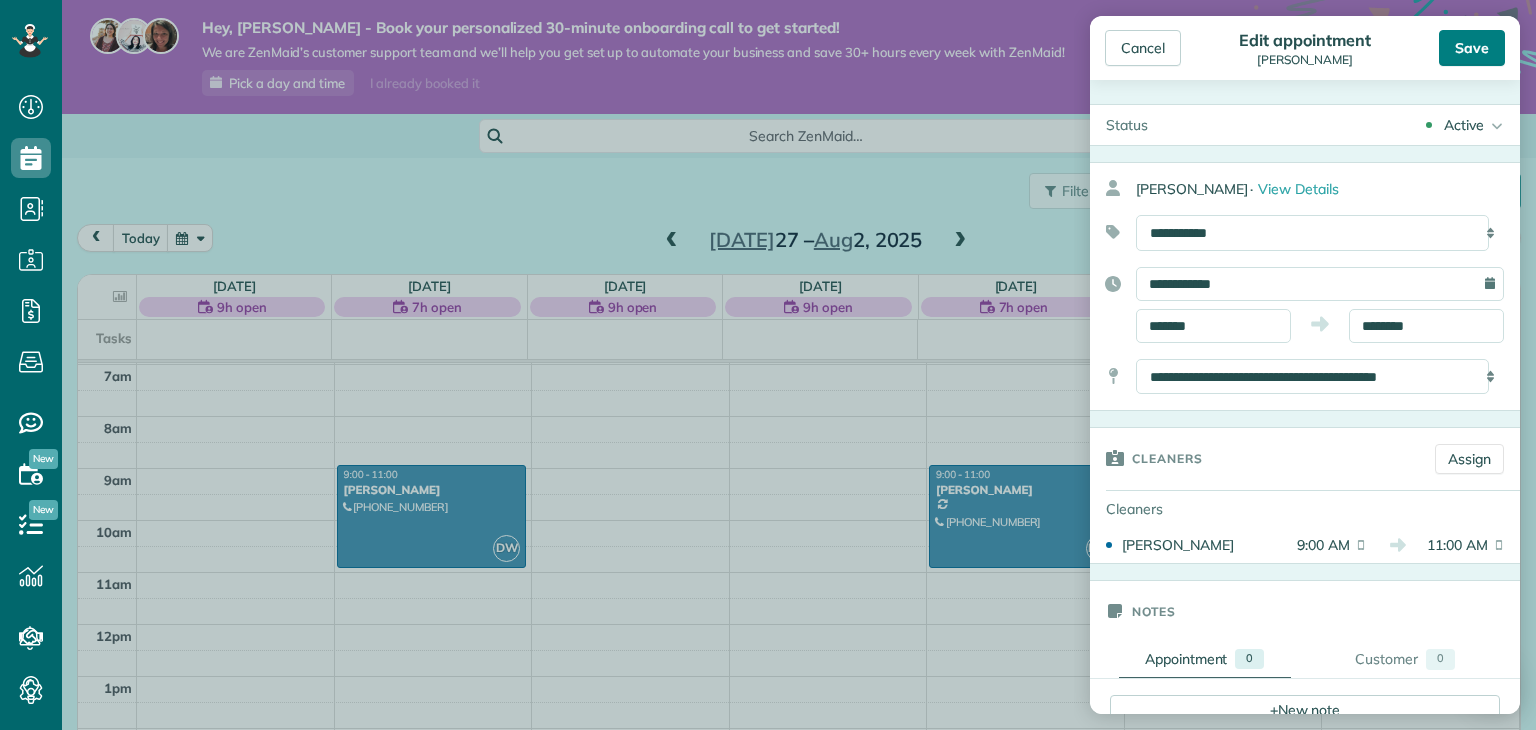 click on "Save" at bounding box center [1472, 48] 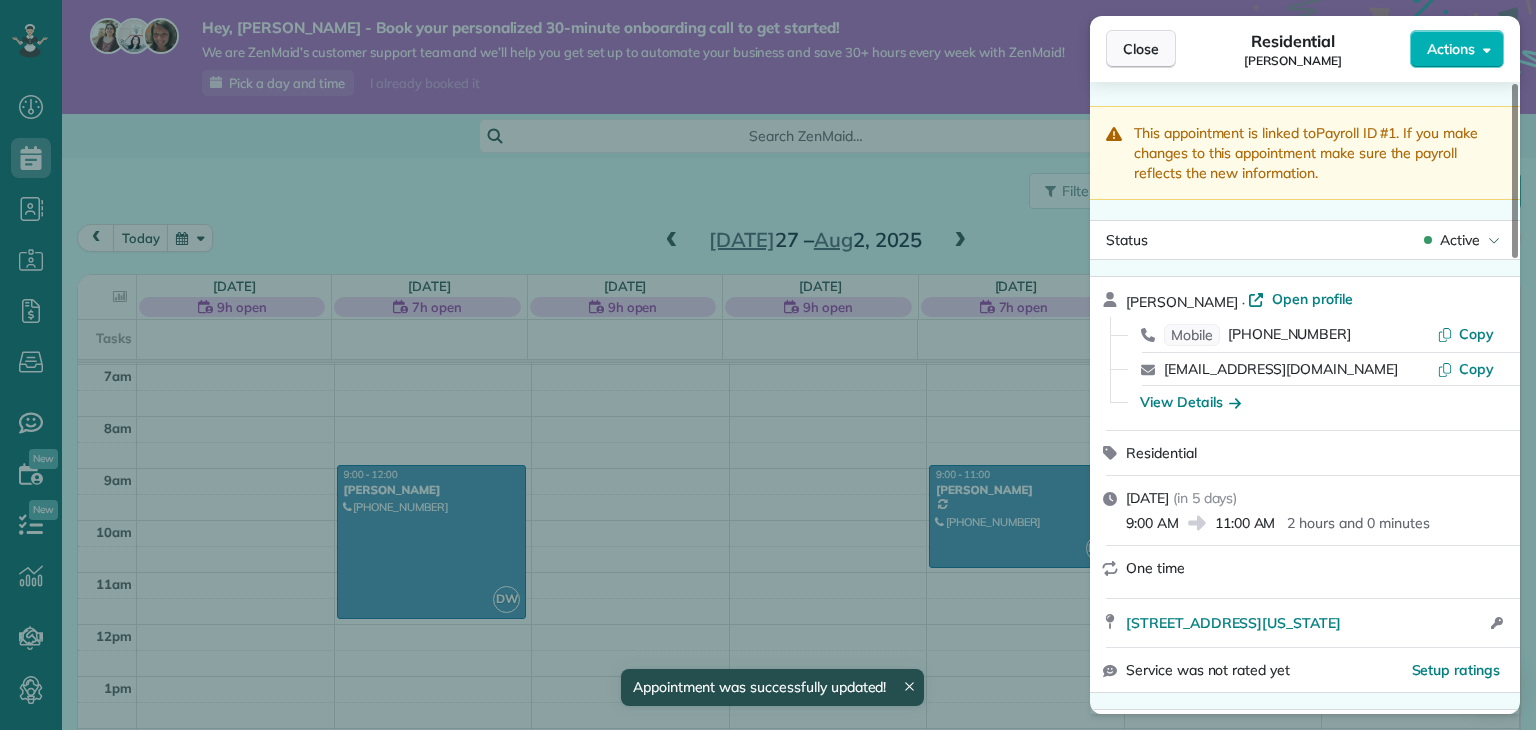 click on "Close" at bounding box center (1141, 49) 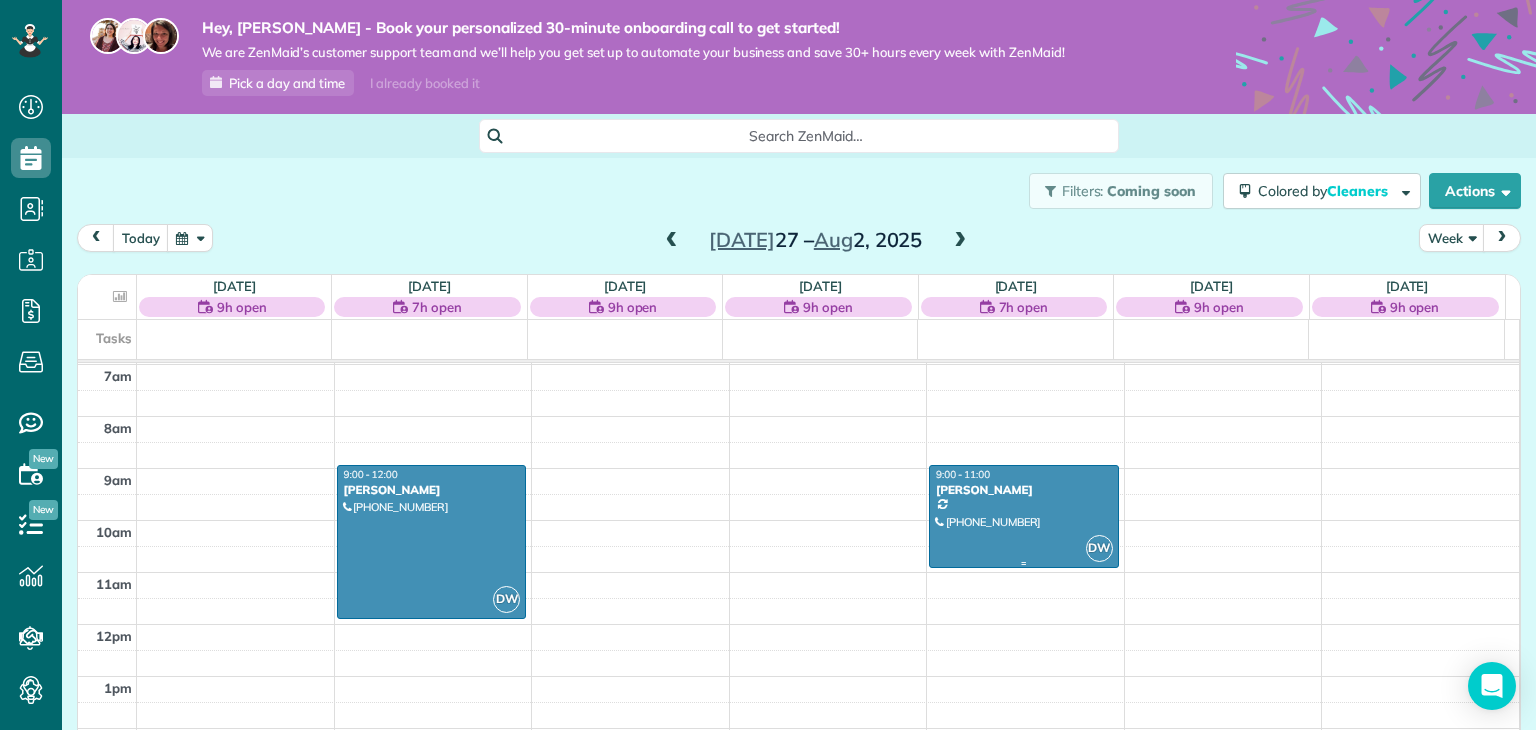 click at bounding box center [1024, 516] 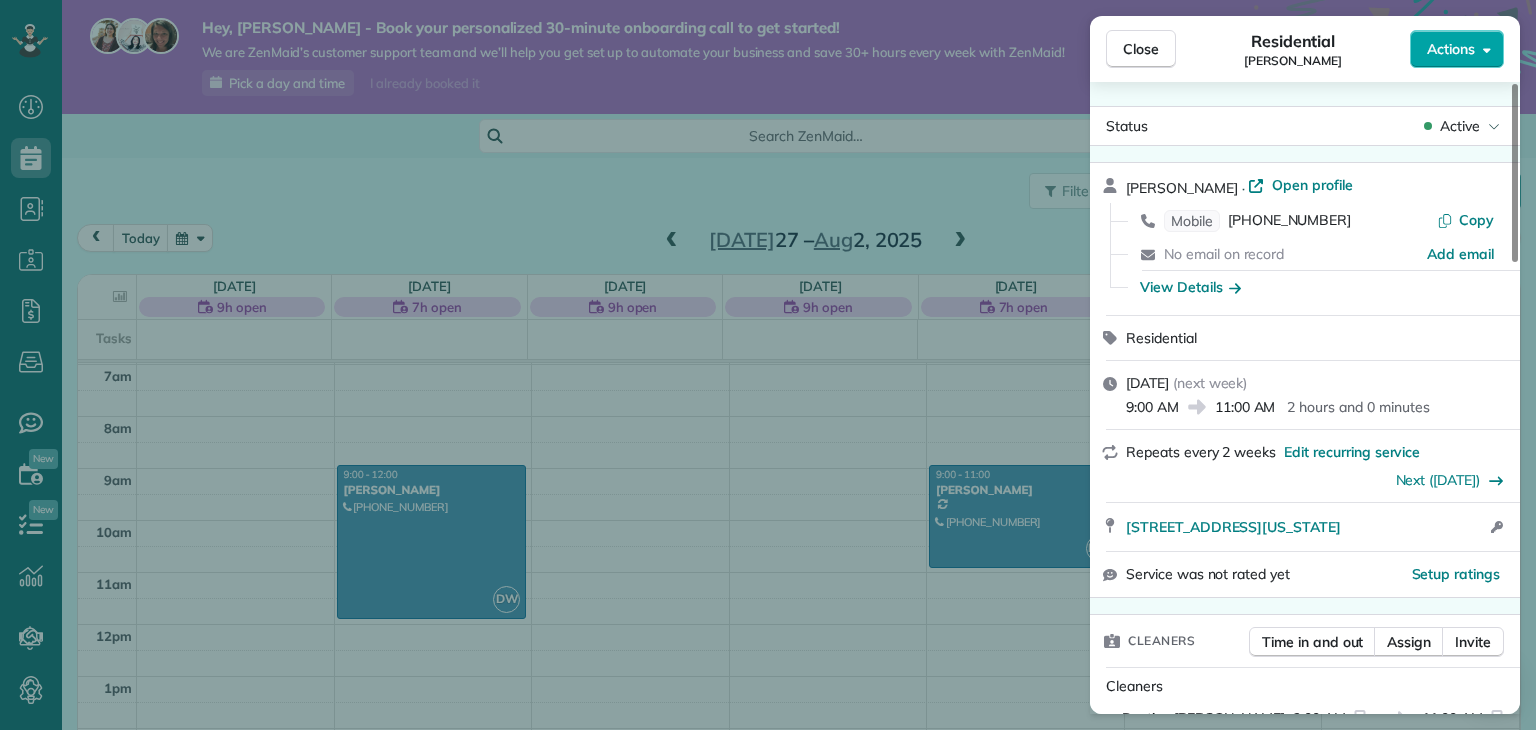 click on "Actions" at bounding box center (1451, 49) 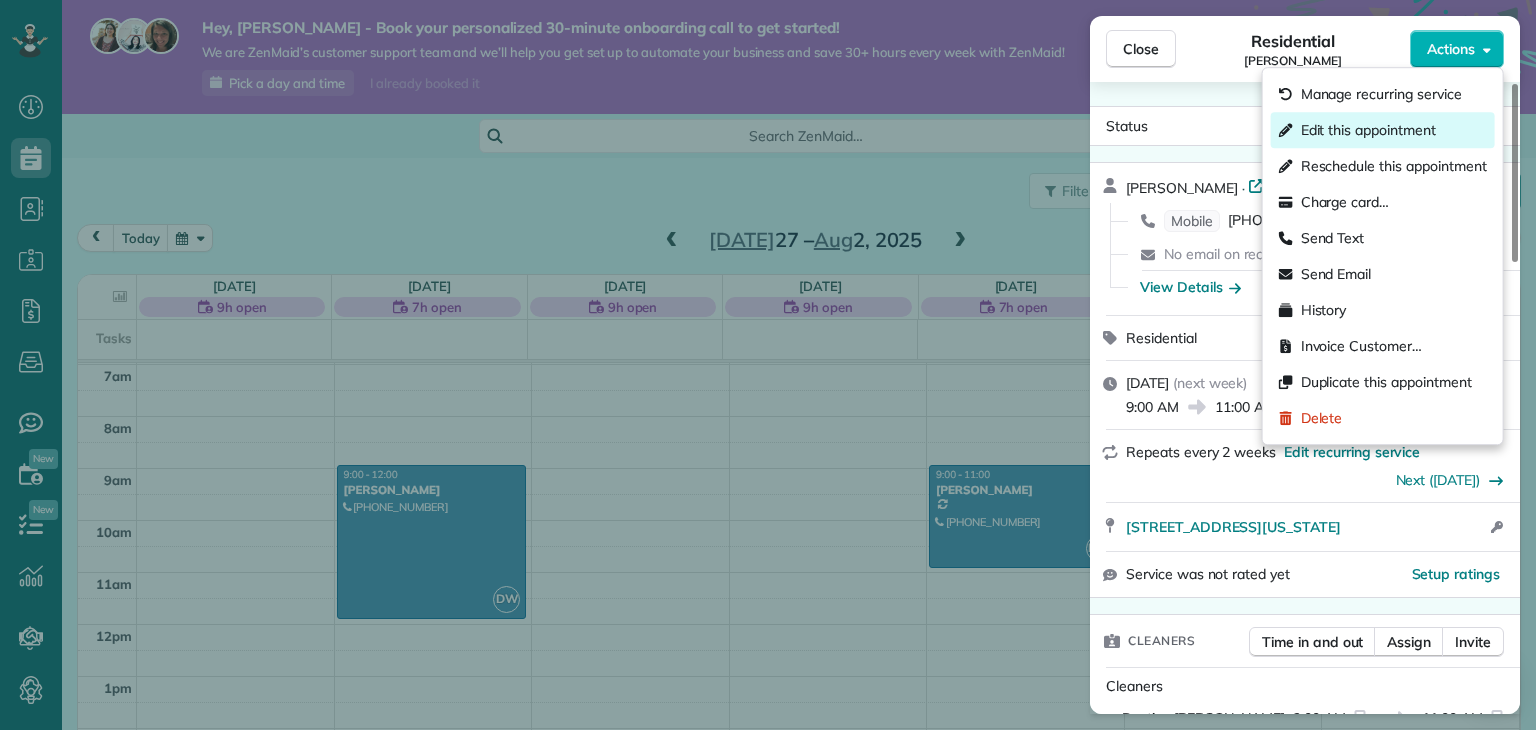 click on "Edit this appointment" at bounding box center (1368, 130) 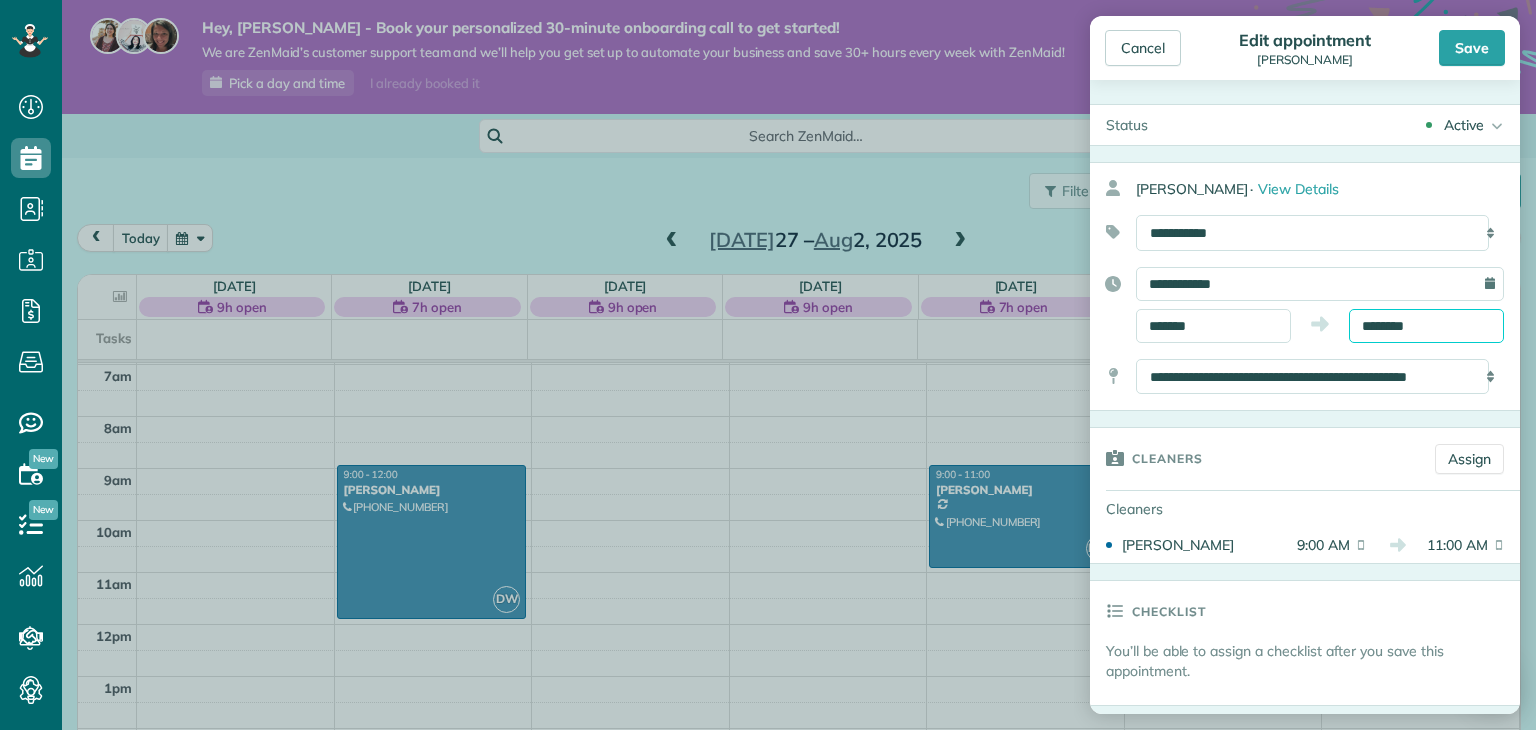 click on "********" at bounding box center (1426, 326) 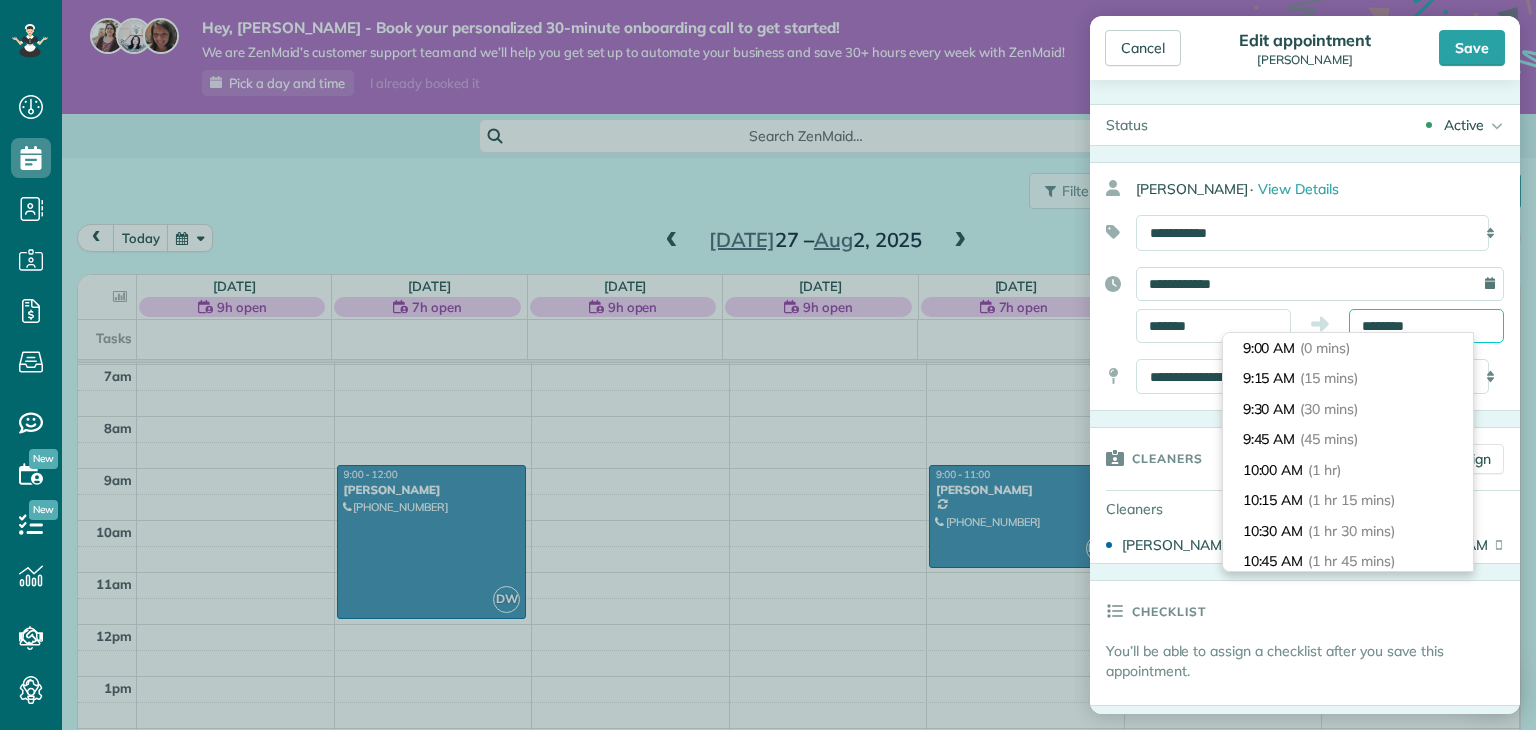 scroll, scrollTop: 213, scrollLeft: 0, axis: vertical 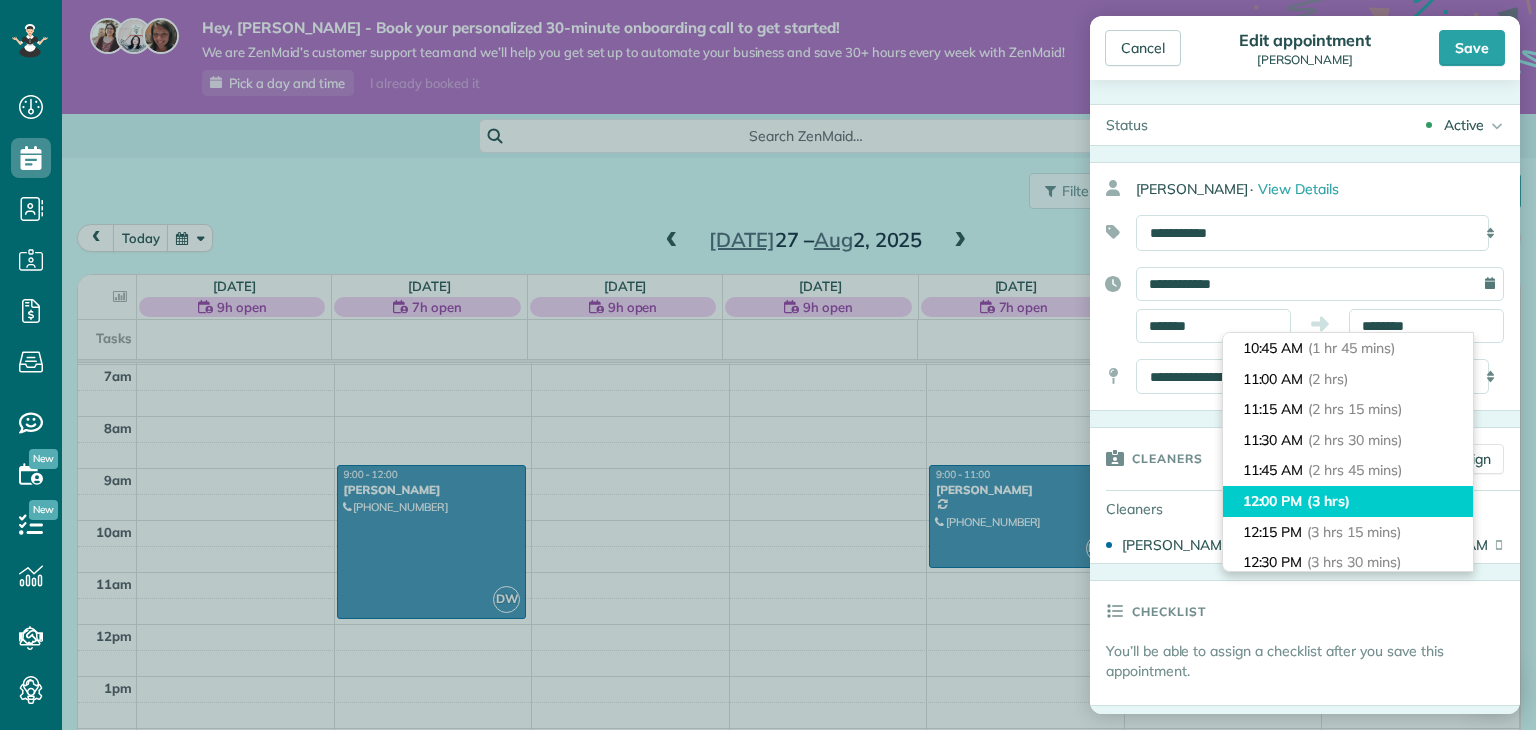 type on "********" 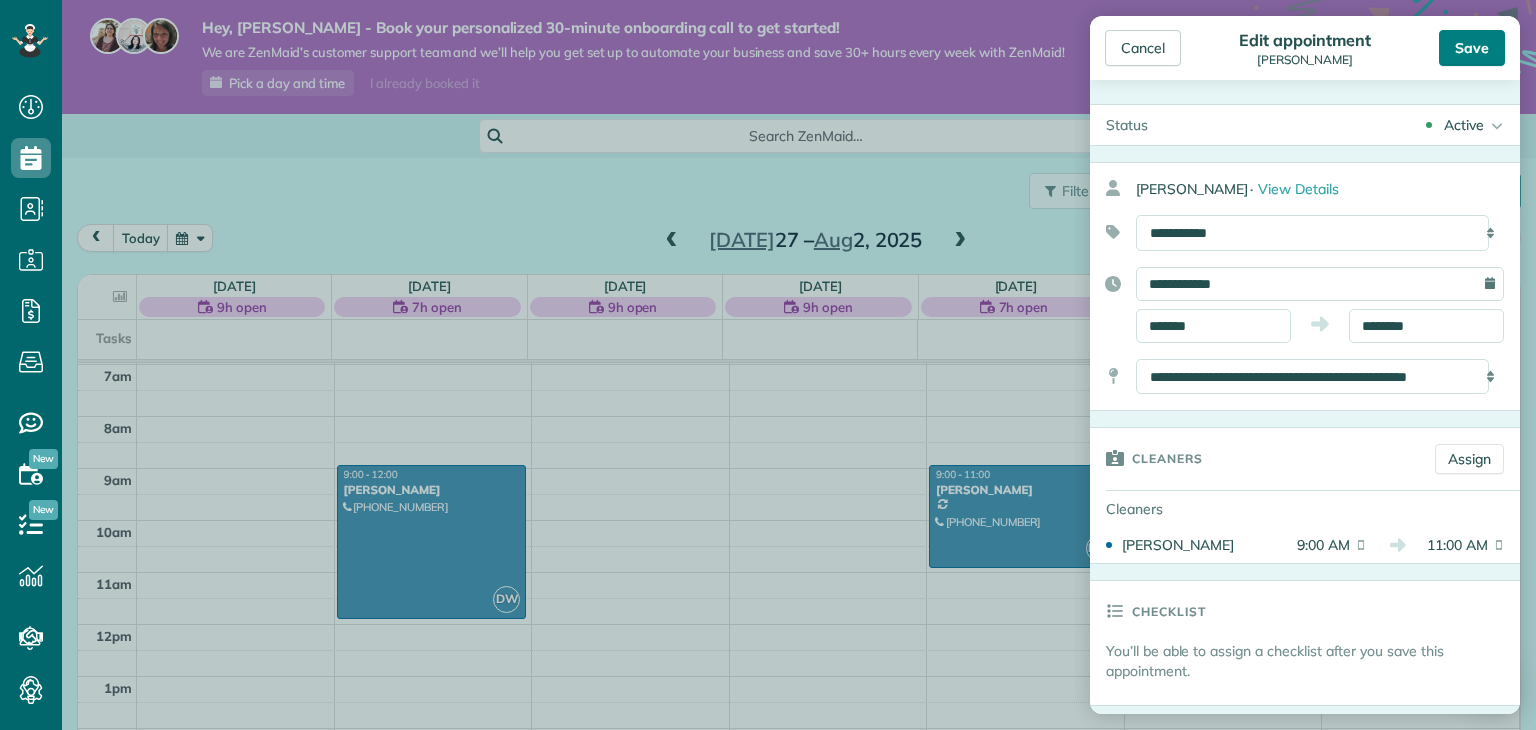click on "Save" at bounding box center (1472, 48) 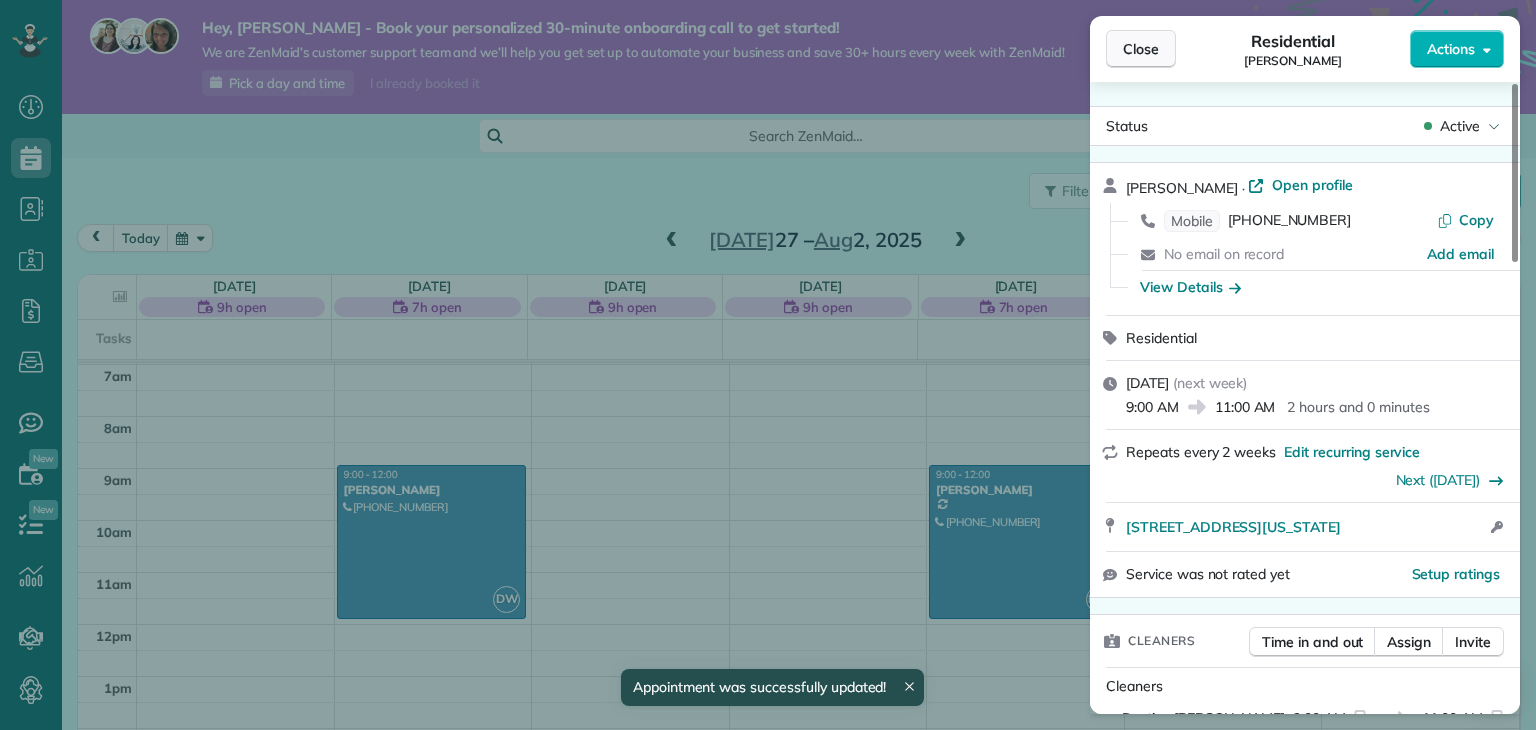 click on "Close" at bounding box center (1141, 49) 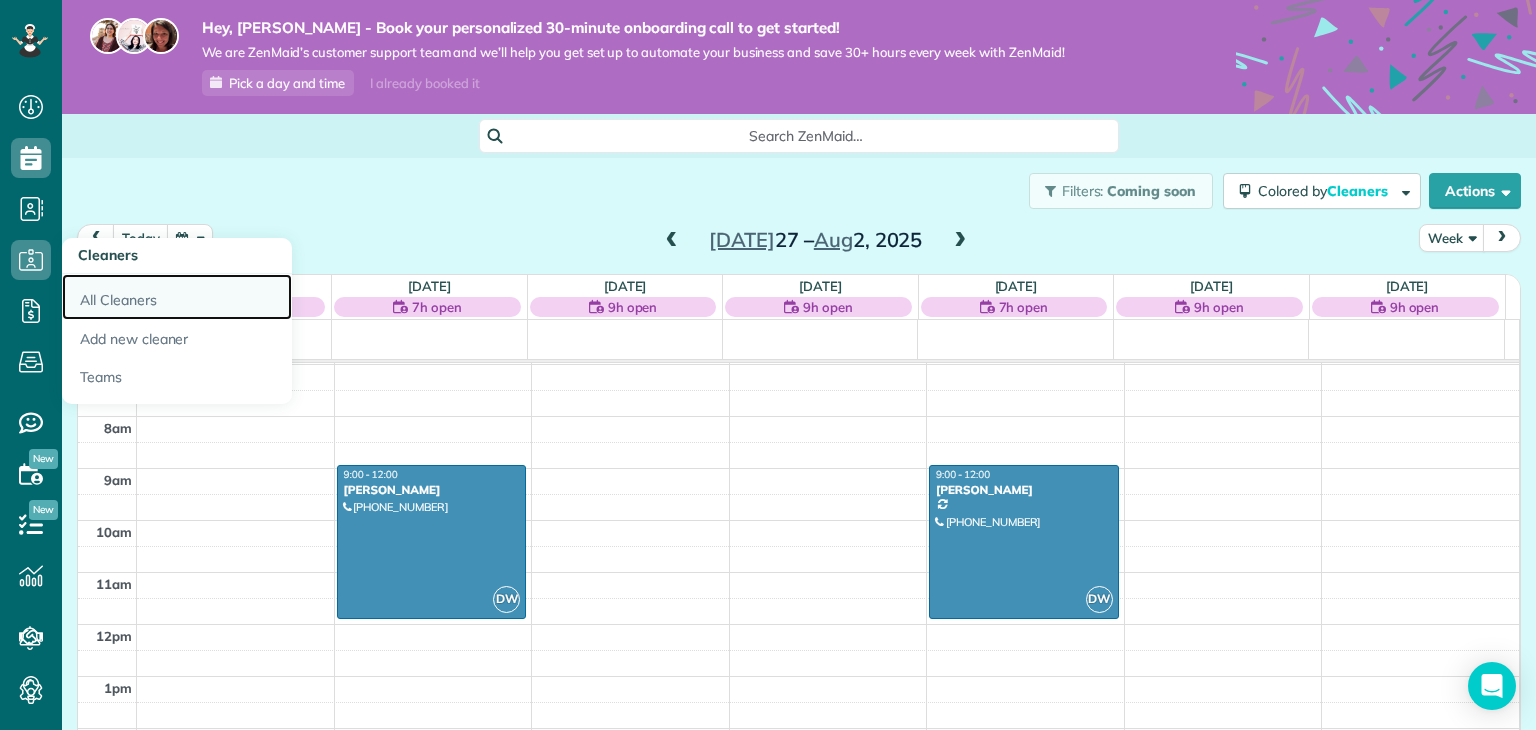 click on "All Cleaners" at bounding box center [177, 297] 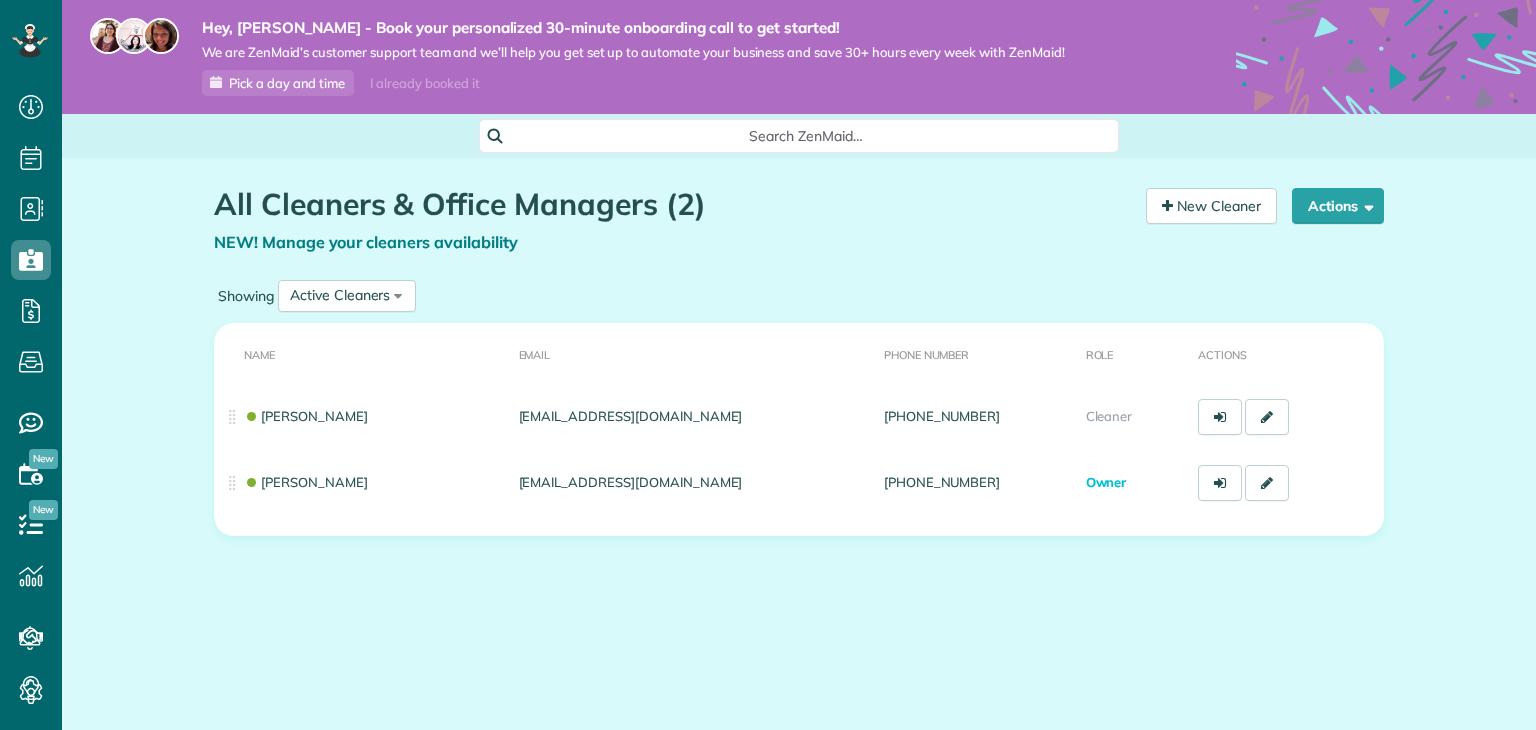 scroll, scrollTop: 0, scrollLeft: 0, axis: both 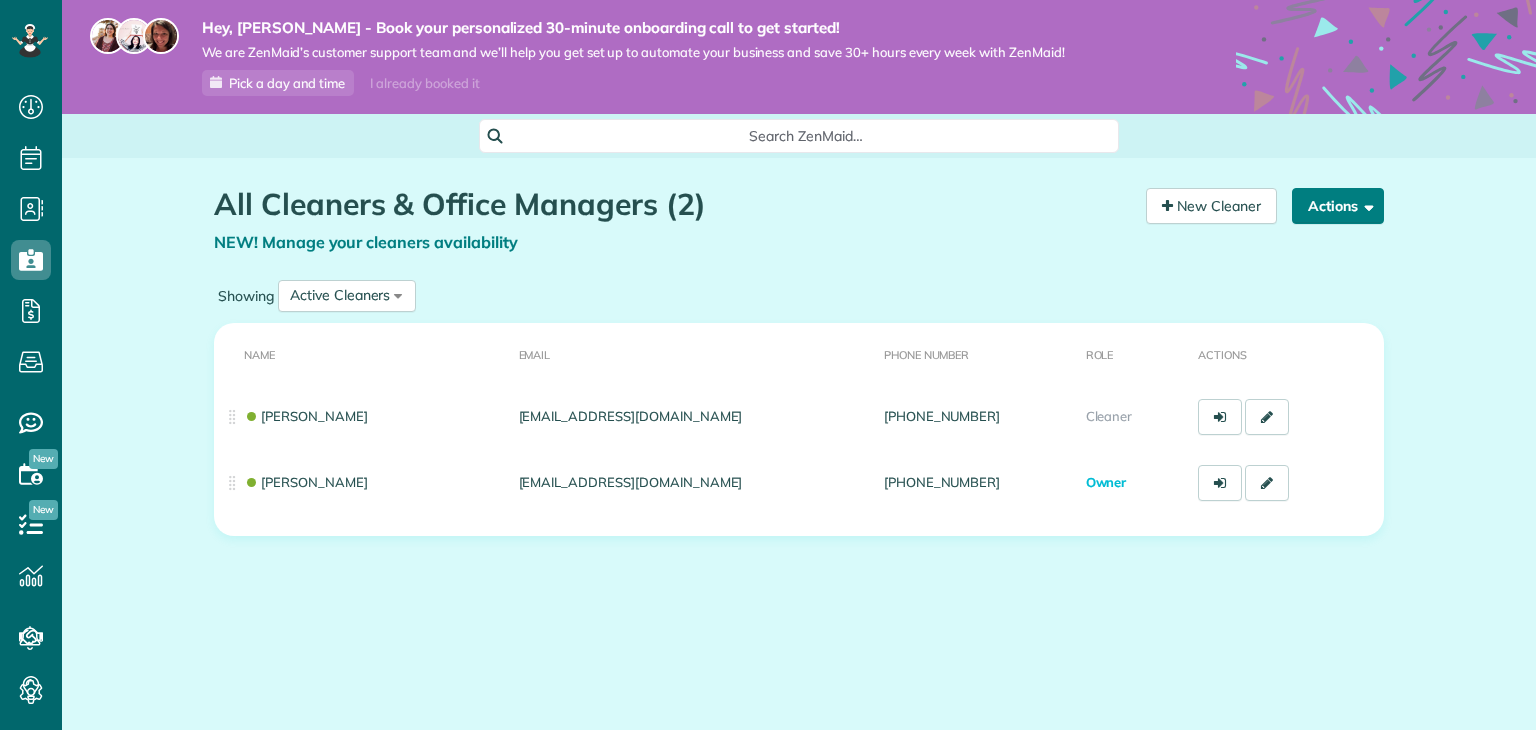 click at bounding box center (1365, 205) 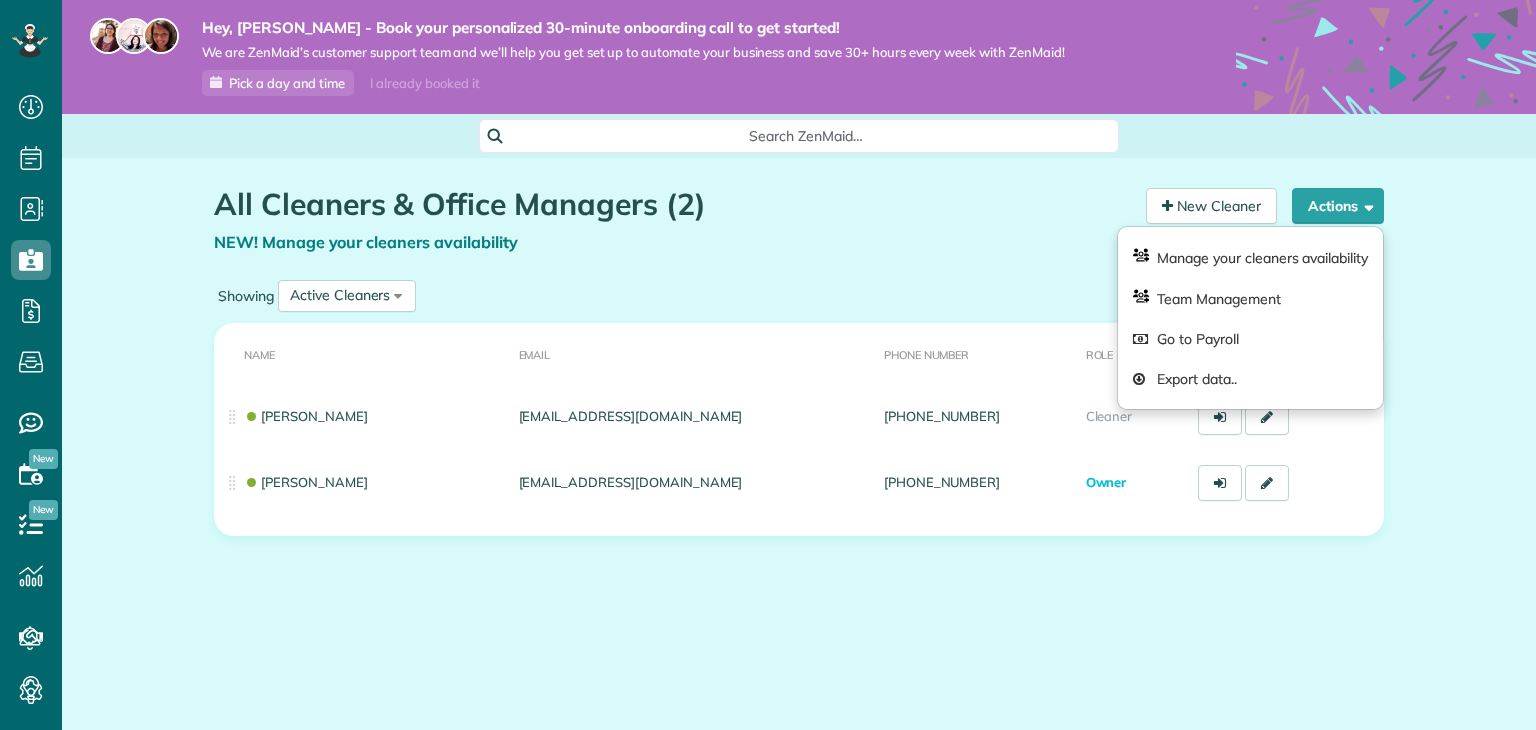 click on "All Cleaners & Office Managers (2)
NEW! Manage your cleaners availability
Your Cleaners [30 sec]
New Cleaner
Actions
Manage your cleaners availability
Team Management
Go to Payroll
Export data.." at bounding box center [799, 420] 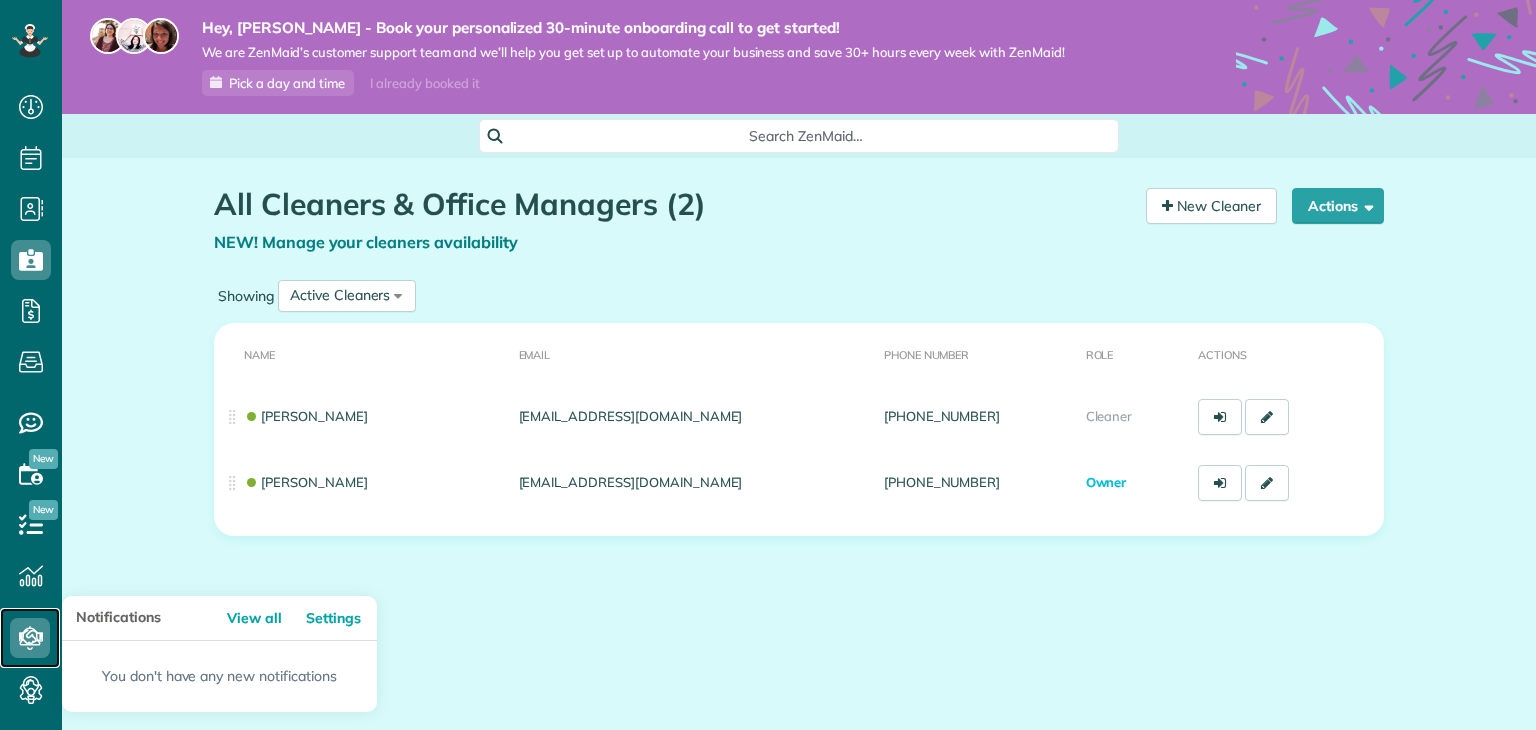 click 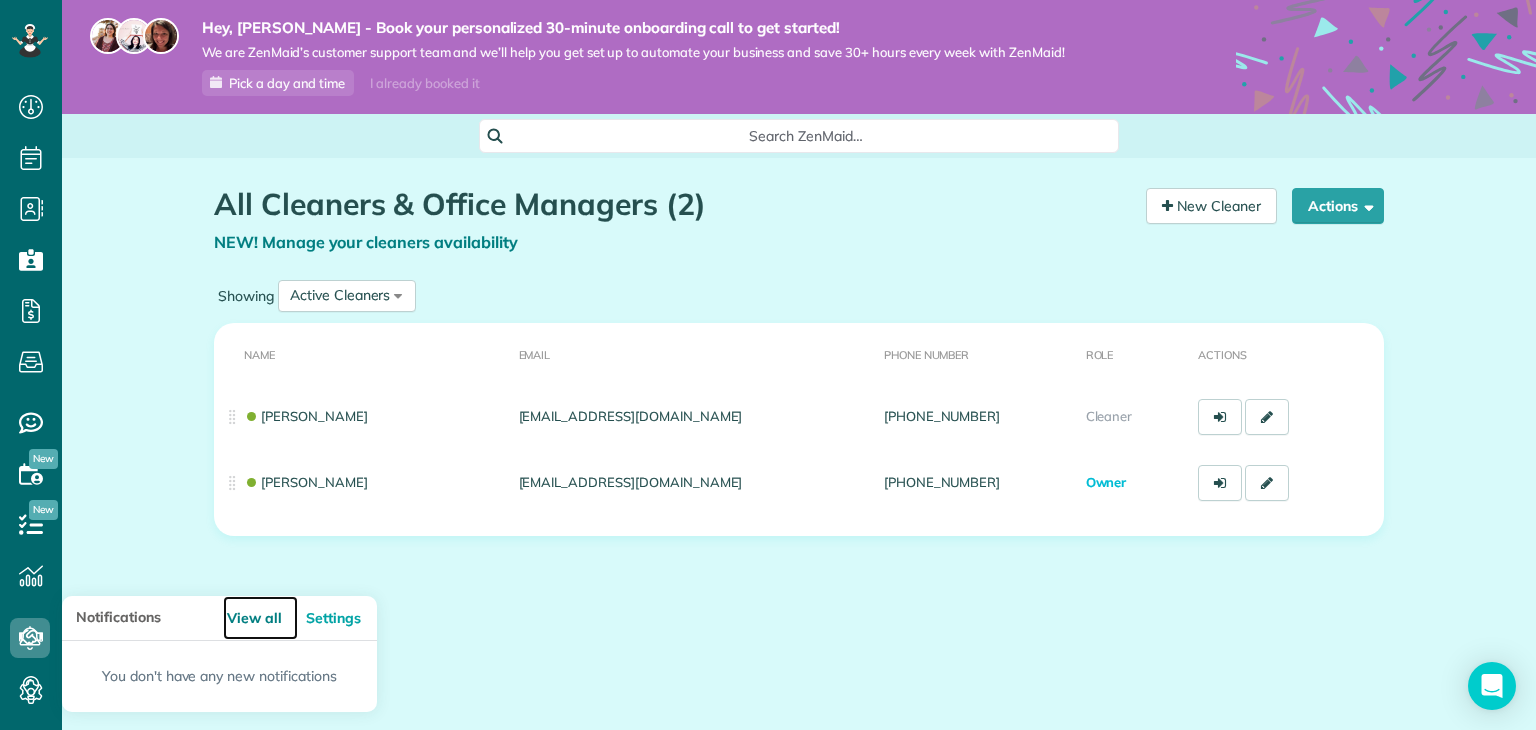 click on "View all" at bounding box center [260, 618] 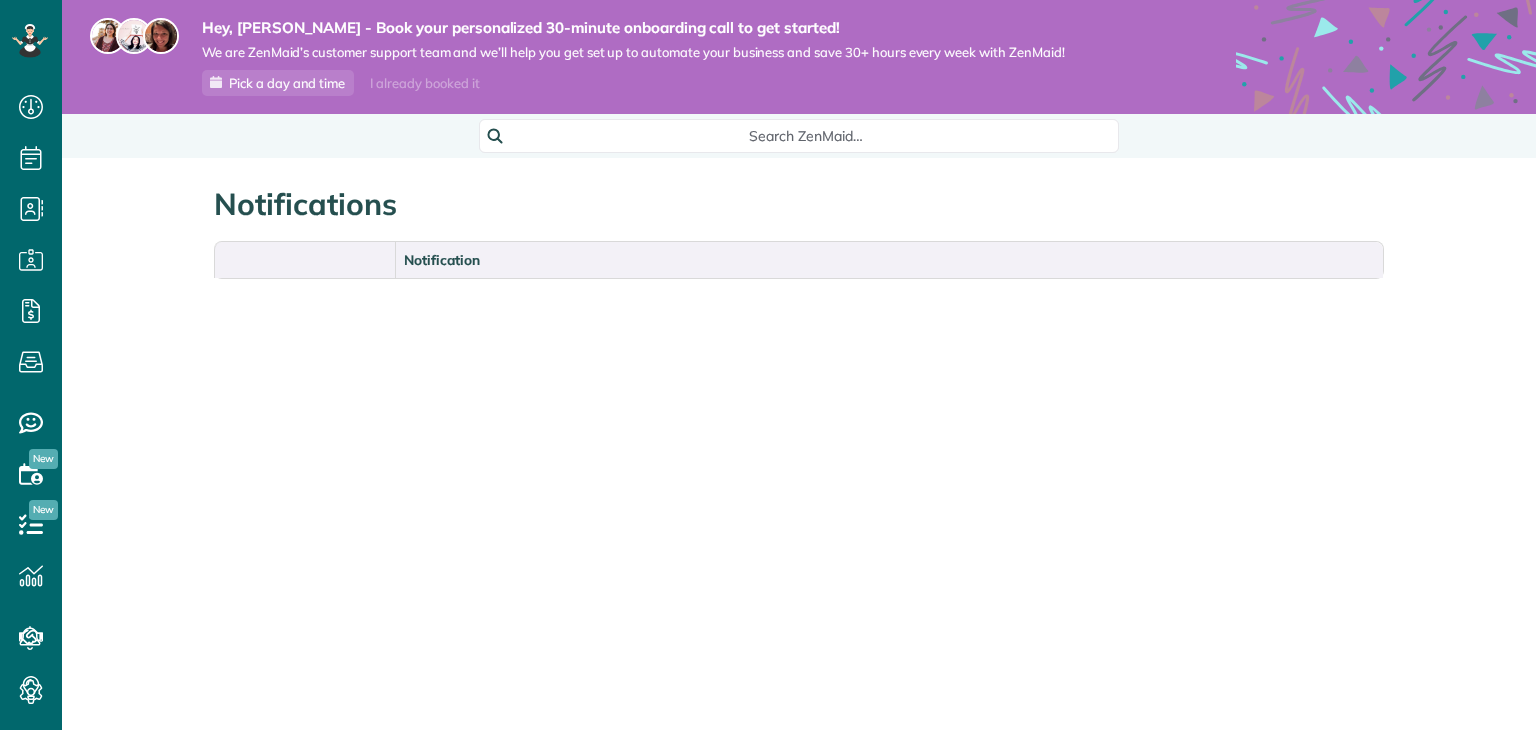 scroll, scrollTop: 0, scrollLeft: 0, axis: both 